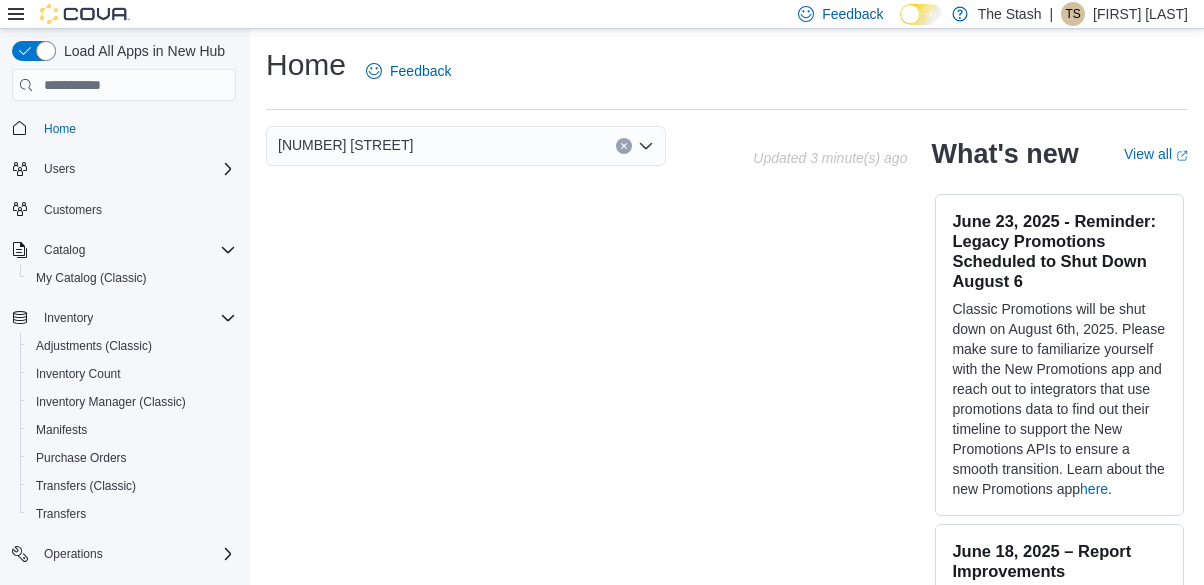 scroll, scrollTop: 0, scrollLeft: 0, axis: both 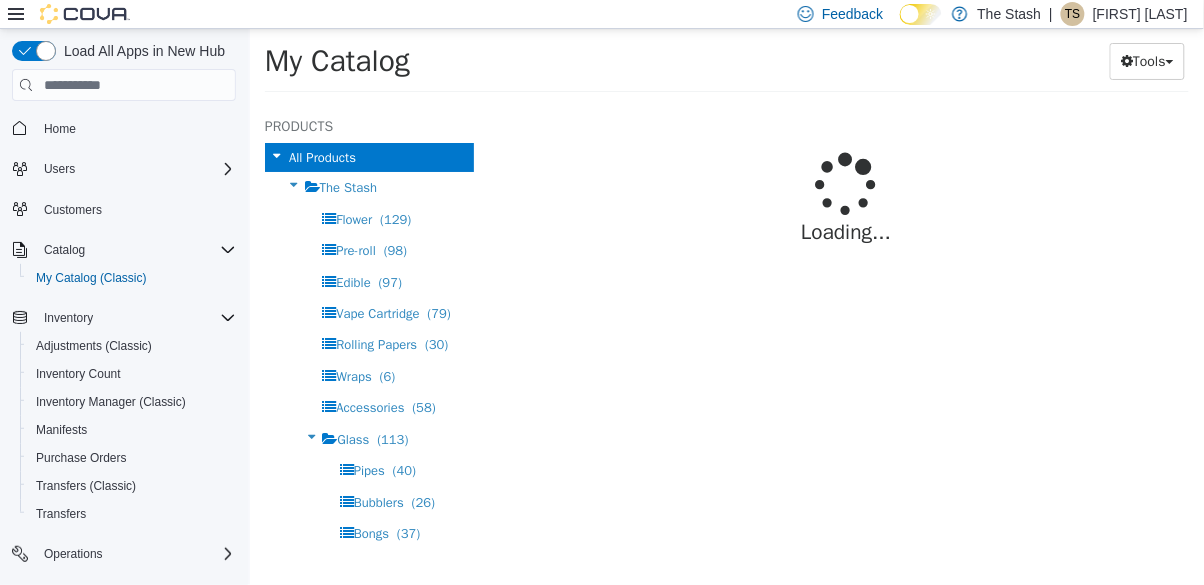 select on "**********" 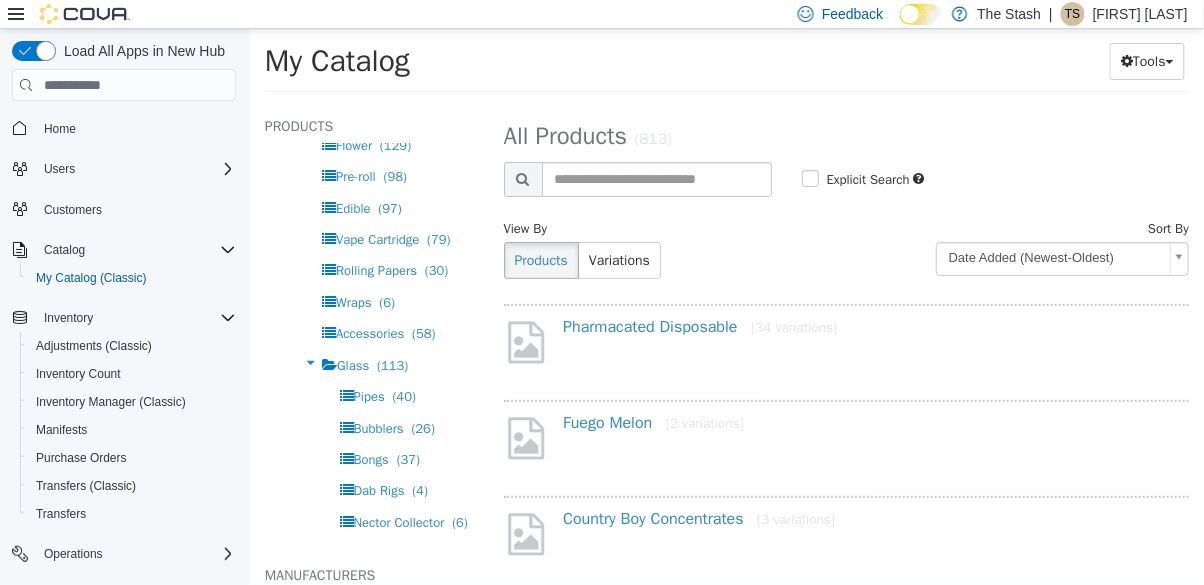 scroll, scrollTop: 77, scrollLeft: 0, axis: vertical 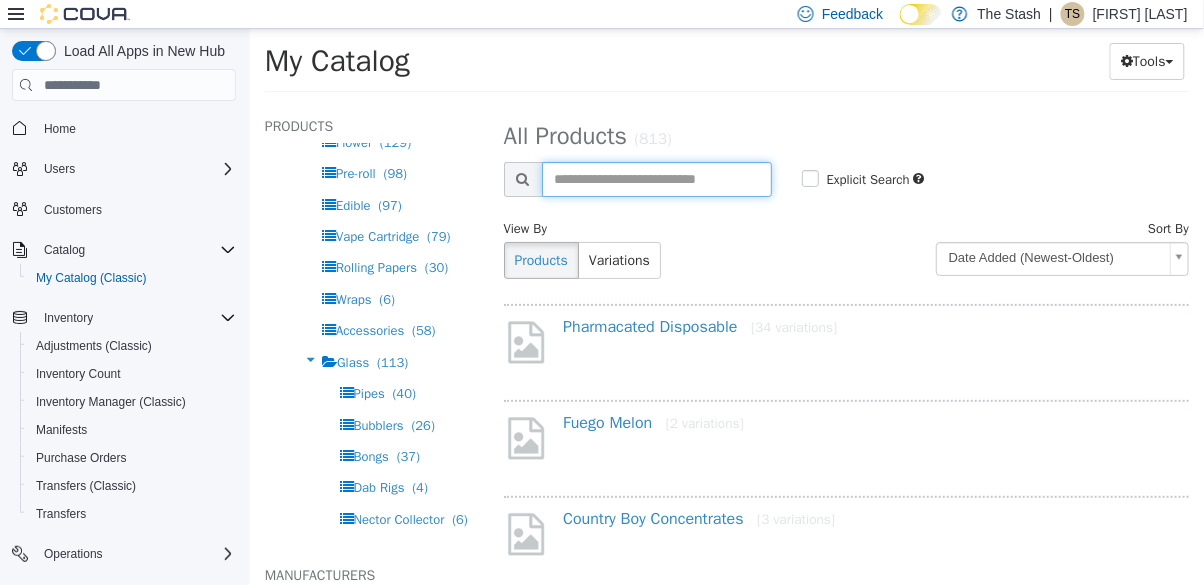 click at bounding box center (656, 179) 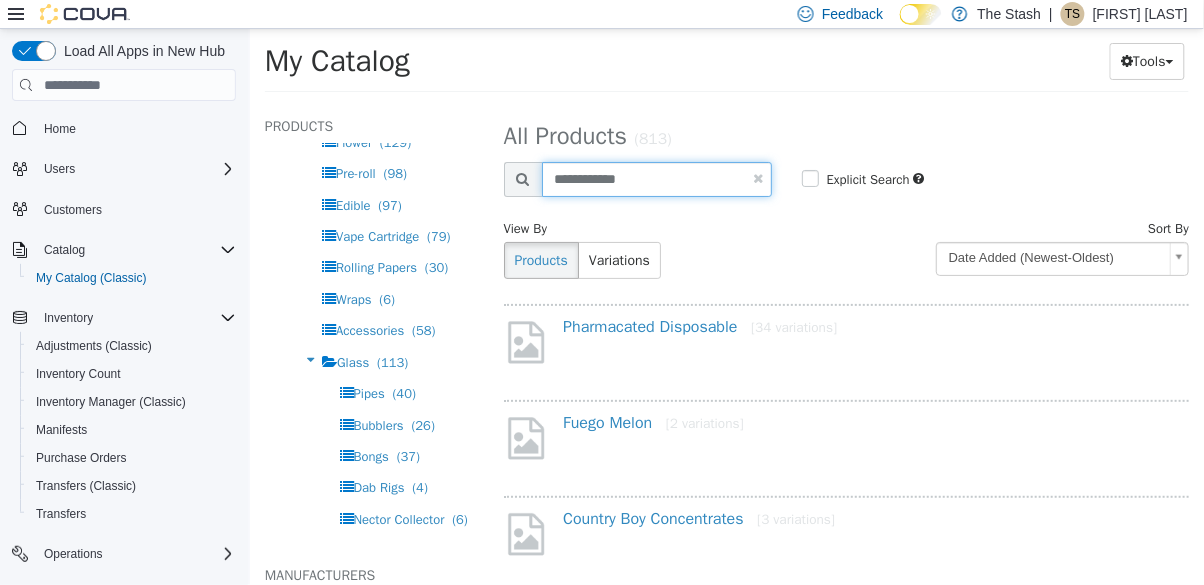 type on "**********" 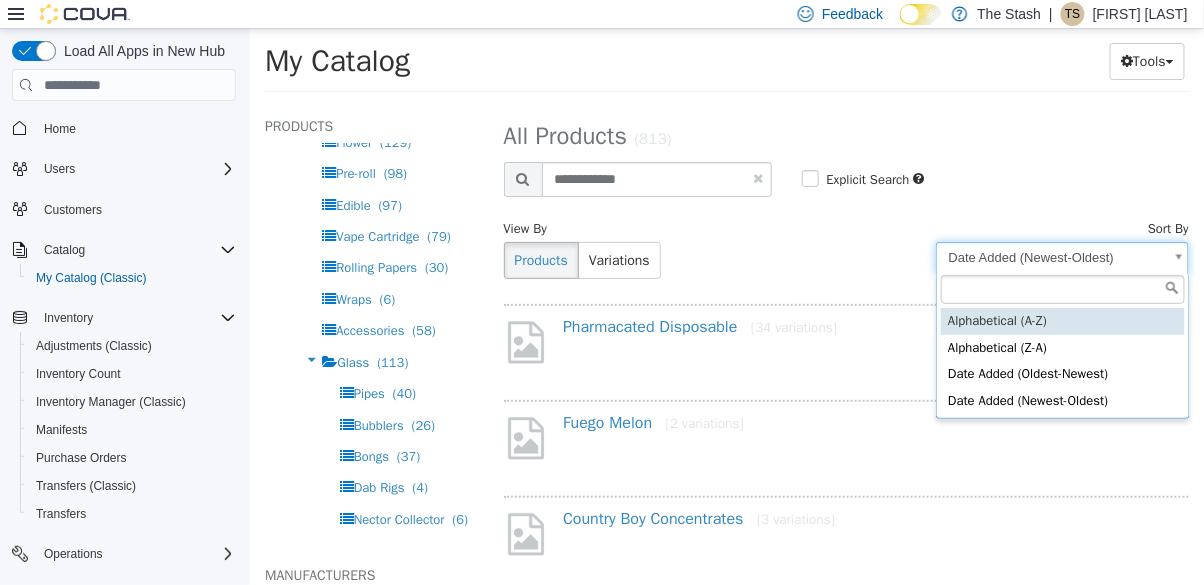 select on "********" 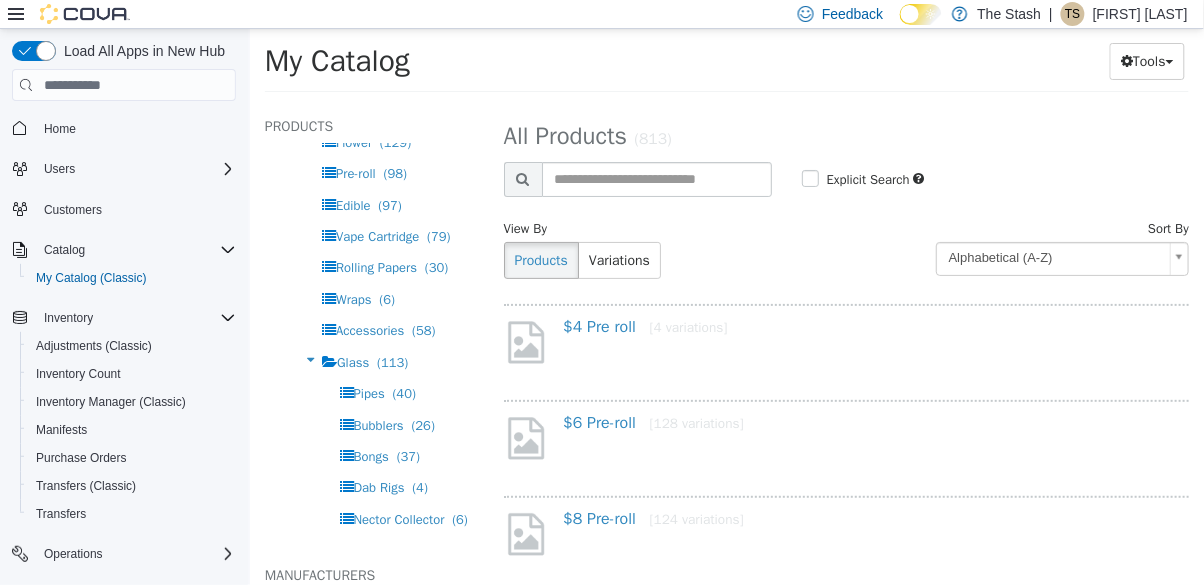 click on "Saving Bulk Changes...
×
My Catalog
Tools
Merge Products Map Private Products Bulk Product Editor Export
Products All Products  The Stash  Flower
(129)  Pre-roll
(98)  Edible
(97)  Vape Cartridge
(79)  Rolling Papers
(30)  Wraps
(6)  Accessories
(58)  Glass
(113)  Pipes
(40)  Bubblers
(26)  Bongs
(37)  Dab Rigs
(4)  Nector Collector
(6)  Silicone
(14)  Pipes
(9)  Storage Containers
(3)  Water Pipes
(2)  Acrylic
(3)  Bong
(3)  Lighters
(12)  Clipper
(2)  Cricket
(1)  Torch
(3)  Blink
(2)  NEON
(1)  Bic
(1)  Slogan Lighters
(1)  Stash
(1)  Vaporizers
(12)  Battery
(12)  Concentrates
(60)  Grinder
(5)  Salve
(7)  Hats
(1)  The Stash
(1)  Clothing
(65)  Tincture
(3)  Stash Jar
(1)  Bath Bomb
(2)  Apparel
(15)  Hats" at bounding box center (726, 67) 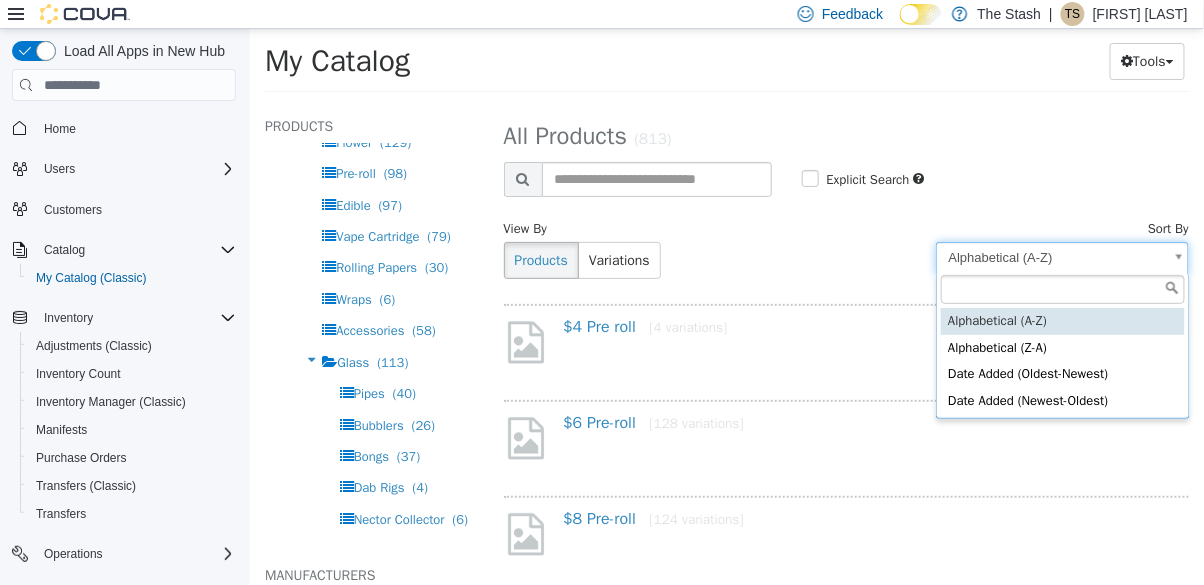 select on "**********" 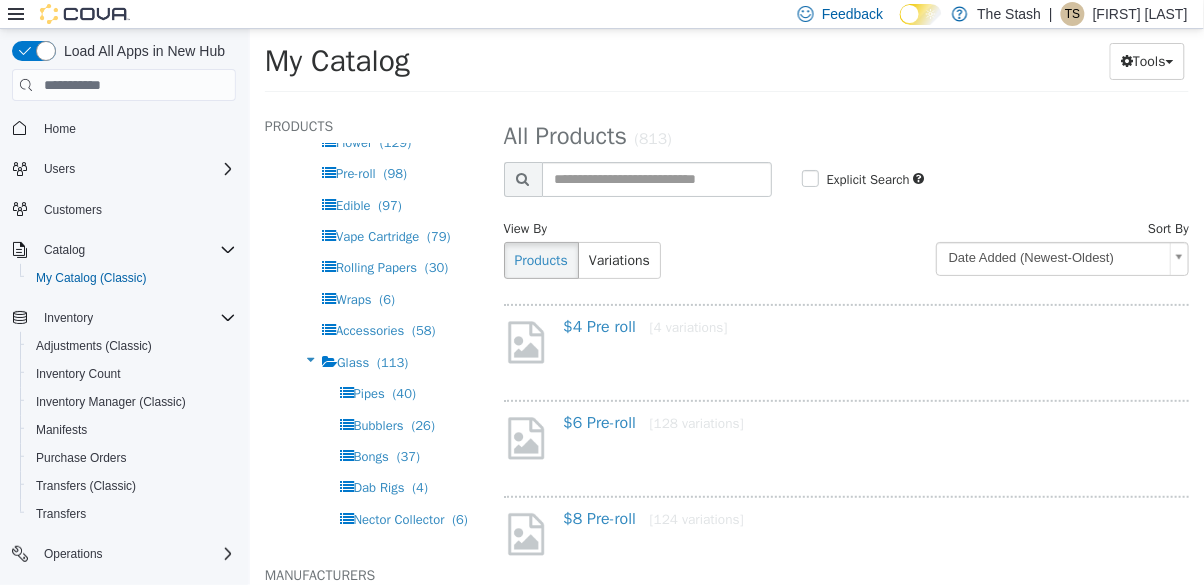 select on "**********" 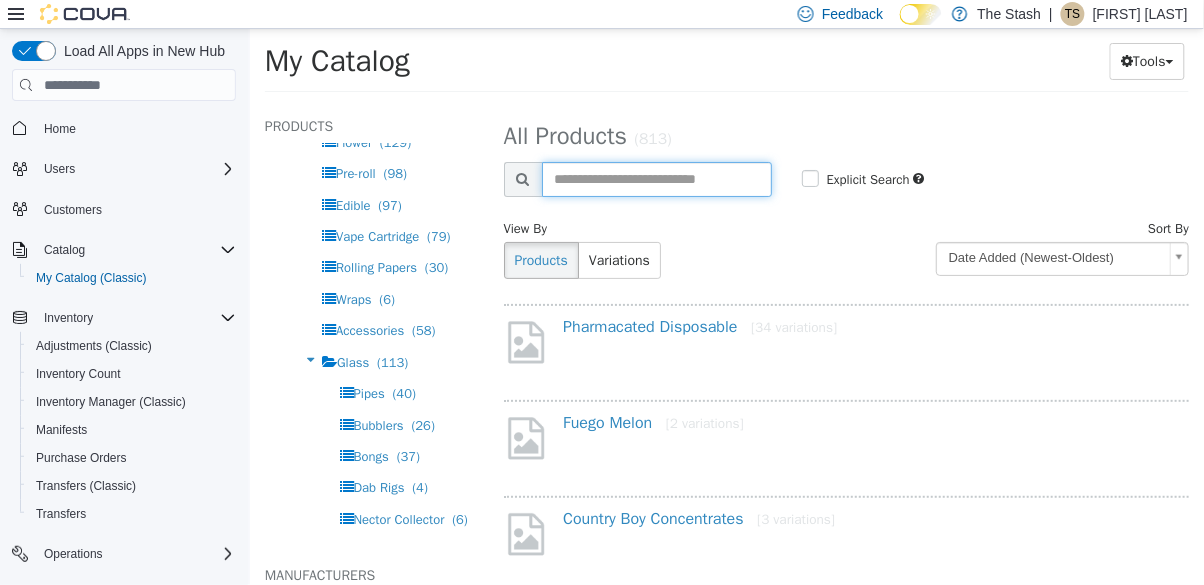 click at bounding box center [656, 179] 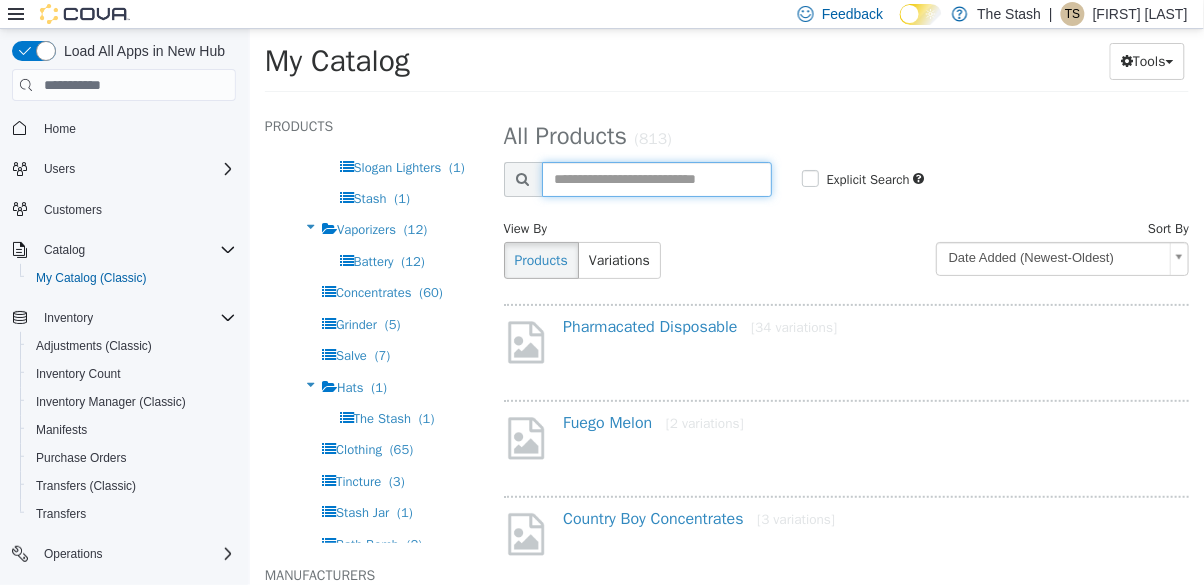 scroll, scrollTop: 903, scrollLeft: 0, axis: vertical 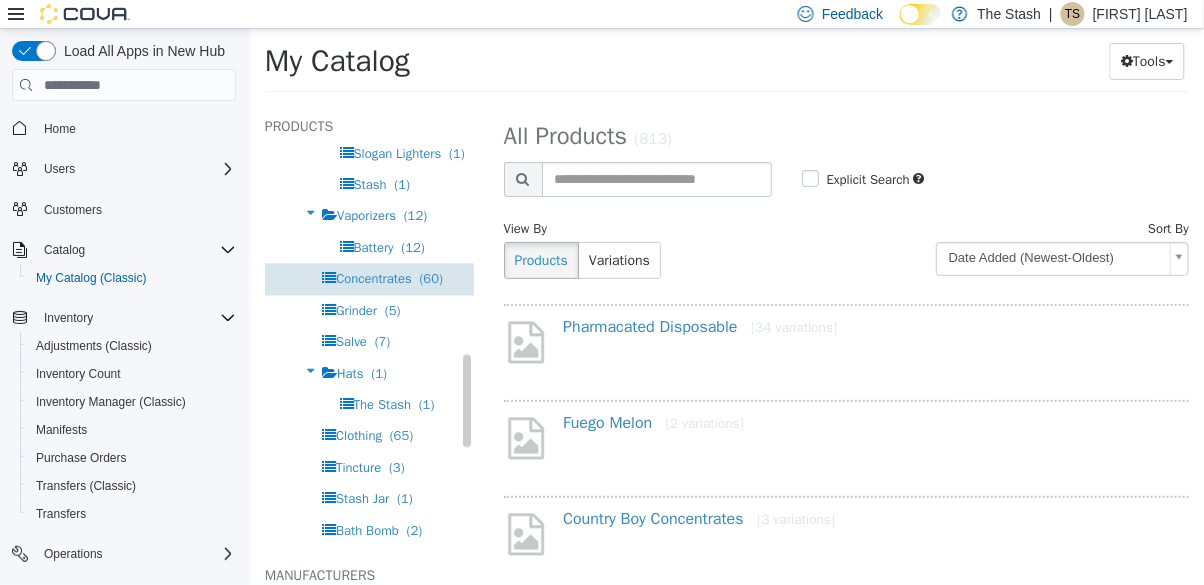 click on "Concentrates" at bounding box center (373, 278) 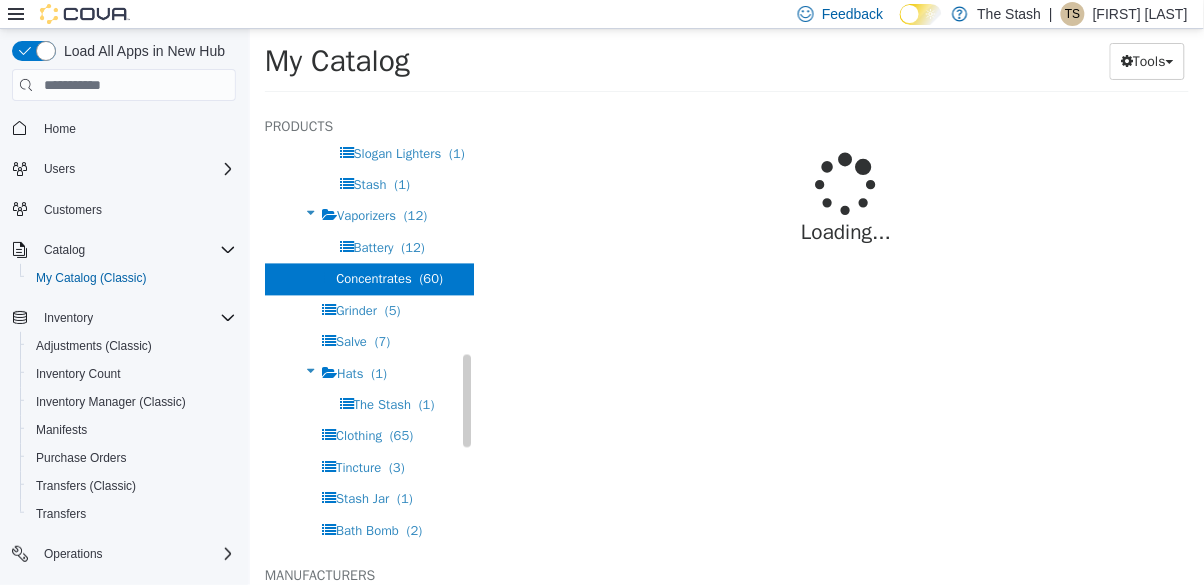 select on "**********" 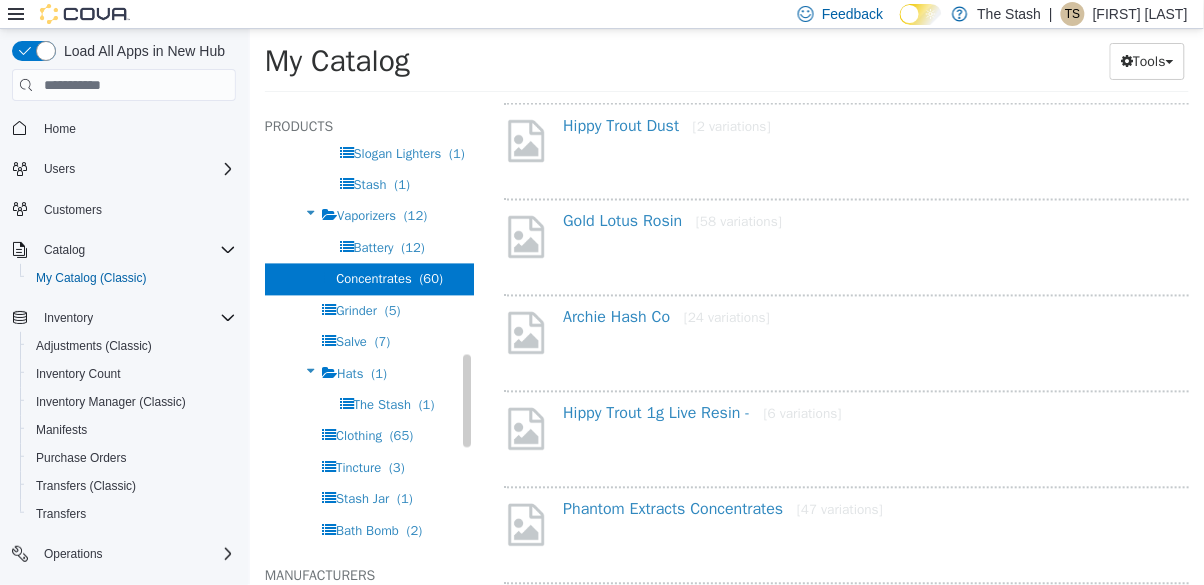 scroll, scrollTop: 793, scrollLeft: 0, axis: vertical 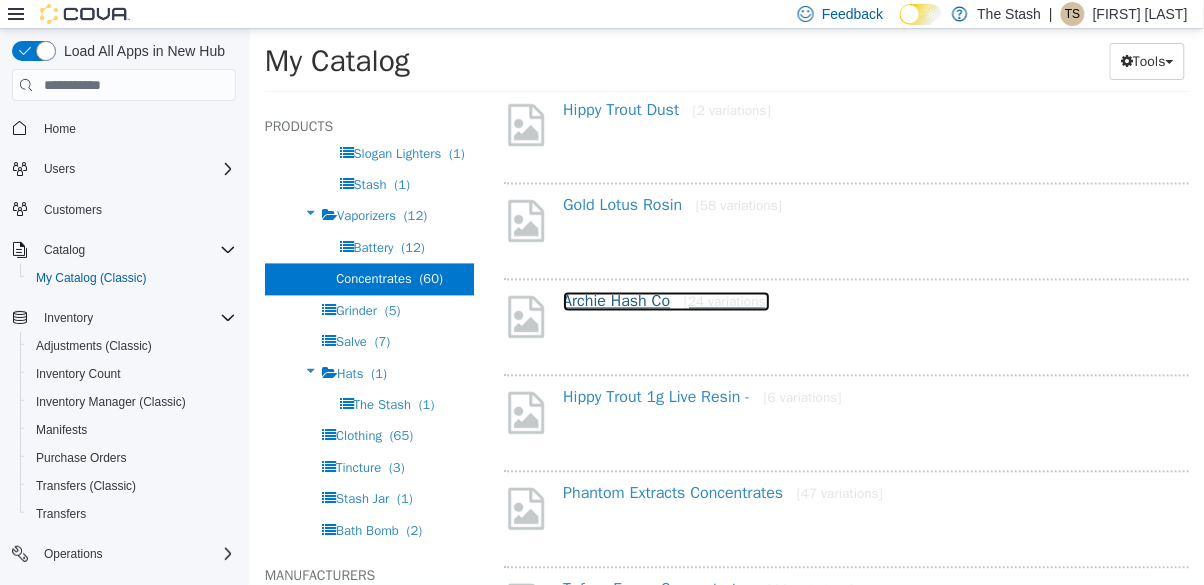 click on "Archie Hash Co
[24 variations]" at bounding box center (665, 302) 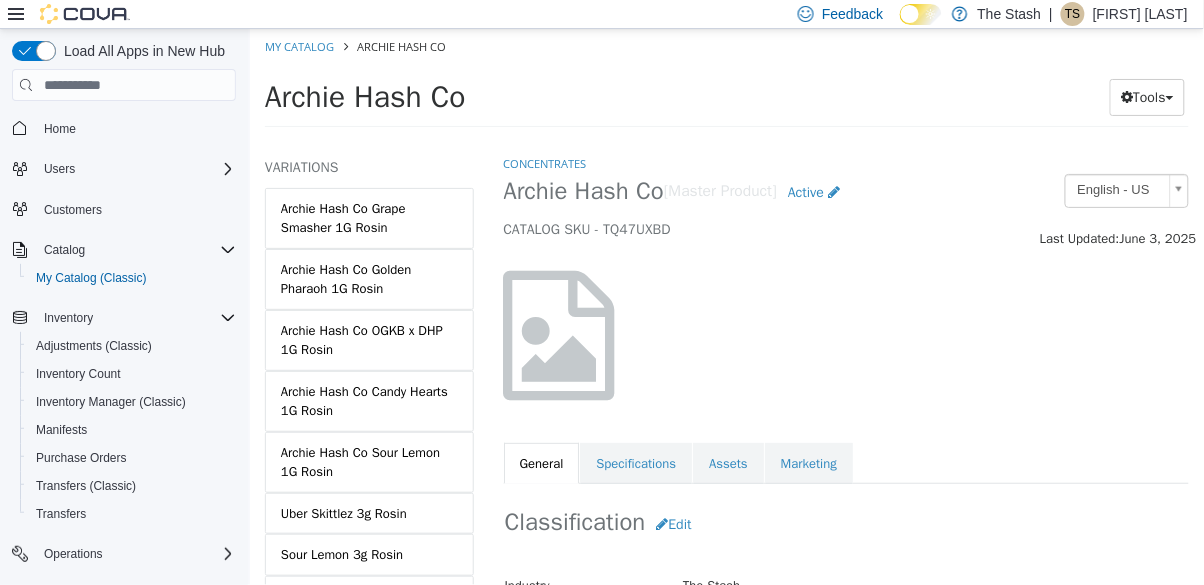 scroll, scrollTop: 132, scrollLeft: 0, axis: vertical 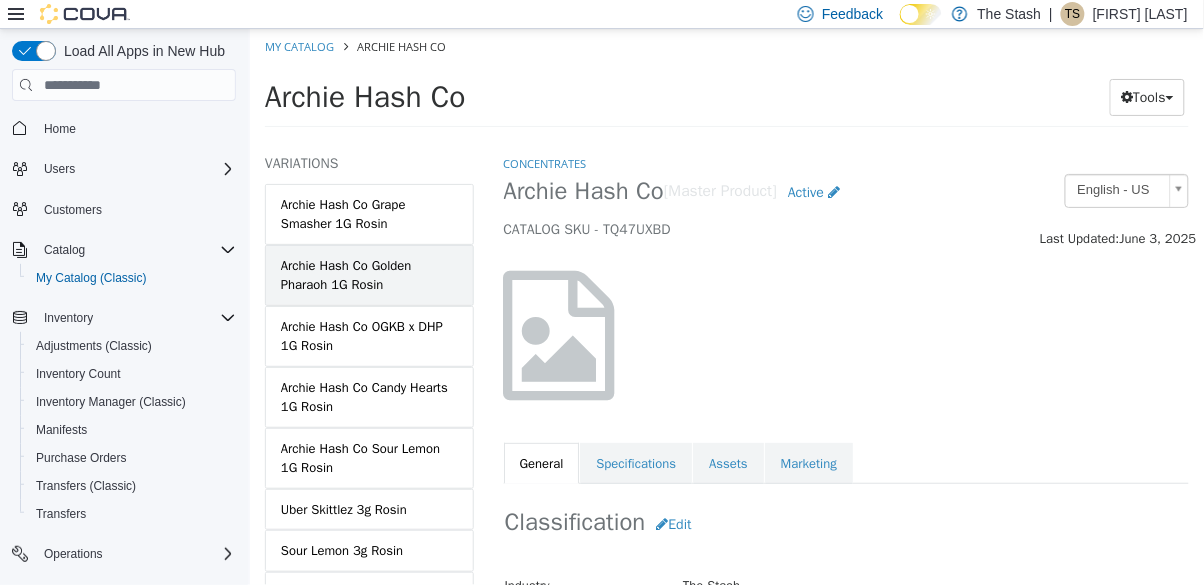 click on "Archie Hash Co Golden Pharaoh 1G Rosin" at bounding box center [368, 275] 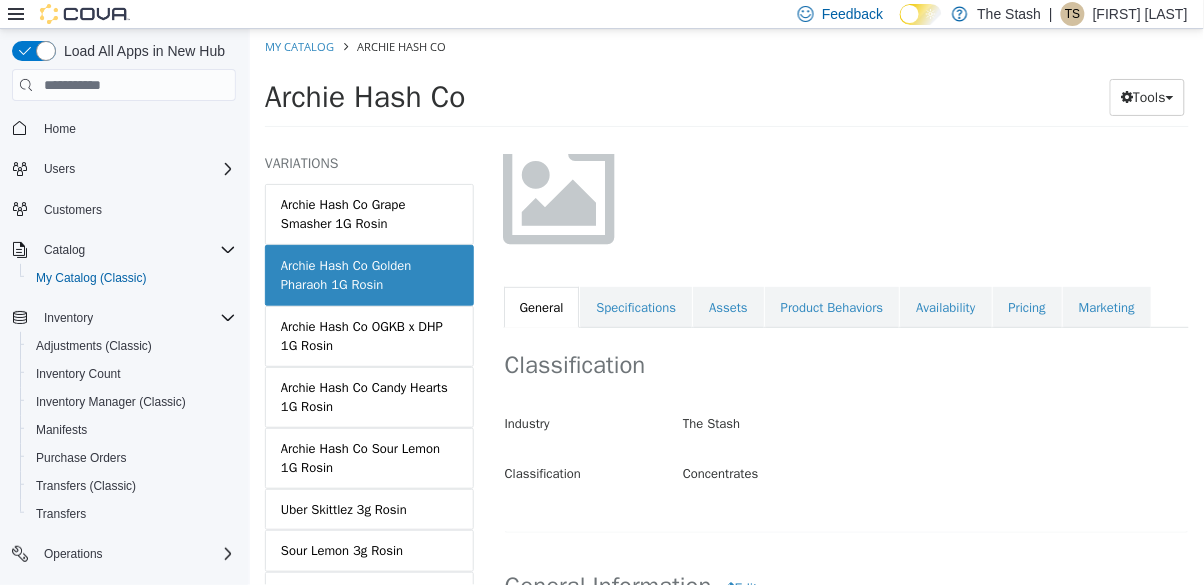 scroll, scrollTop: 135, scrollLeft: 0, axis: vertical 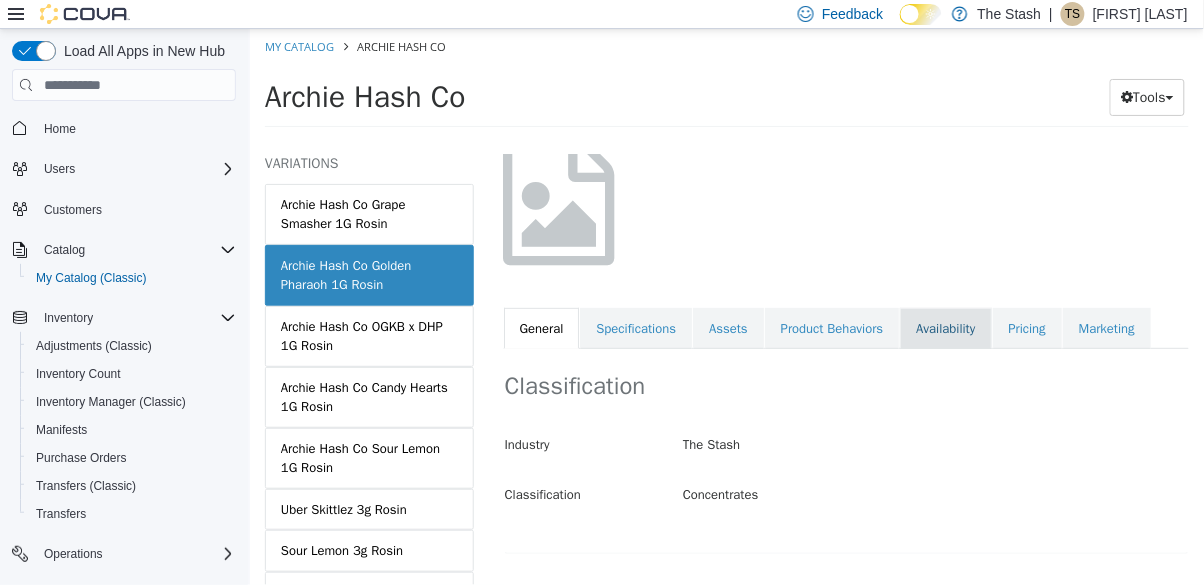 click on "Availability" at bounding box center [944, 329] 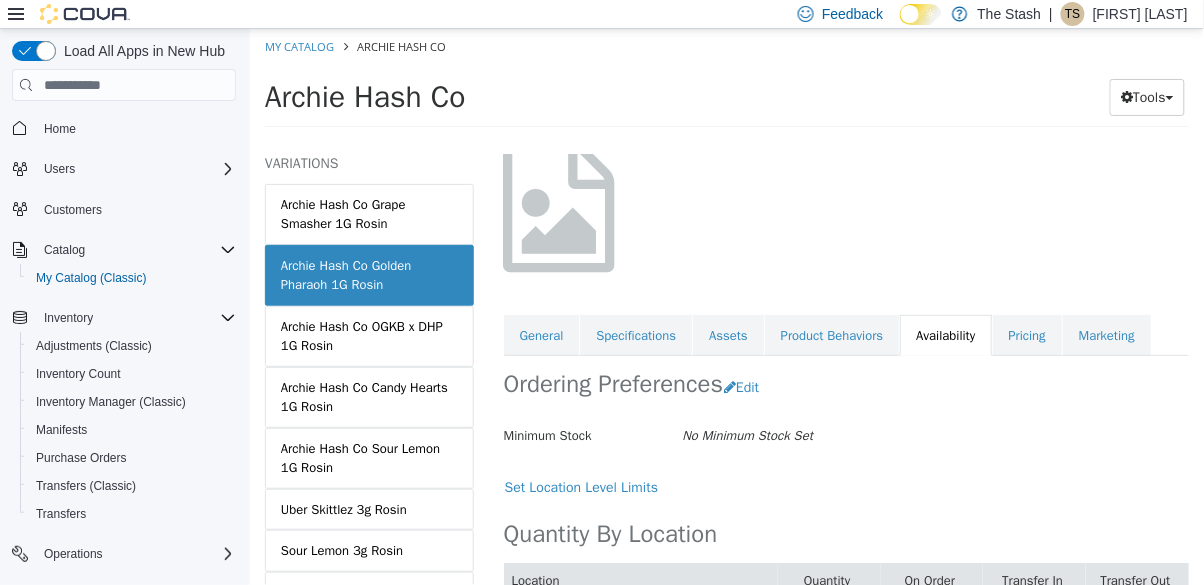 scroll, scrollTop: 162, scrollLeft: 0, axis: vertical 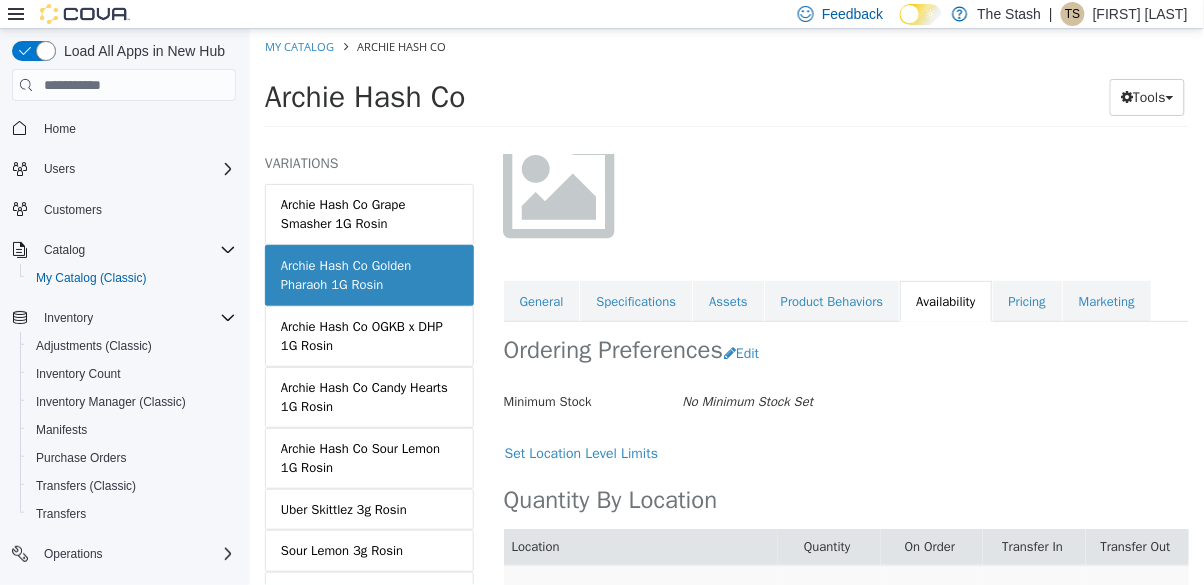 click on "[NUMBER] [STREET]" at bounding box center (640, 592) 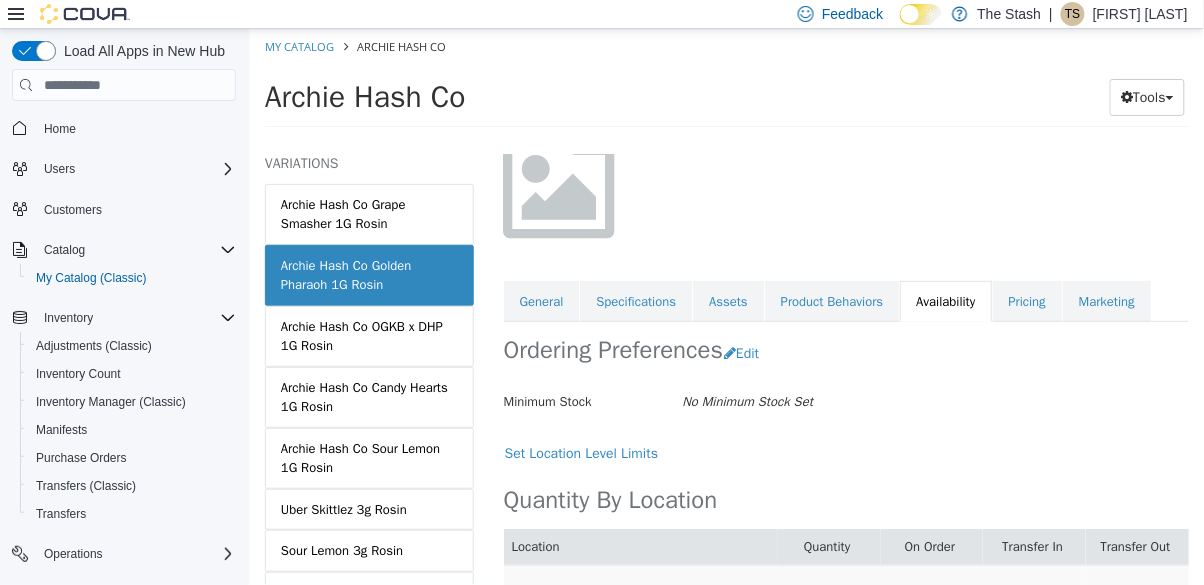 click on "[NUMBER] [STREET]" at bounding box center [578, 592] 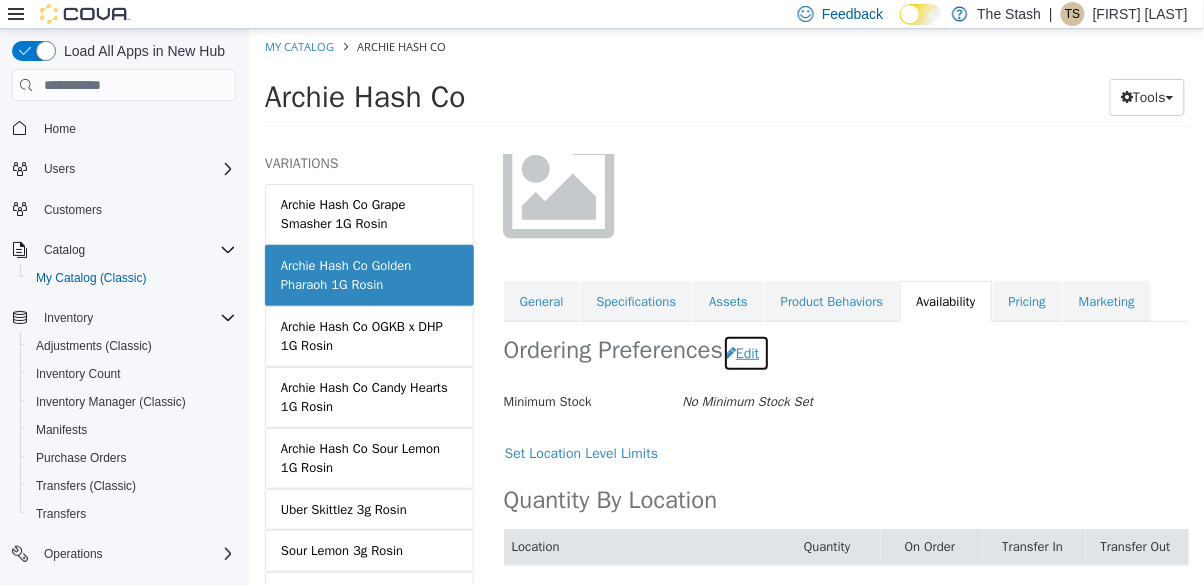 click on "Edit" at bounding box center [745, 353] 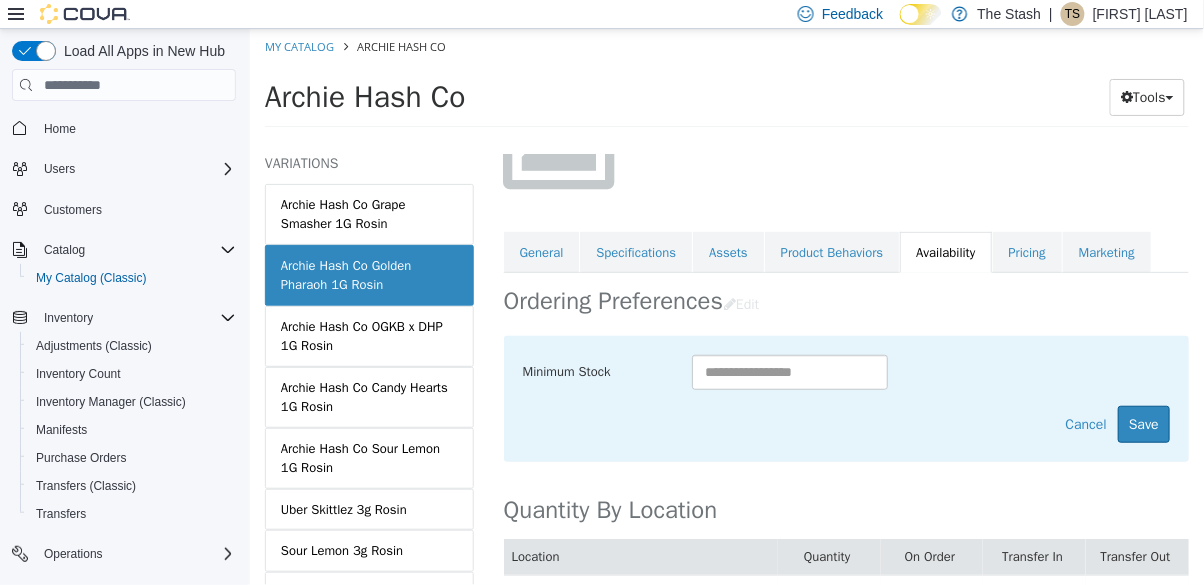 scroll, scrollTop: 221, scrollLeft: 0, axis: vertical 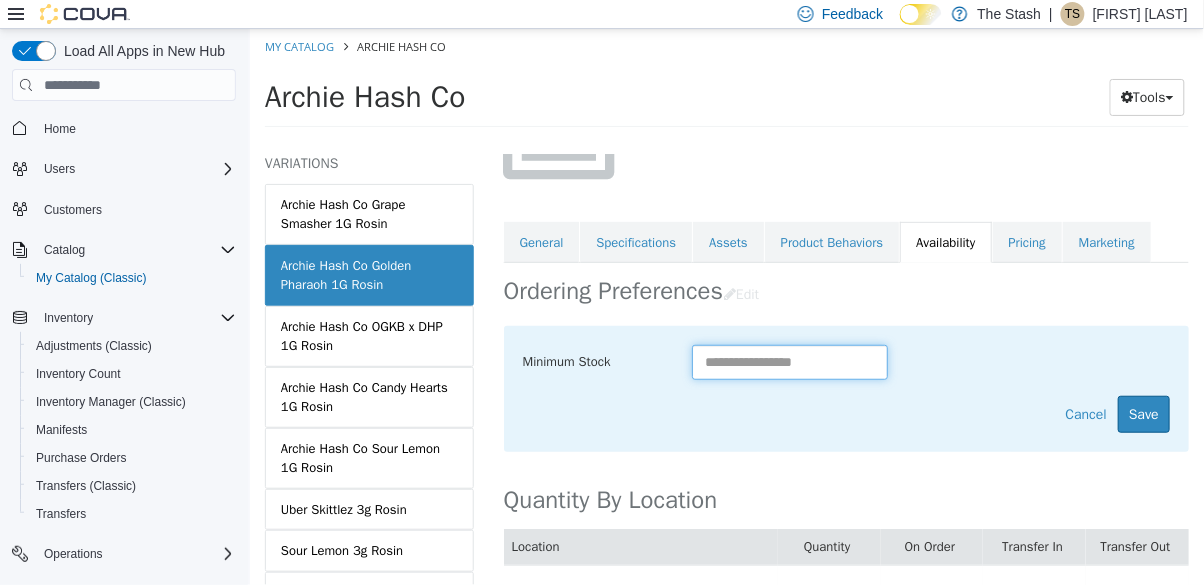 click at bounding box center [789, 362] 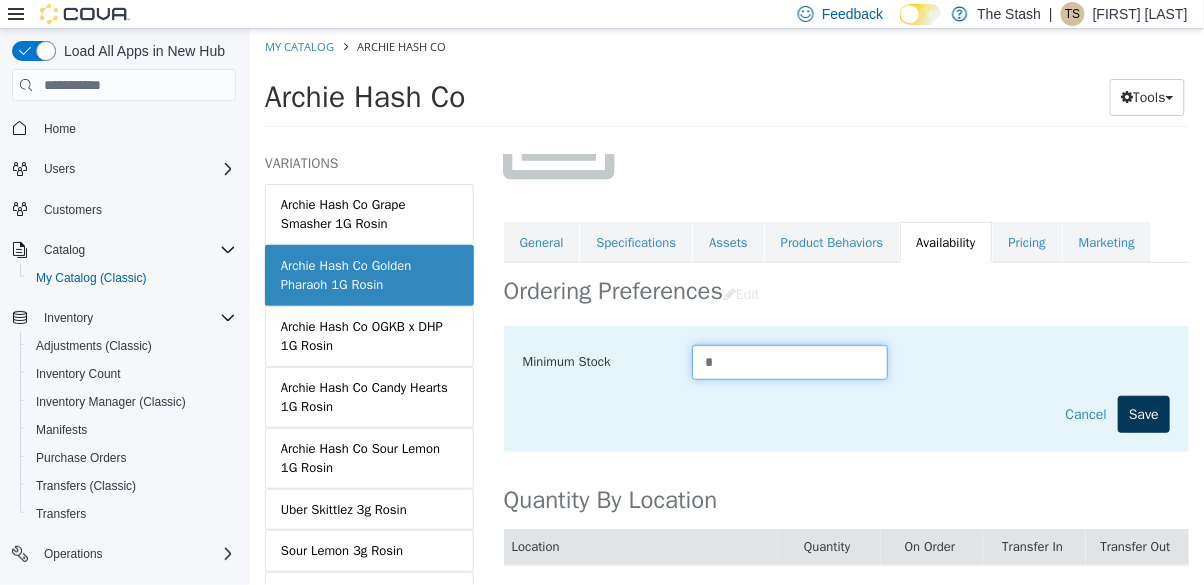 type on "*" 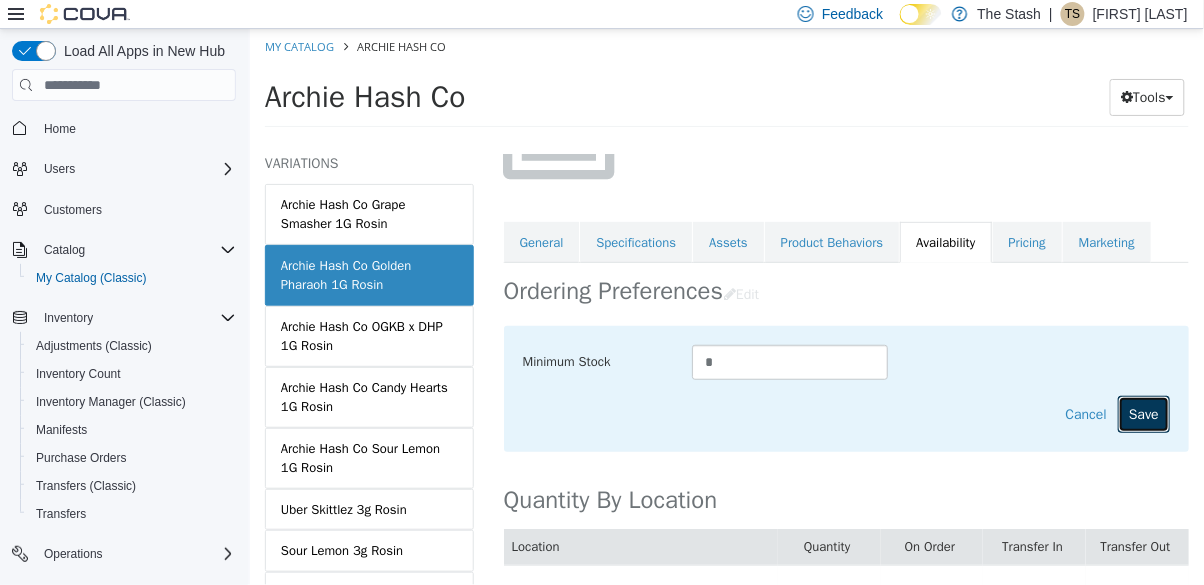 click on "Save" at bounding box center [1143, 414] 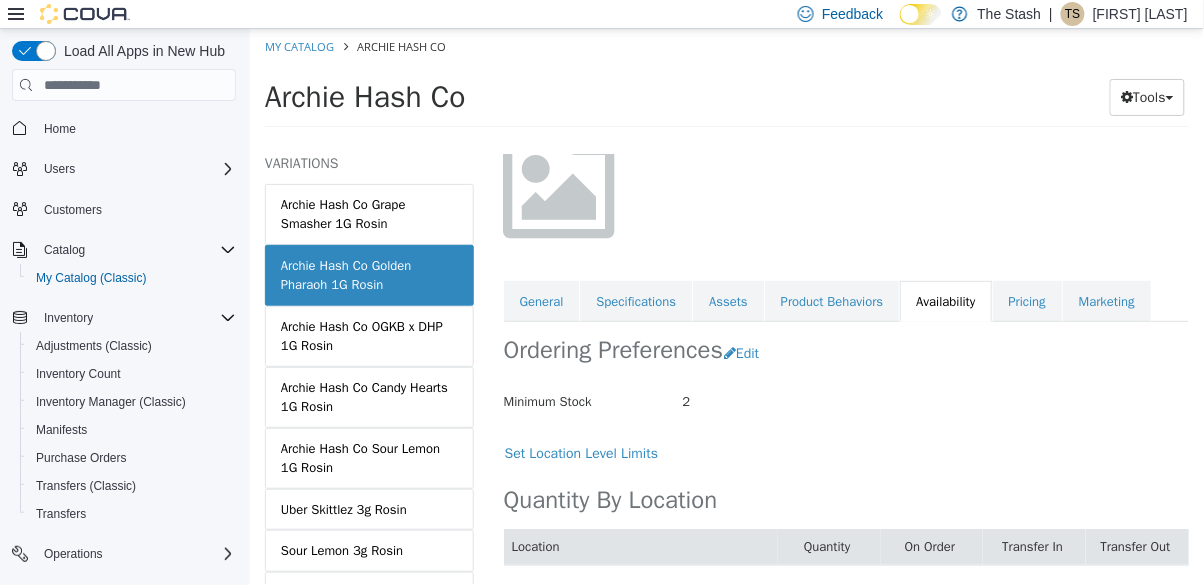 scroll, scrollTop: 162, scrollLeft: 0, axis: vertical 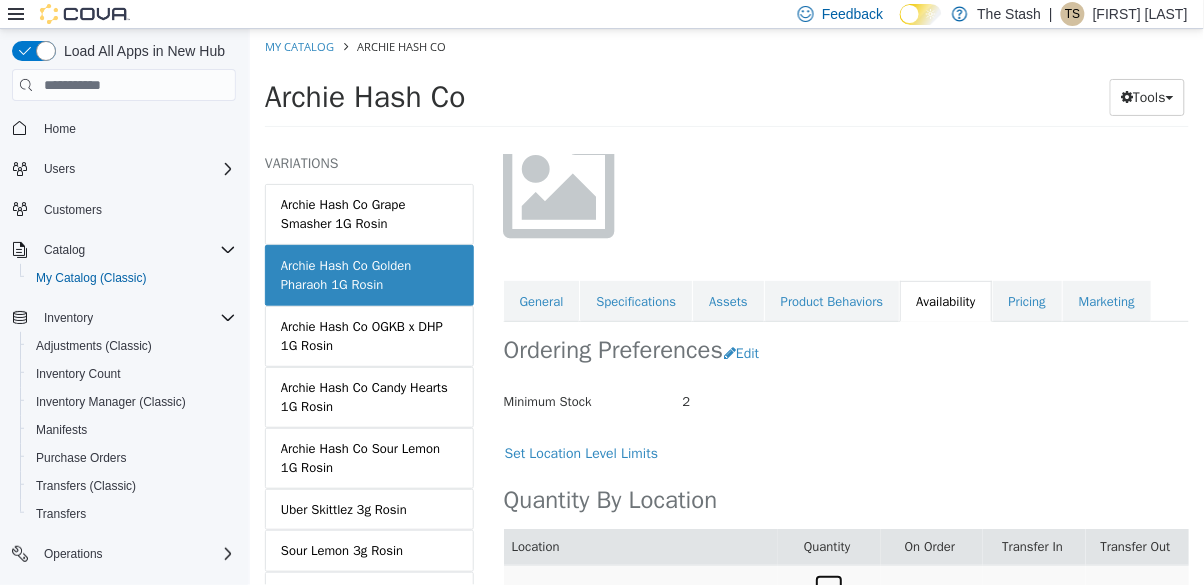 click on "0" at bounding box center (828, 592) 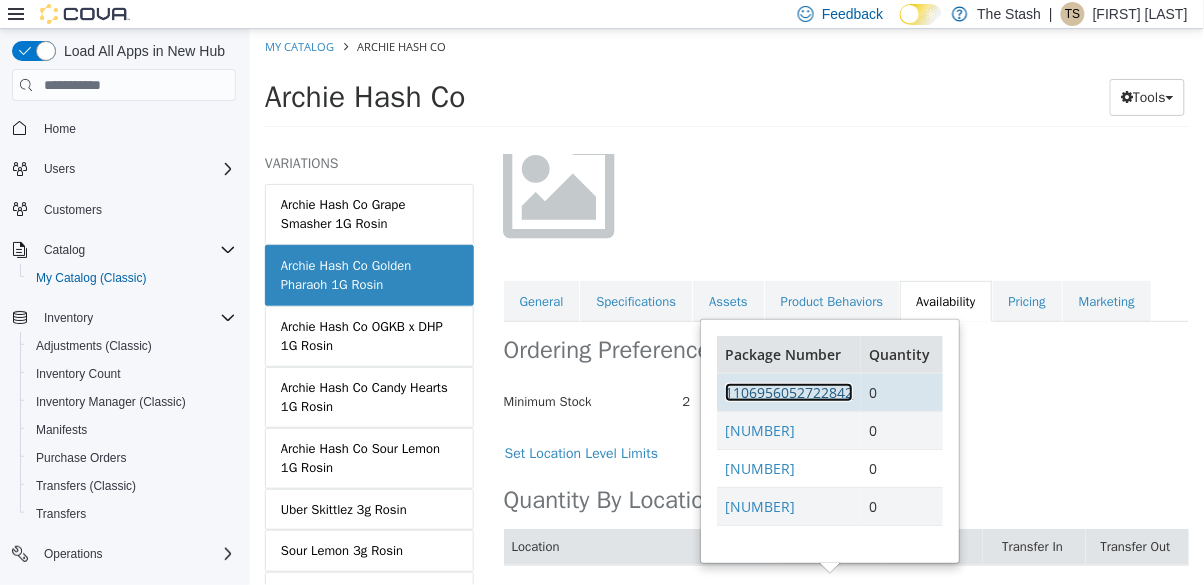 click on "1106956052722842" at bounding box center [788, 392] 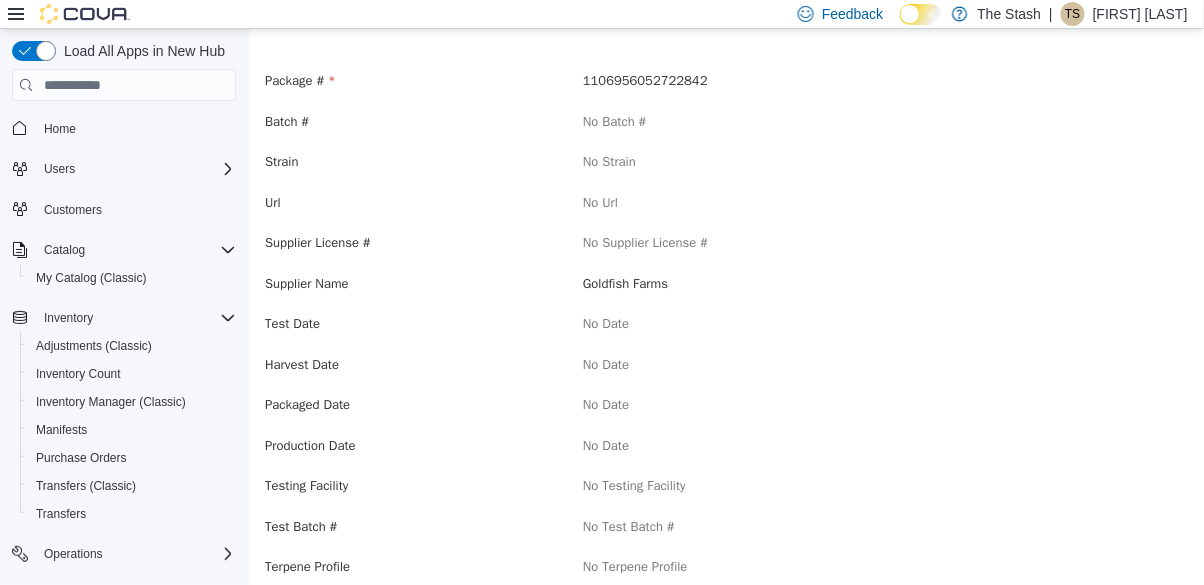 scroll, scrollTop: 0, scrollLeft: 0, axis: both 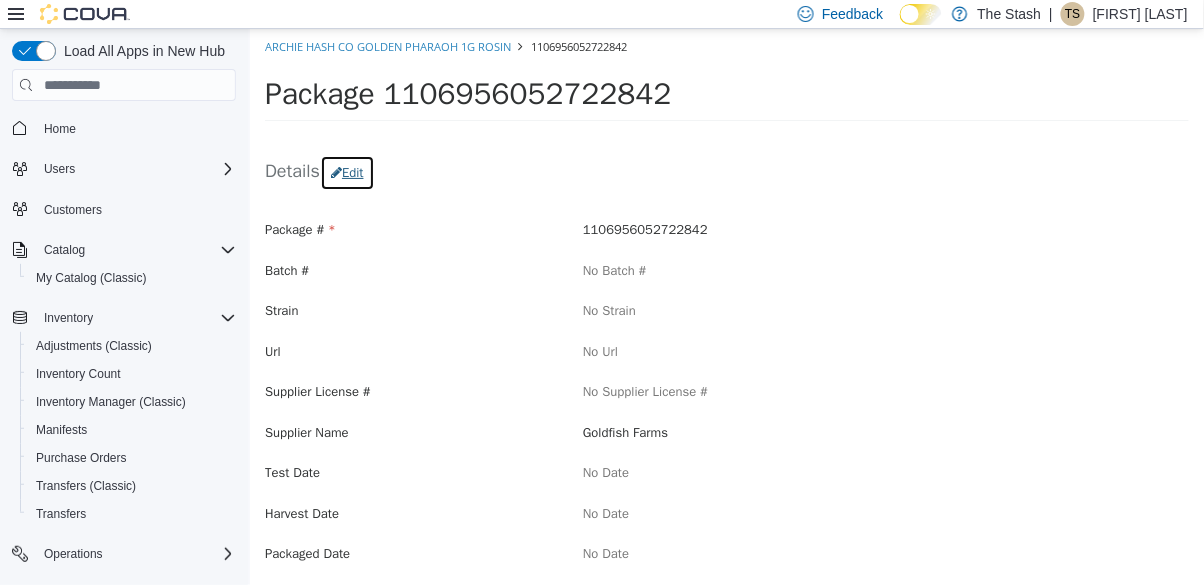 click on "Edit" at bounding box center (346, 173) 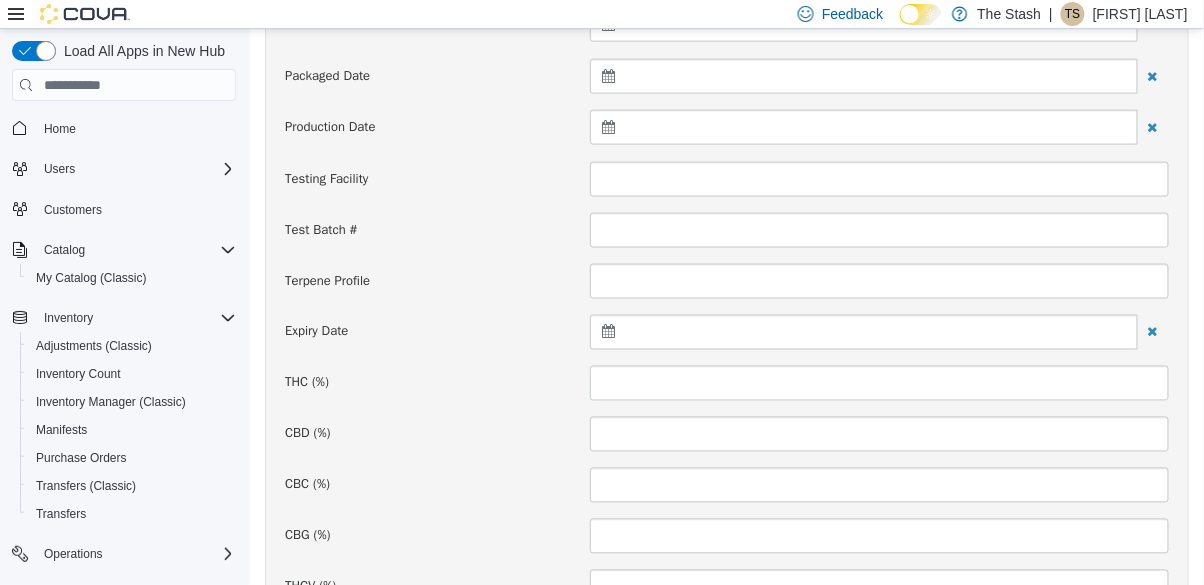 scroll, scrollTop: 575, scrollLeft: 0, axis: vertical 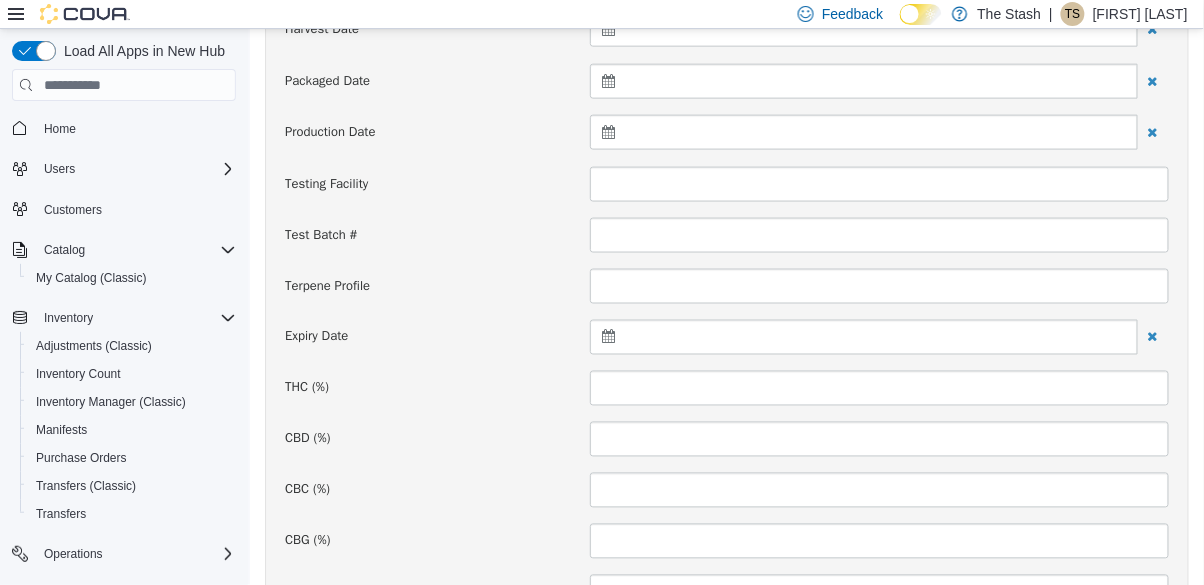 click at bounding box center [863, 337] 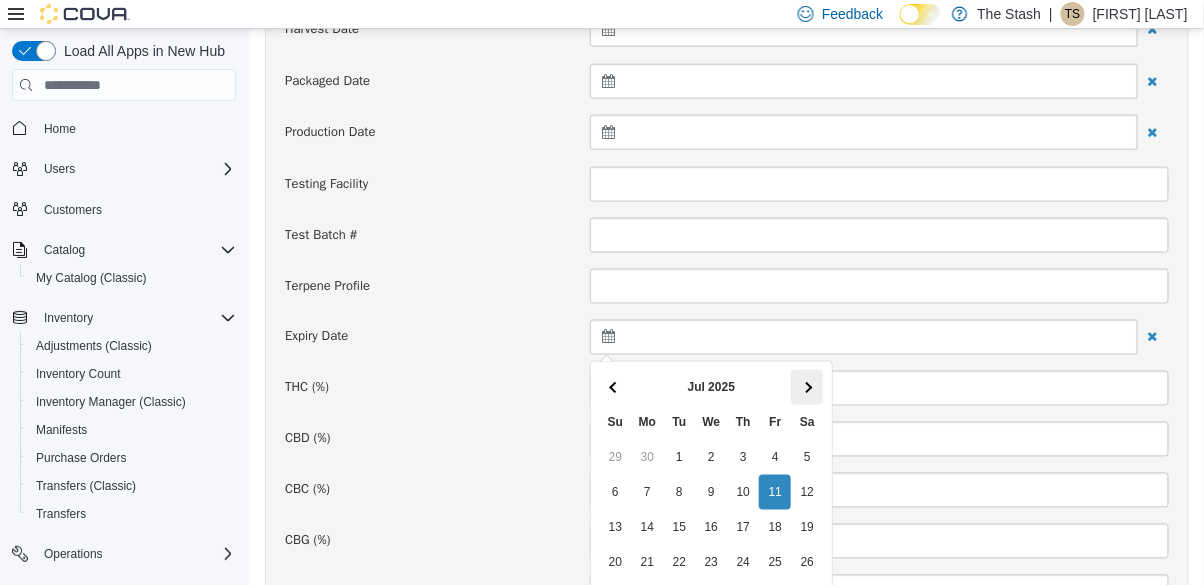 click at bounding box center [806, 387] 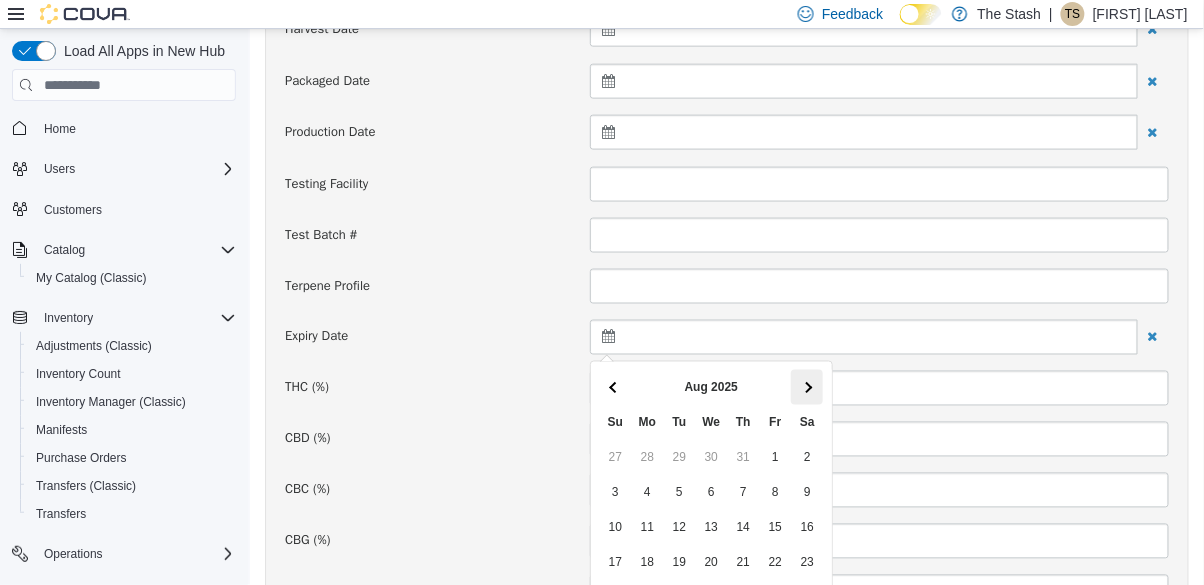 click at bounding box center (806, 387) 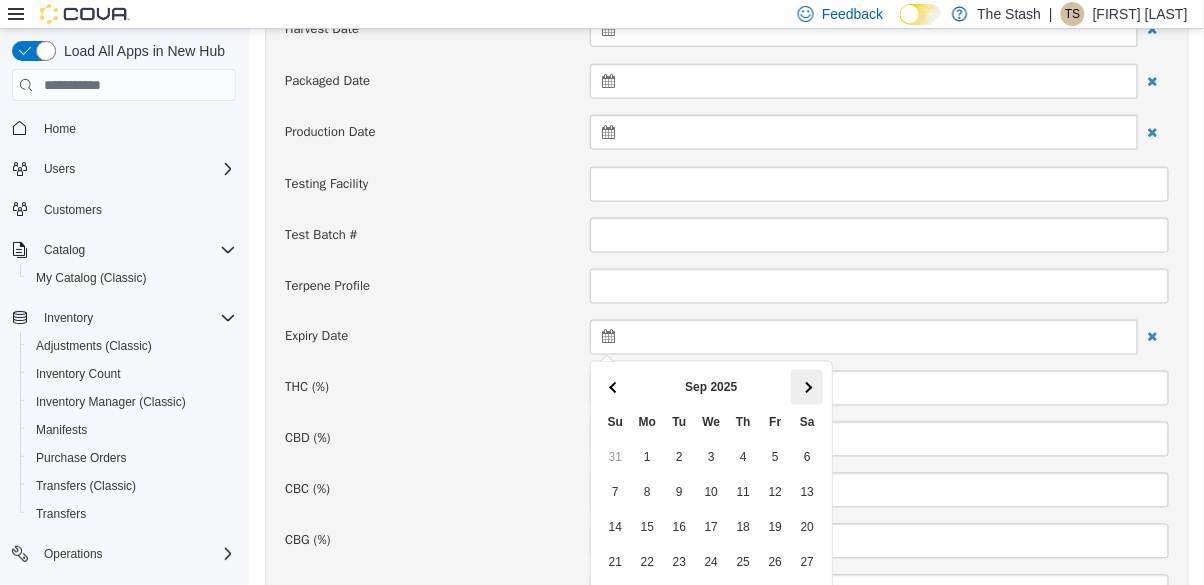 click at bounding box center [806, 387] 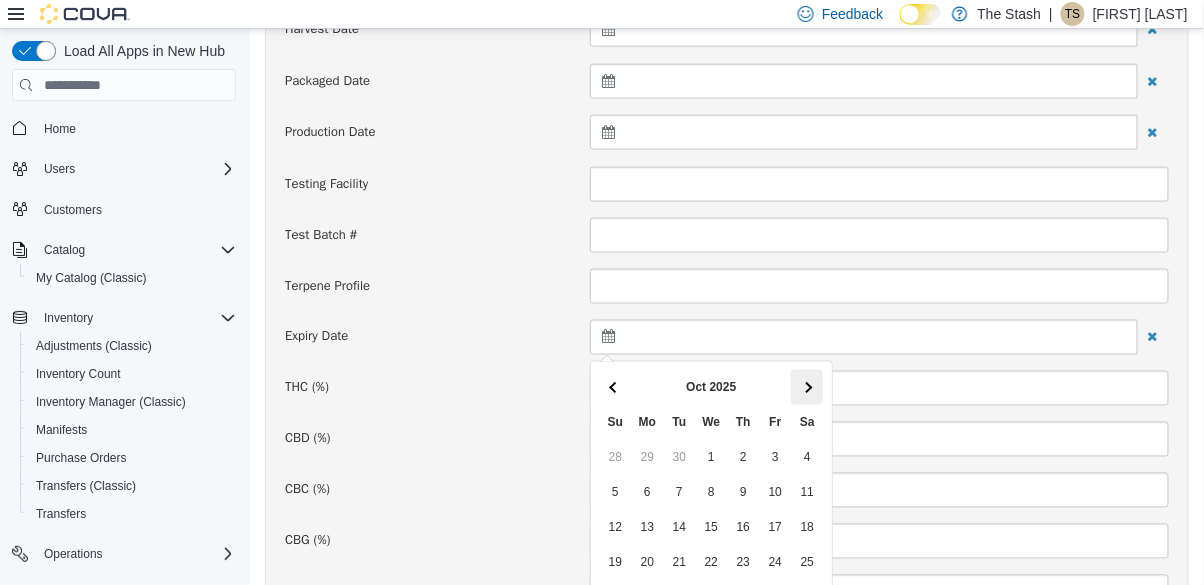 click at bounding box center [806, 387] 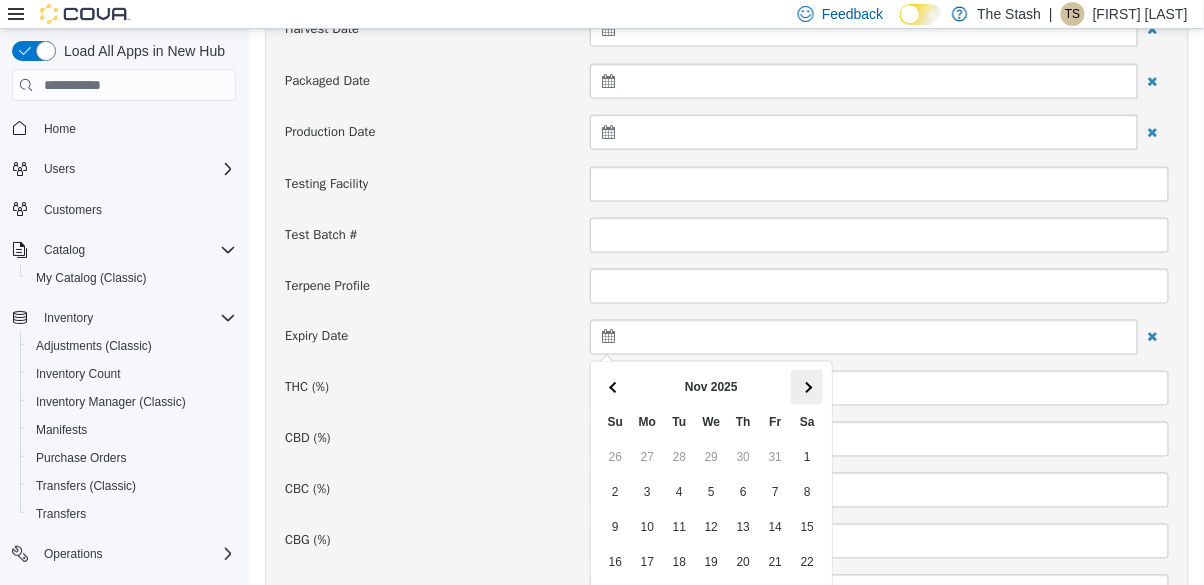 click at bounding box center [806, 387] 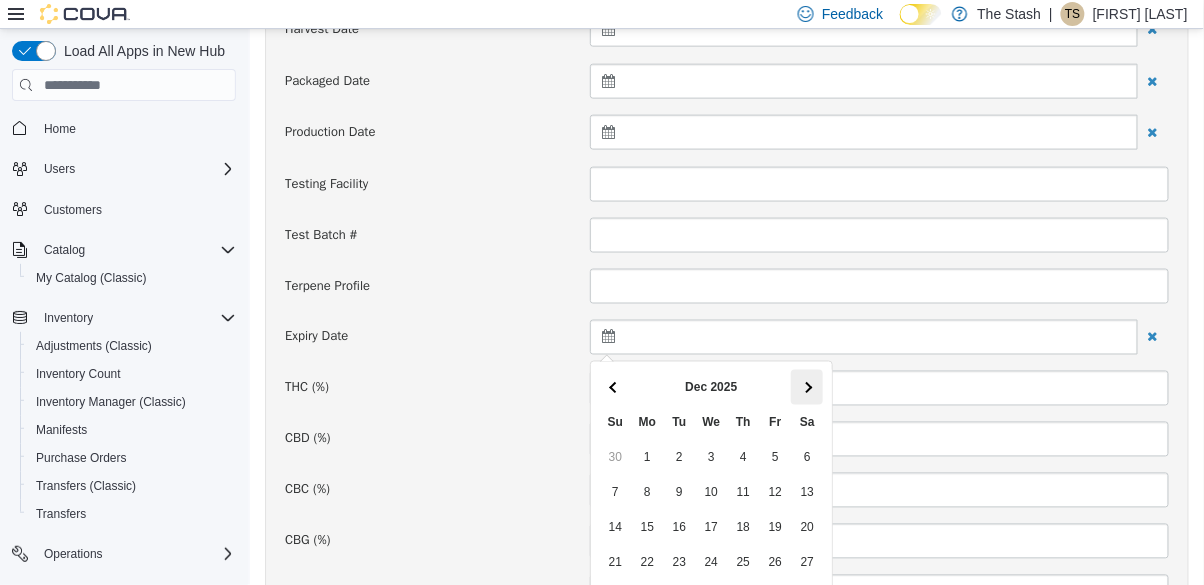 click at bounding box center [806, 387] 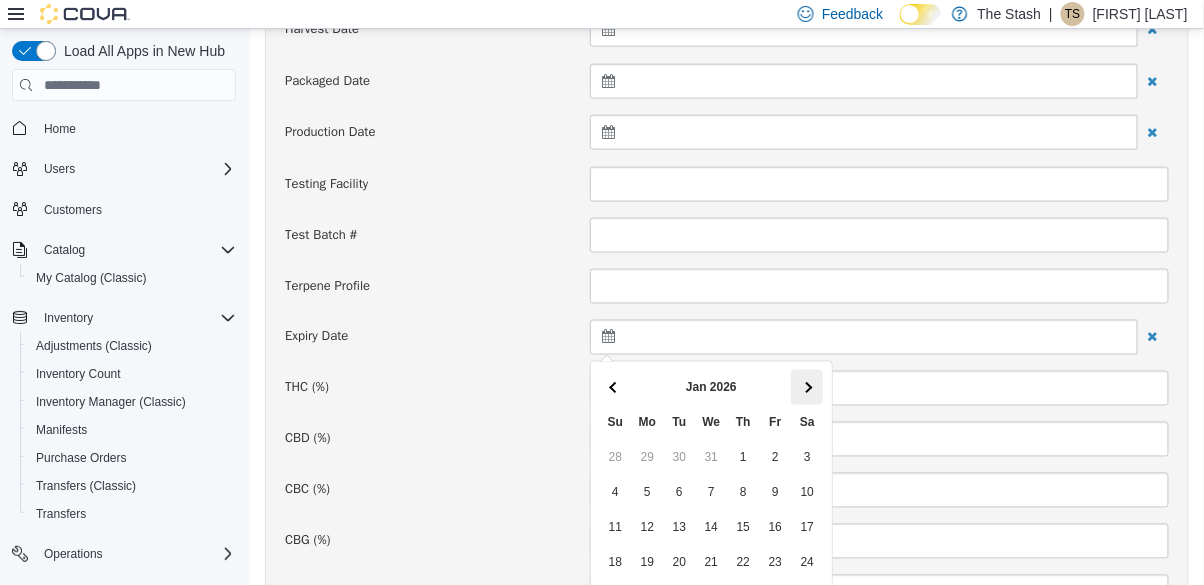 click at bounding box center (806, 387) 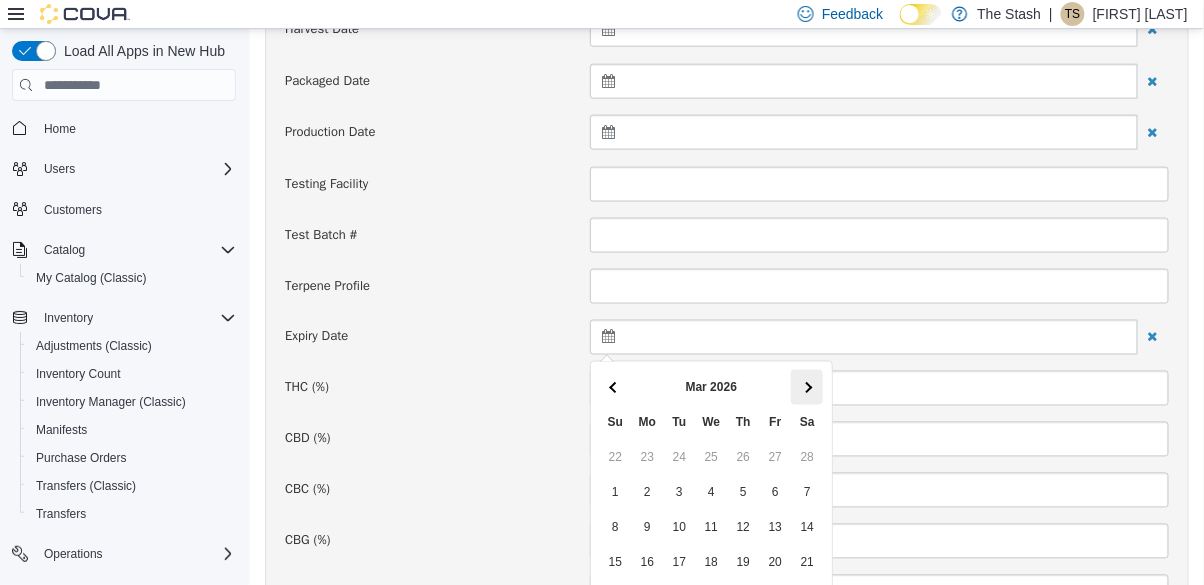 click at bounding box center [806, 387] 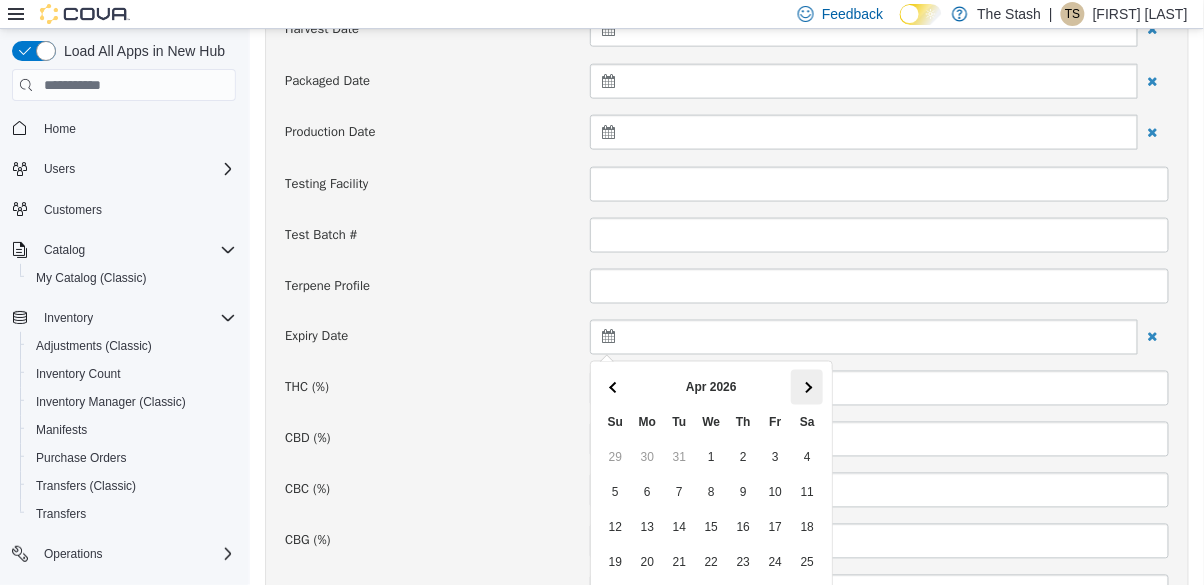 click at bounding box center (806, 387) 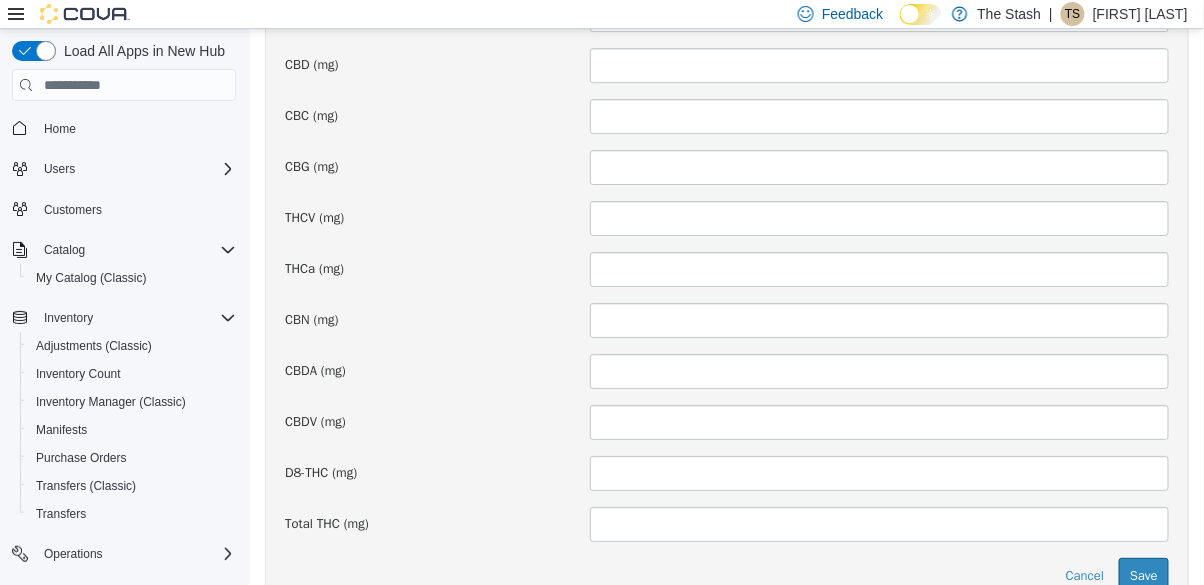 scroll, scrollTop: 1520, scrollLeft: 0, axis: vertical 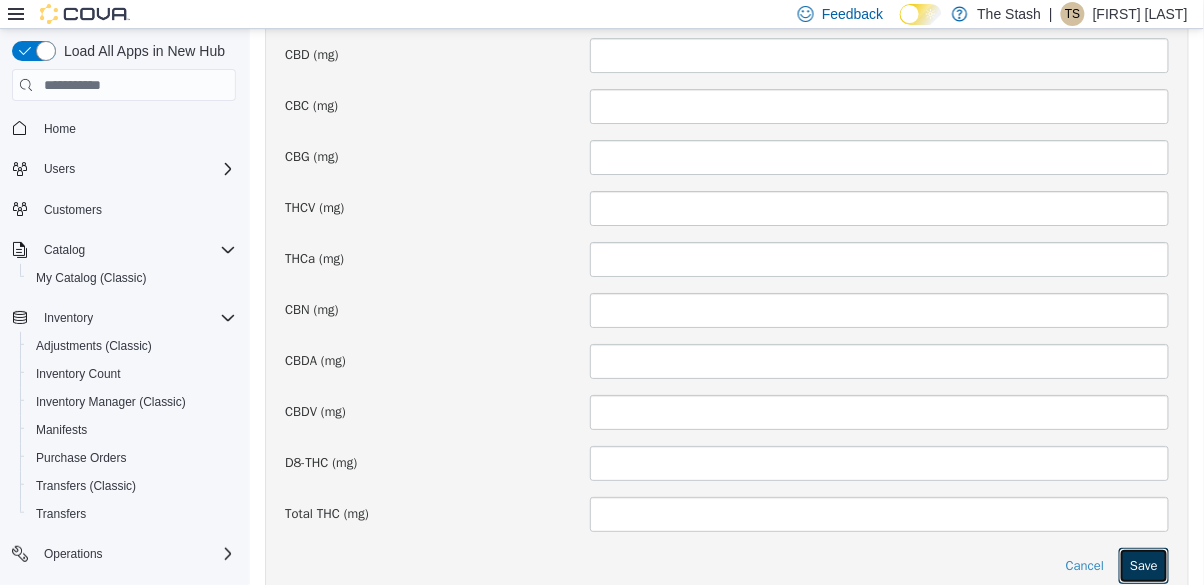 click on "Save" at bounding box center (1143, 566) 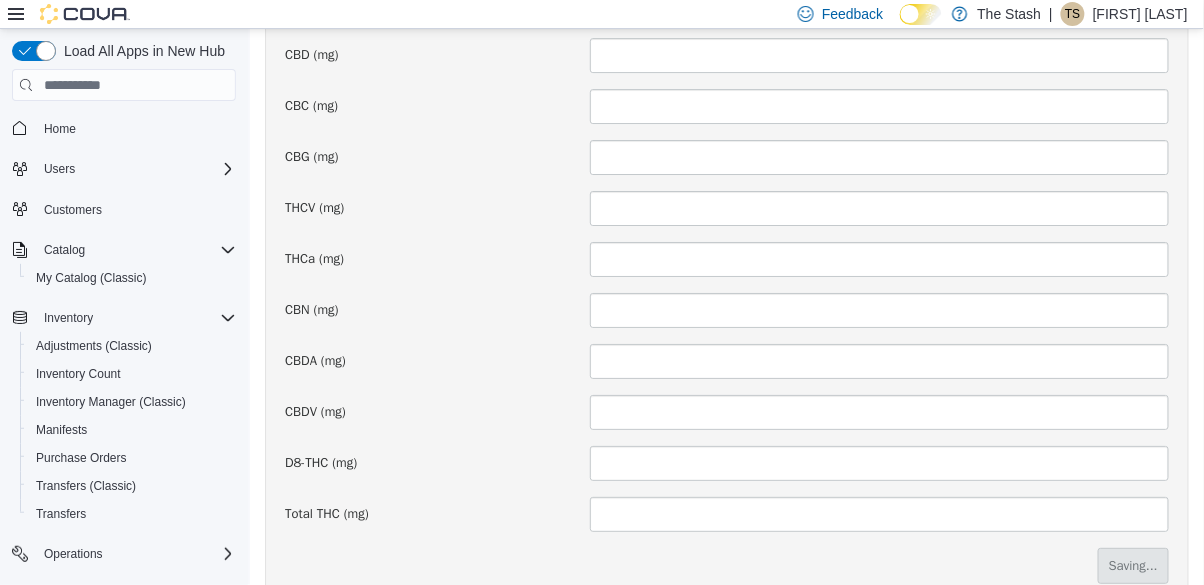 scroll, scrollTop: 0, scrollLeft: 0, axis: both 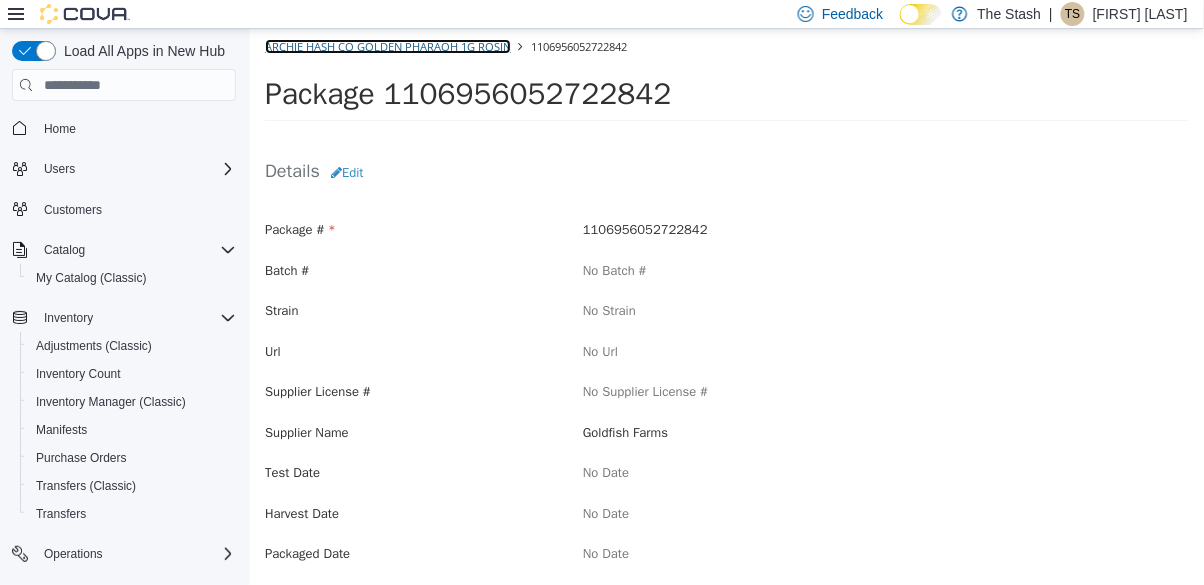 click on "Archie Hash Co Golden Pharaoh 1G Rosin" at bounding box center [387, 46] 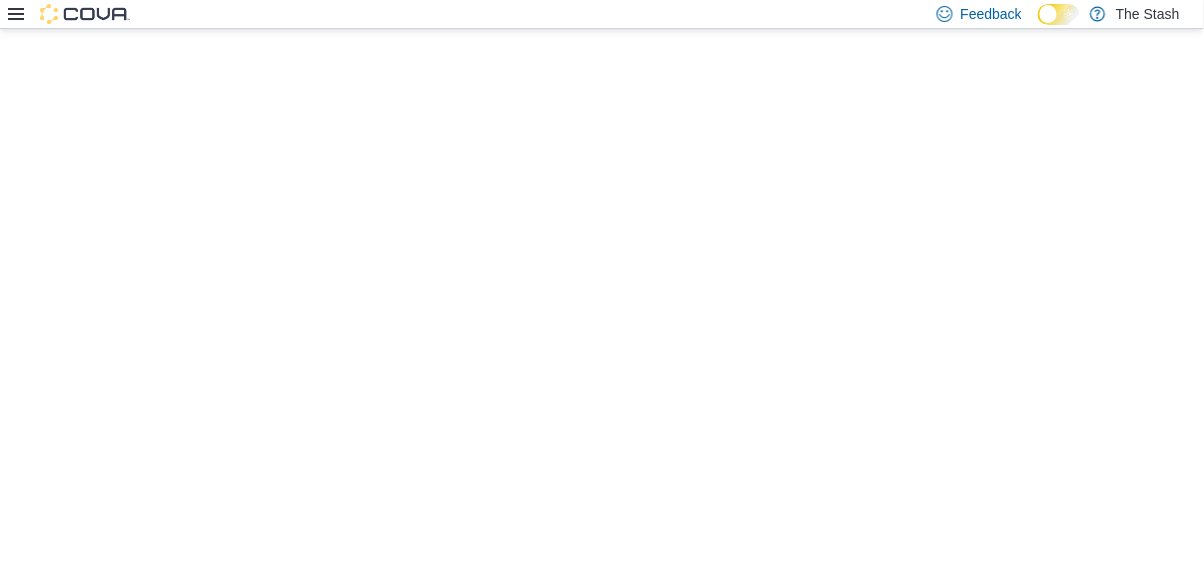 scroll, scrollTop: 0, scrollLeft: 0, axis: both 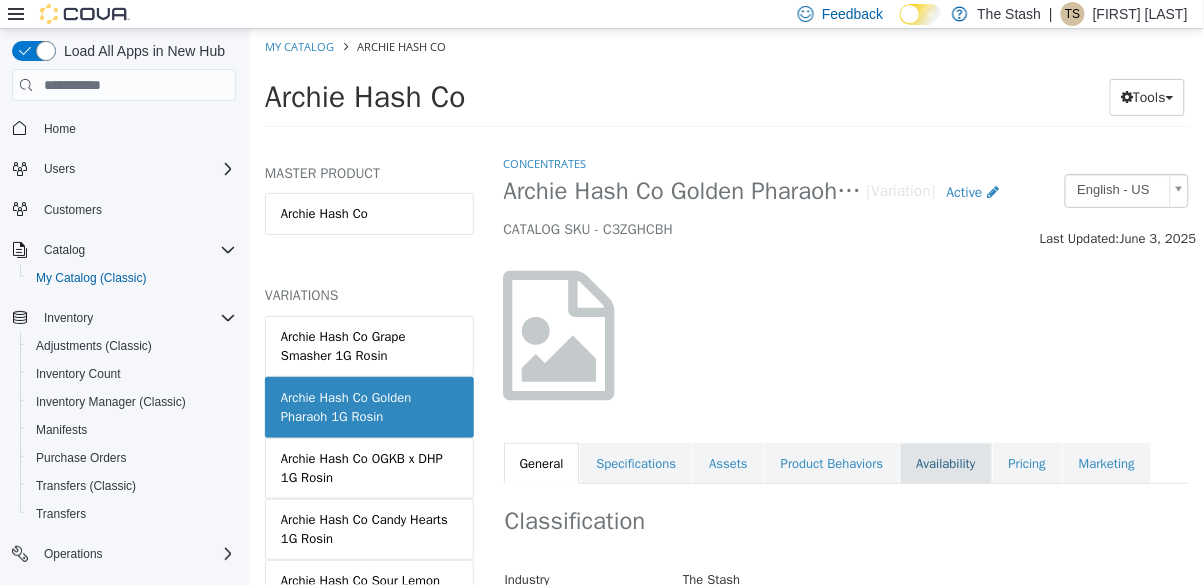 click on "Availability" at bounding box center [944, 464] 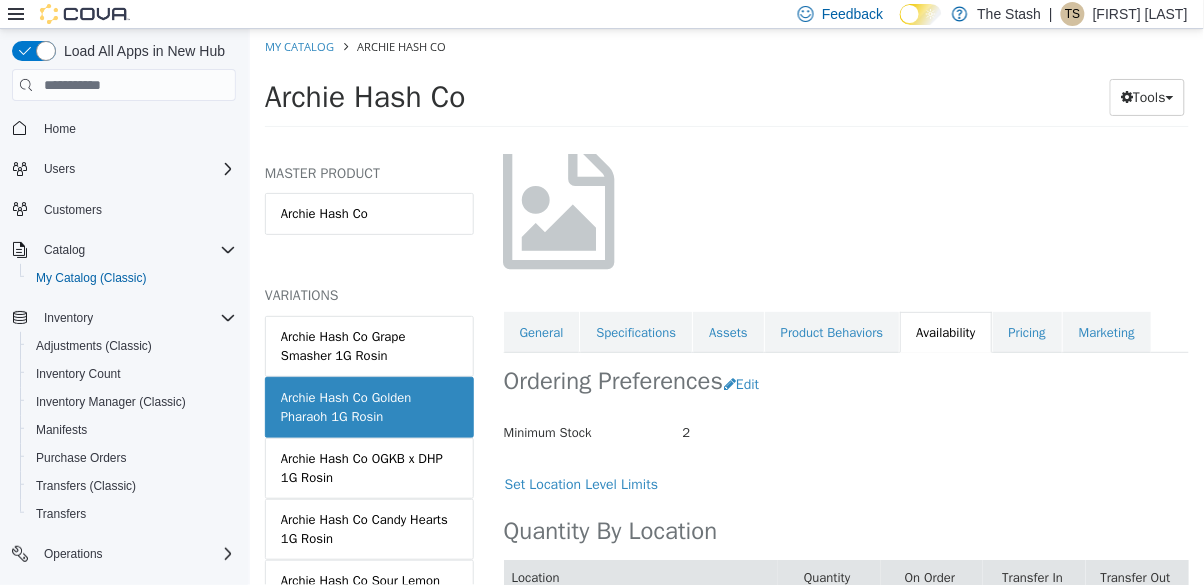 scroll, scrollTop: 162, scrollLeft: 0, axis: vertical 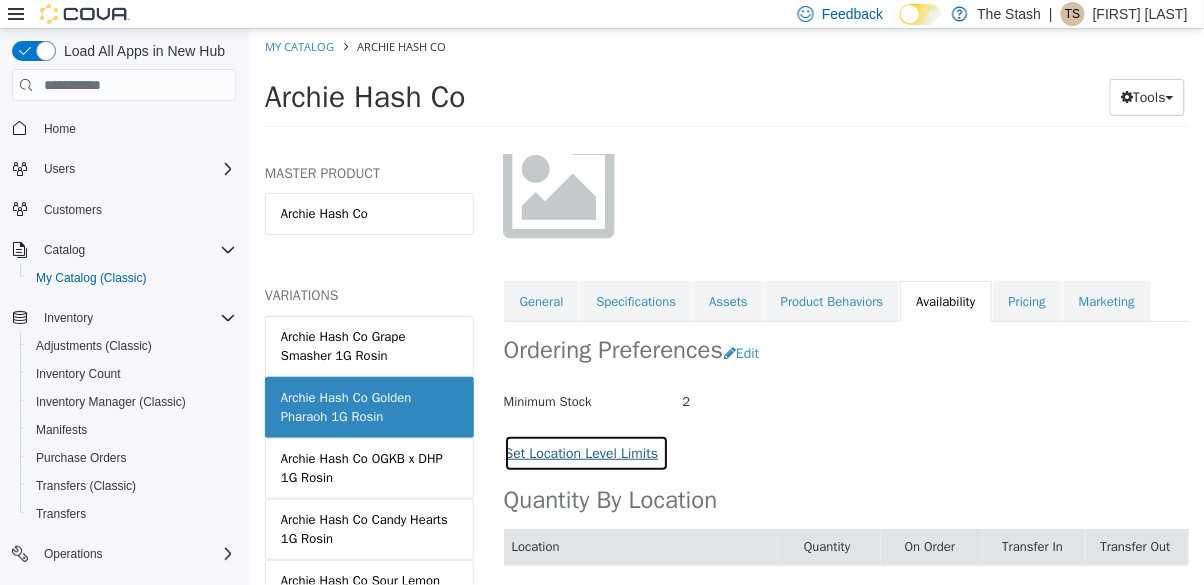 click on "Set Location Level Limits" at bounding box center [586, 453] 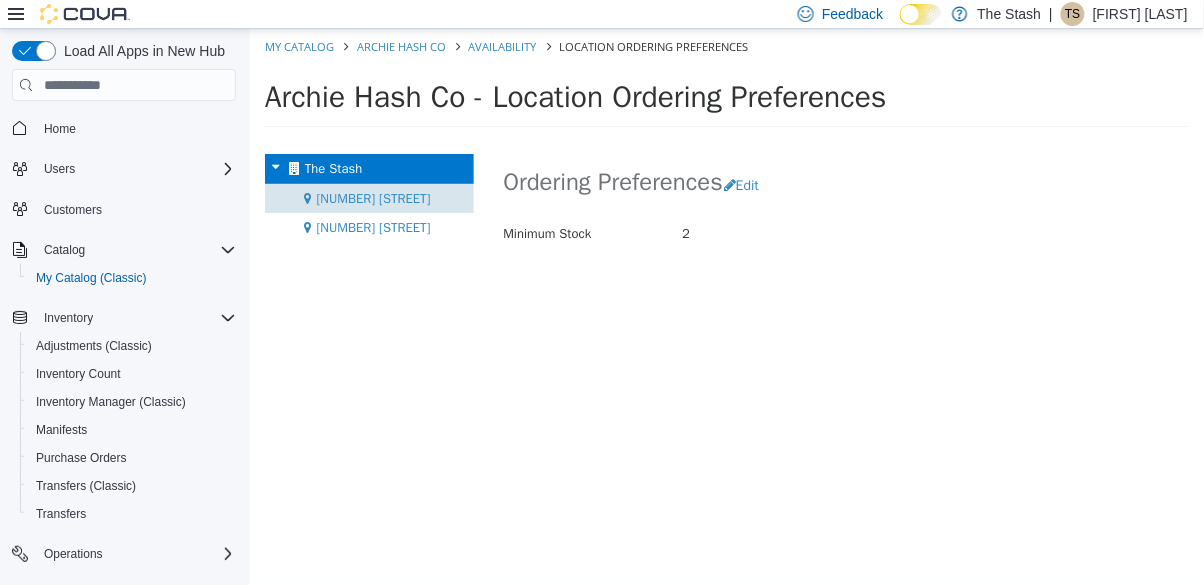 click on "111 Lujan Rd" at bounding box center (373, 198) 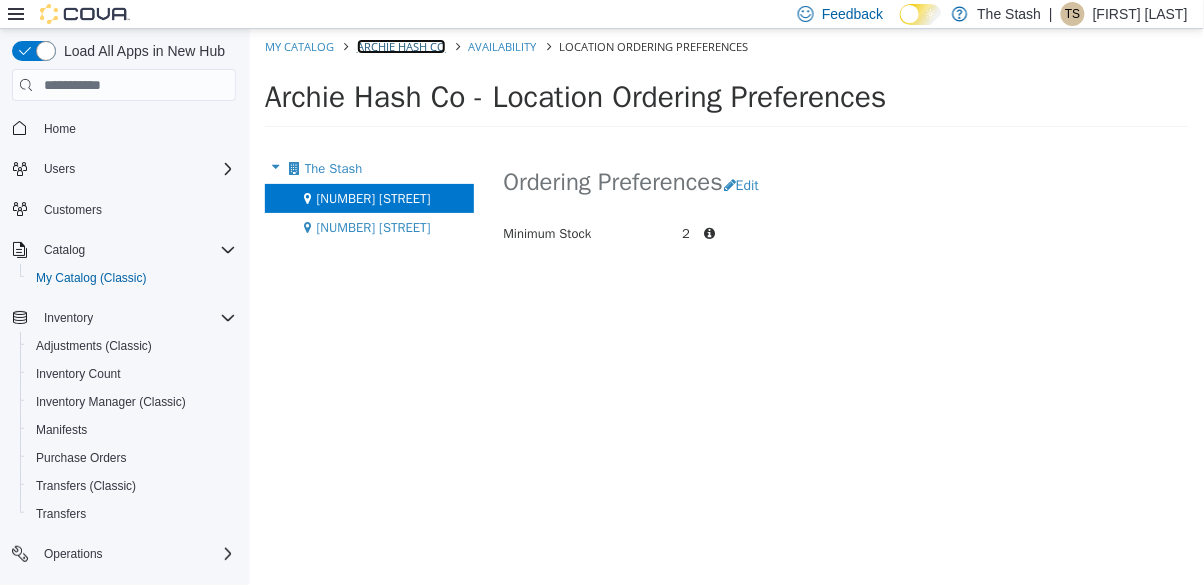 click on "Archie Hash Co" at bounding box center [400, 46] 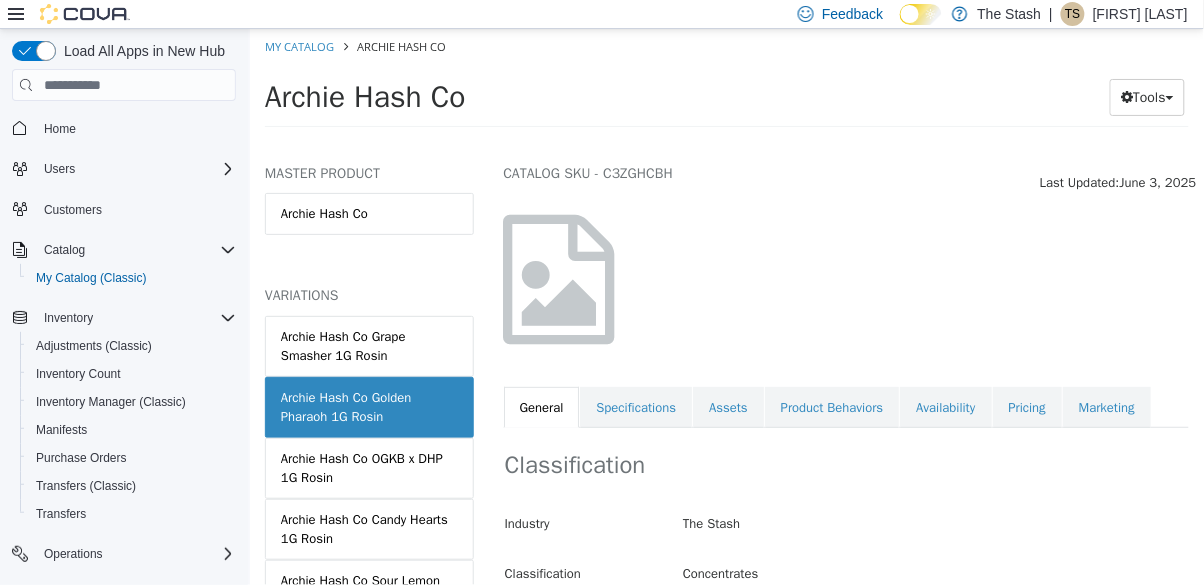 scroll, scrollTop: 0, scrollLeft: 0, axis: both 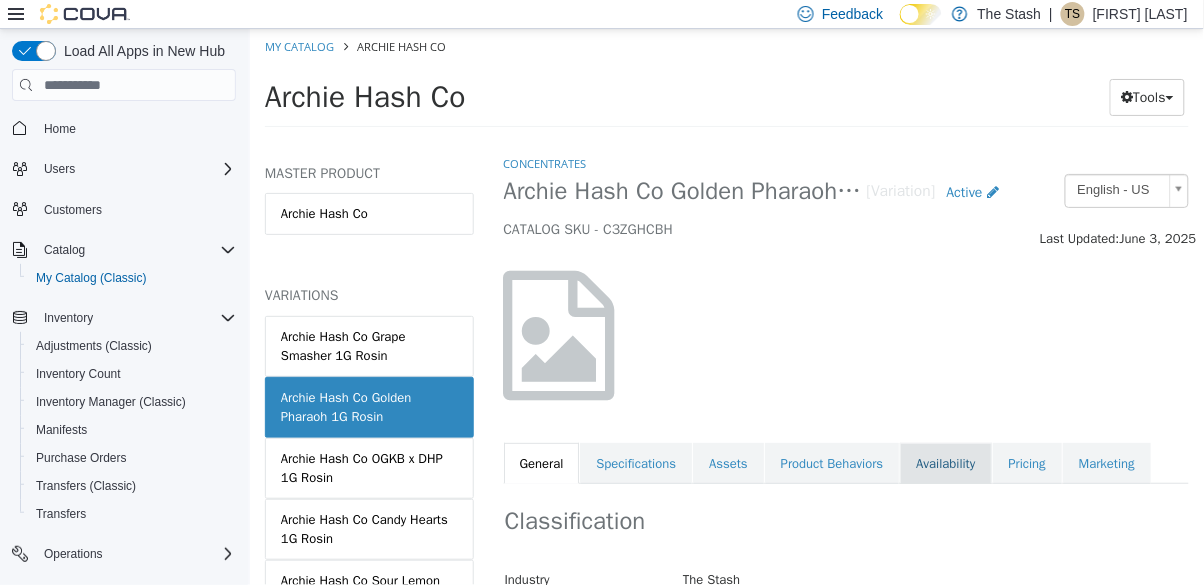 click on "Availability" at bounding box center [944, 464] 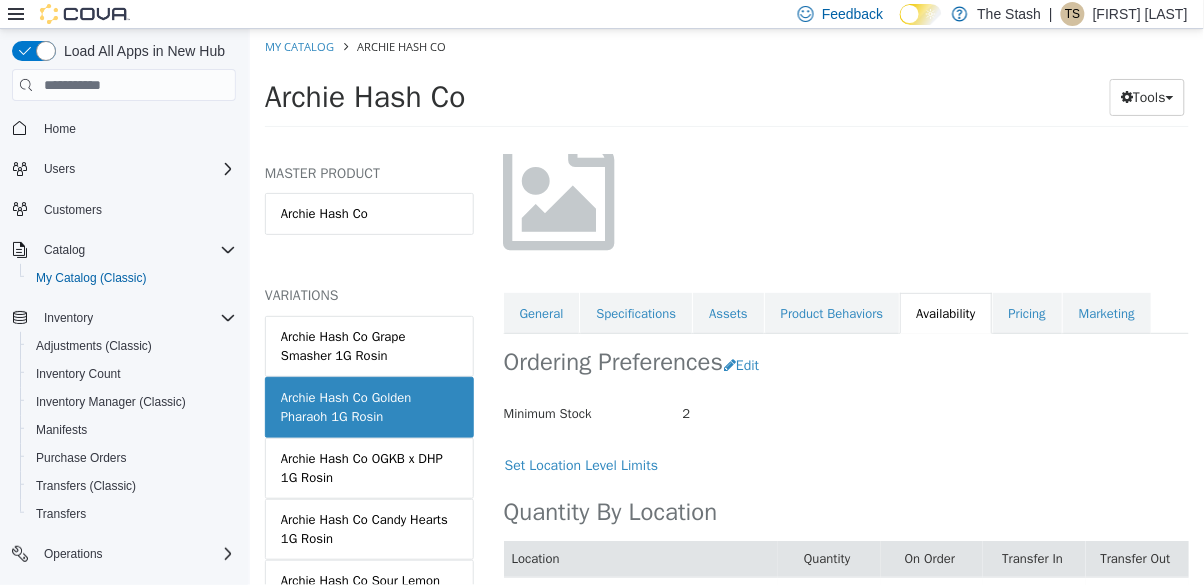 scroll, scrollTop: 162, scrollLeft: 0, axis: vertical 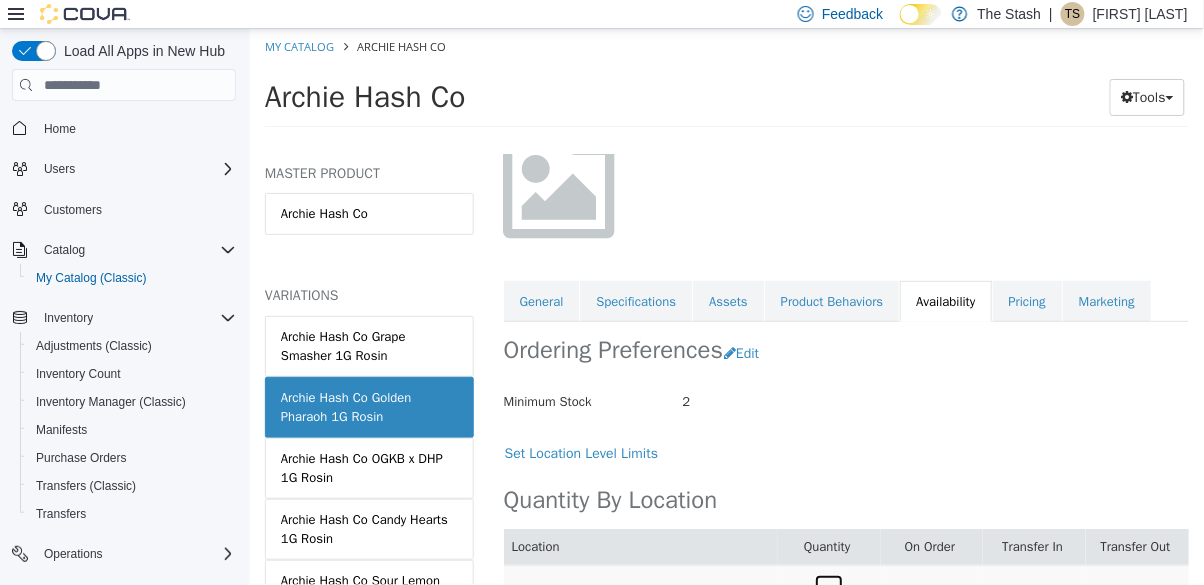 click on "0" at bounding box center (828, 592) 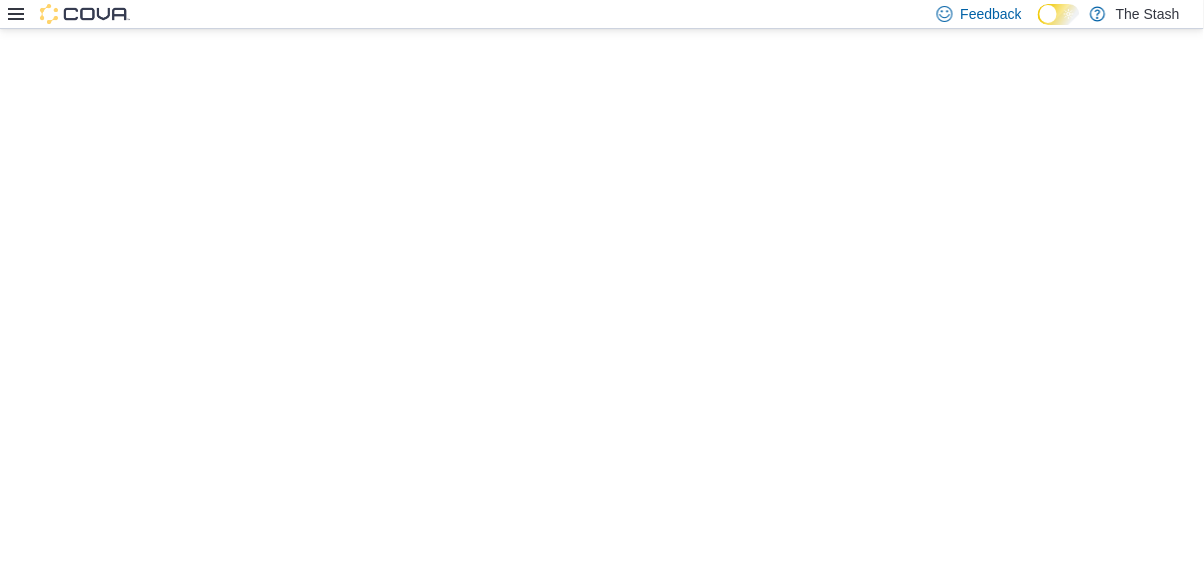 scroll, scrollTop: 0, scrollLeft: 0, axis: both 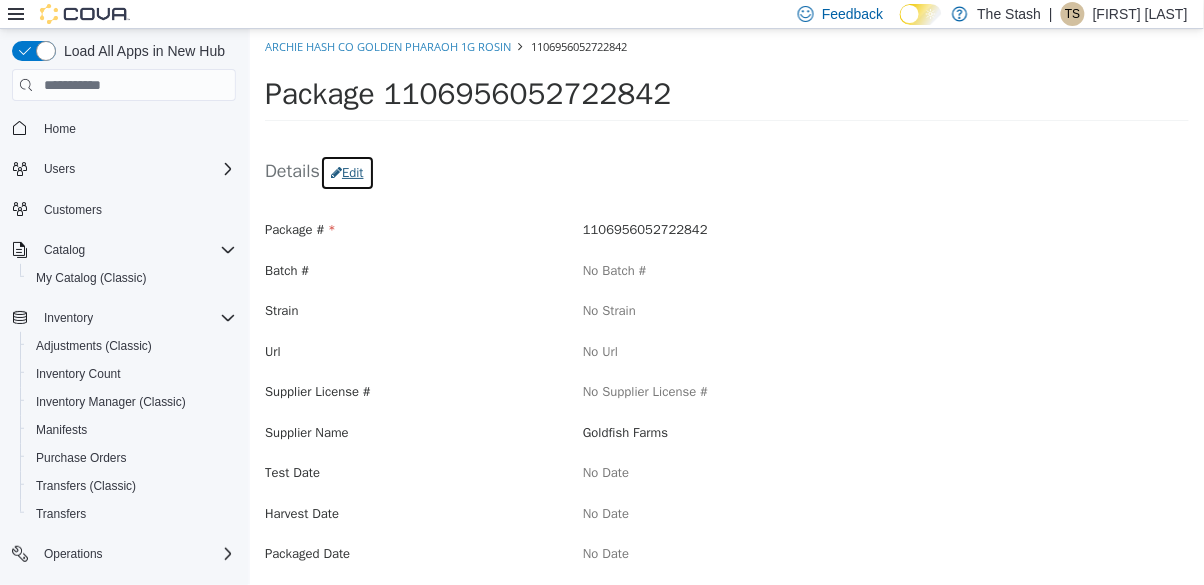 click on "Edit" at bounding box center [346, 173] 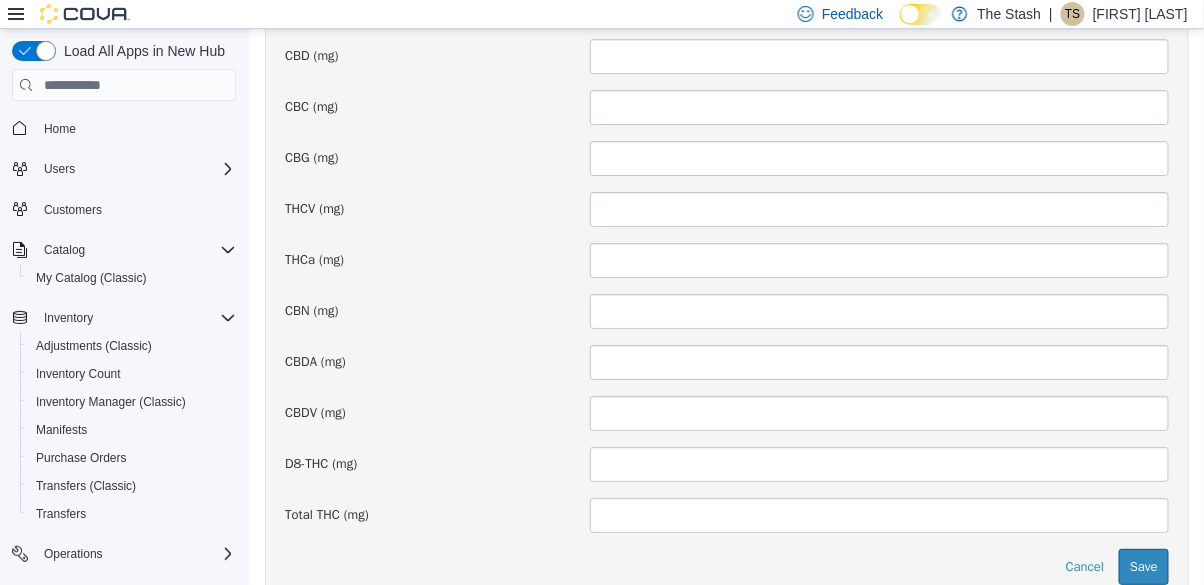 scroll, scrollTop: 1520, scrollLeft: 0, axis: vertical 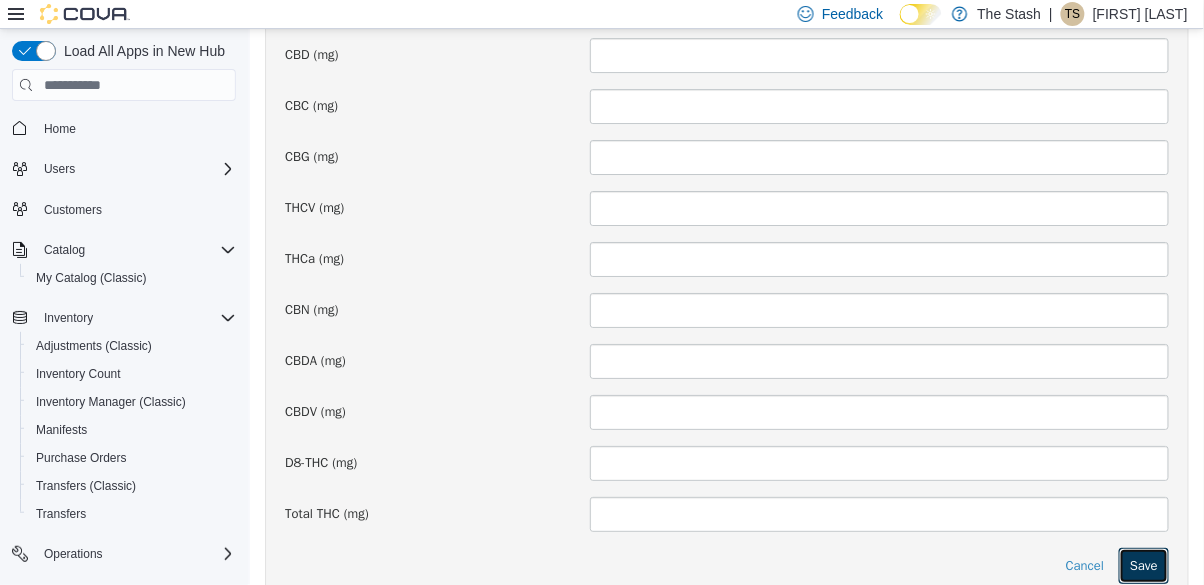 click on "Save" at bounding box center [1143, 566] 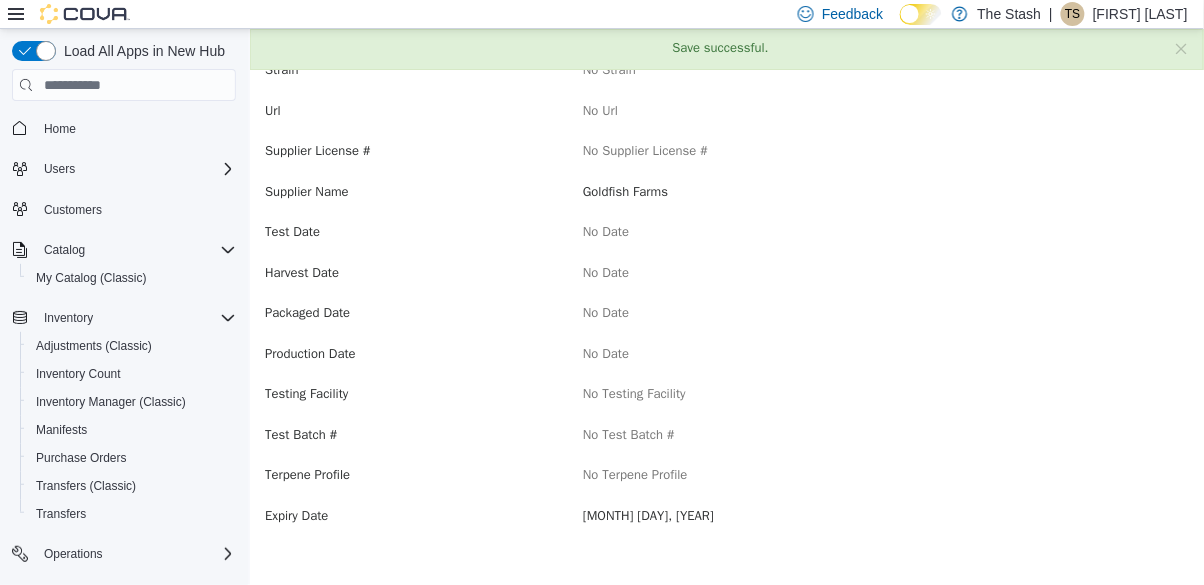 scroll, scrollTop: 0, scrollLeft: 0, axis: both 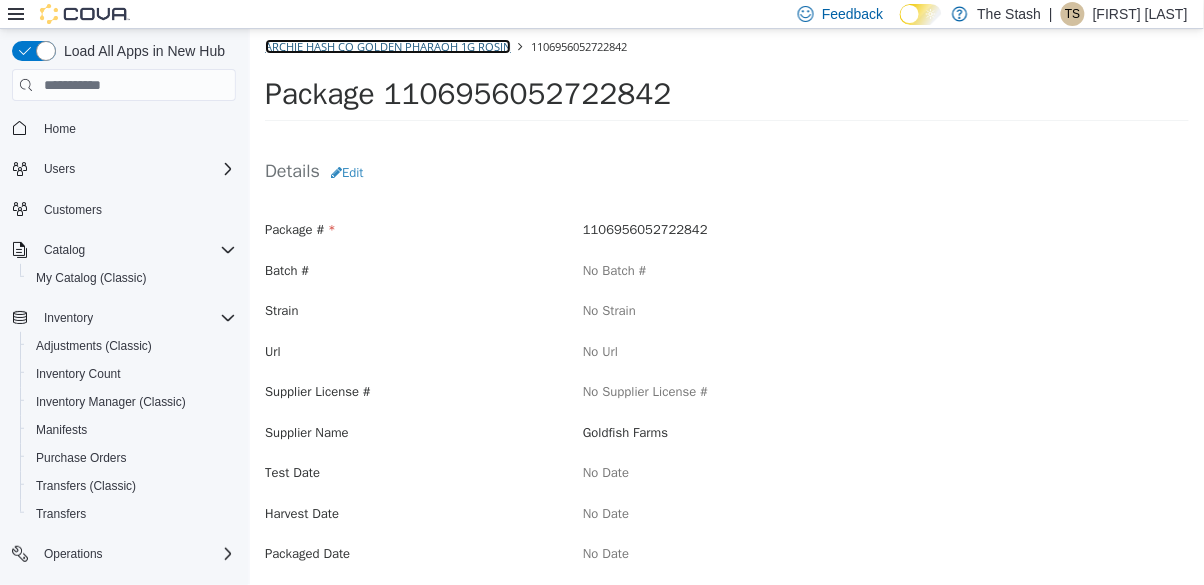 click on "Archie Hash Co Golden Pharaoh 1G Rosin" at bounding box center [387, 46] 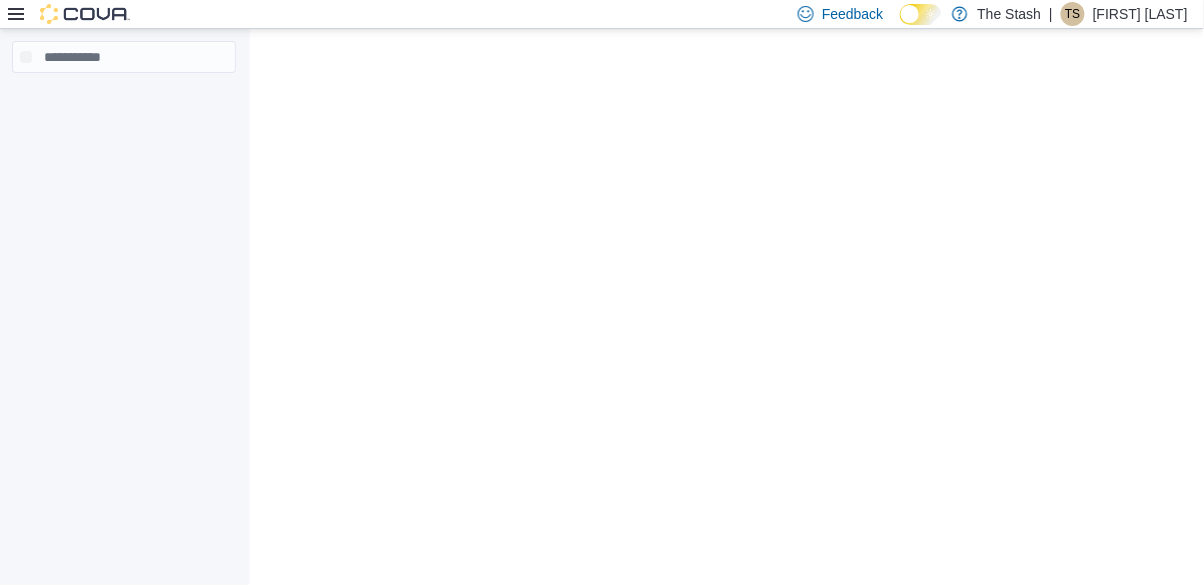 scroll, scrollTop: 0, scrollLeft: 0, axis: both 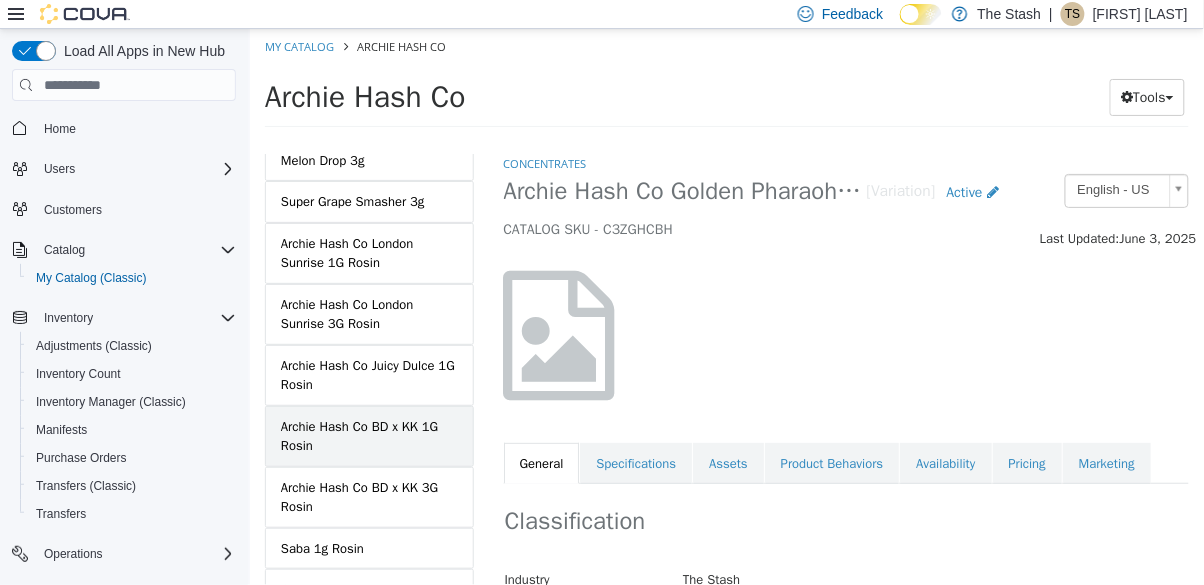 click on "Archie Hash Co BD x KK 1G Rosin" at bounding box center (368, 436) 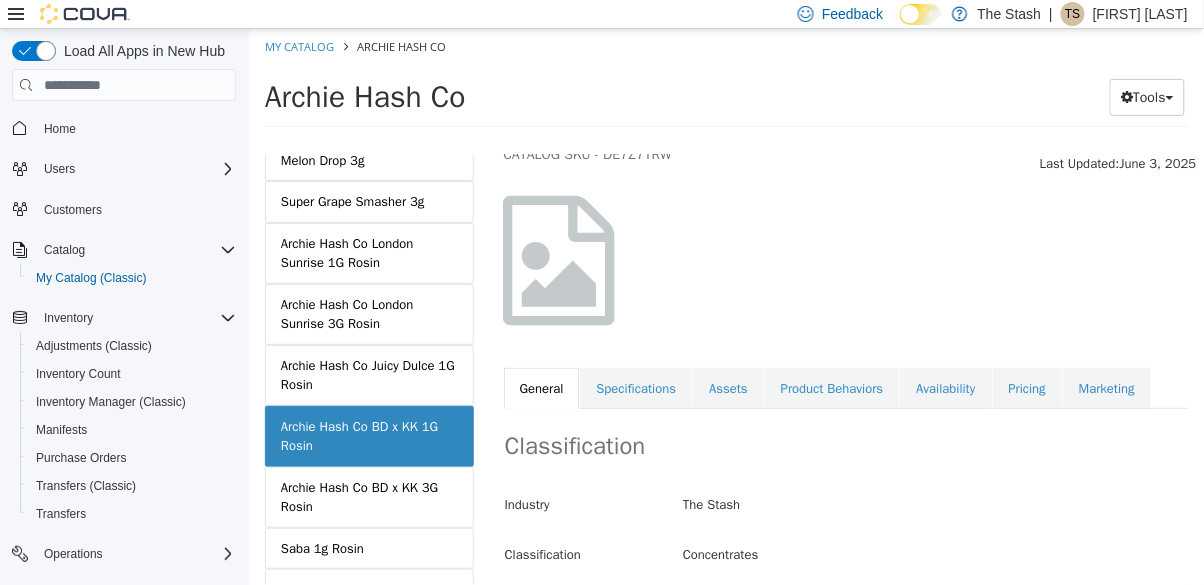 scroll, scrollTop: 75, scrollLeft: 0, axis: vertical 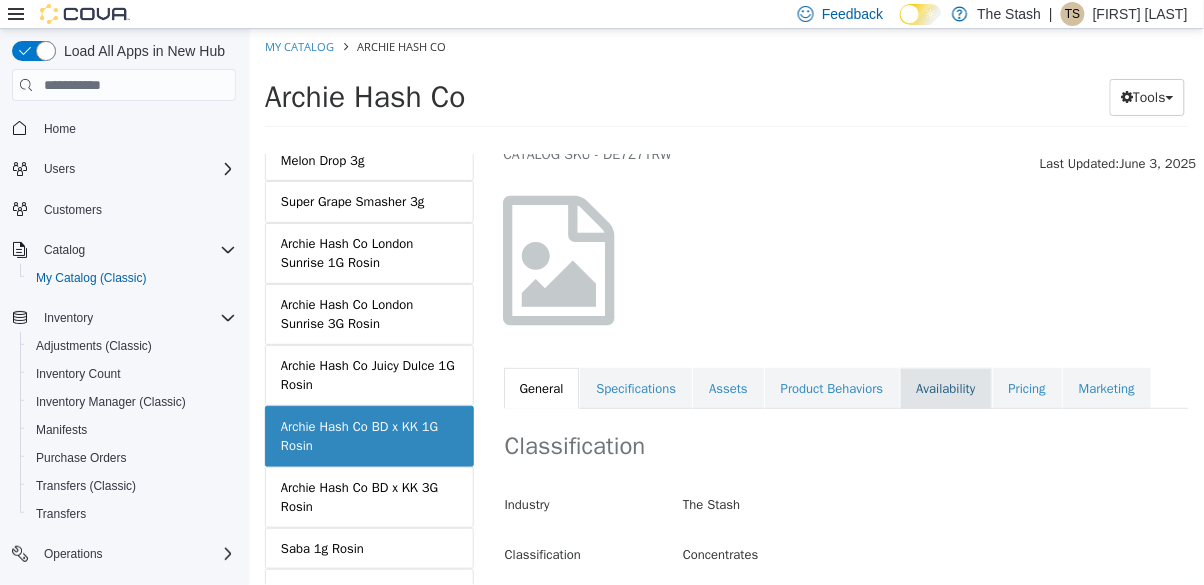 click on "Availability" at bounding box center [944, 389] 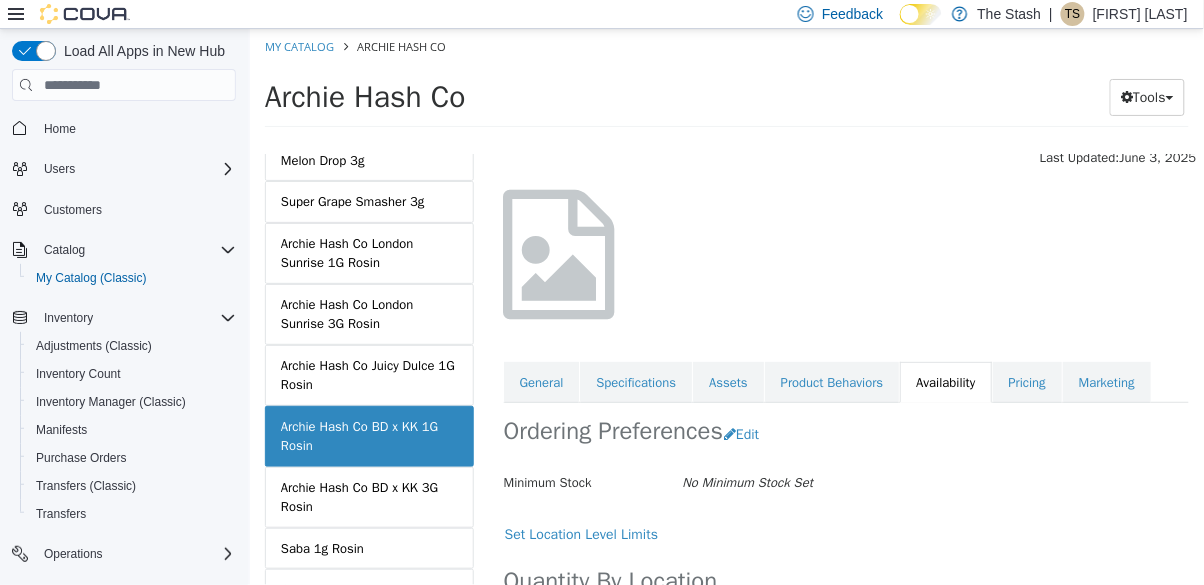 scroll, scrollTop: 179, scrollLeft: 0, axis: vertical 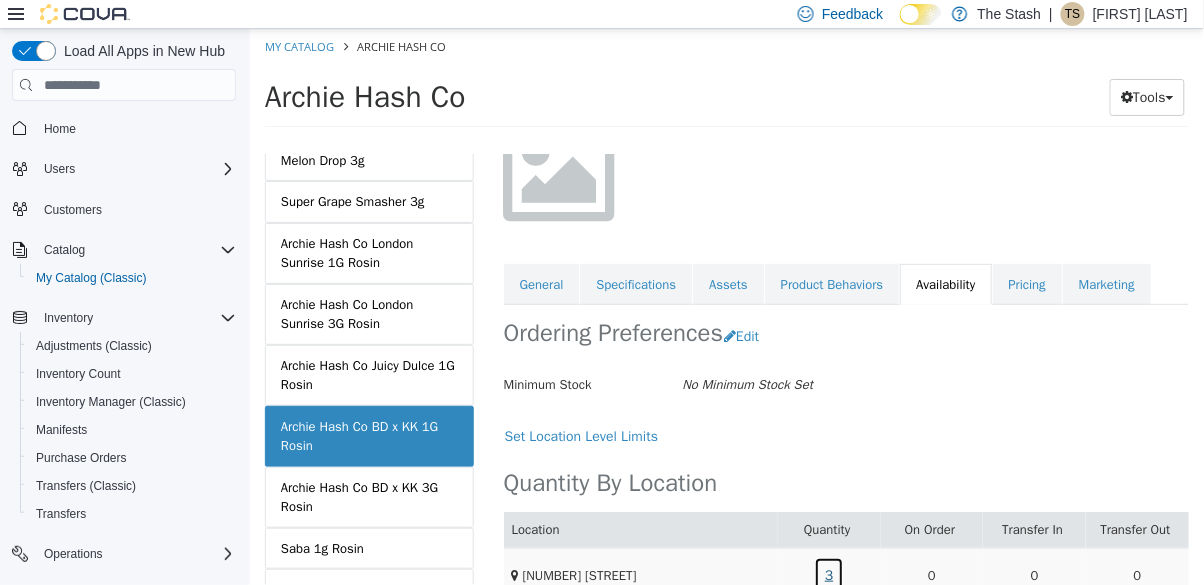 click on "3" at bounding box center (828, 575) 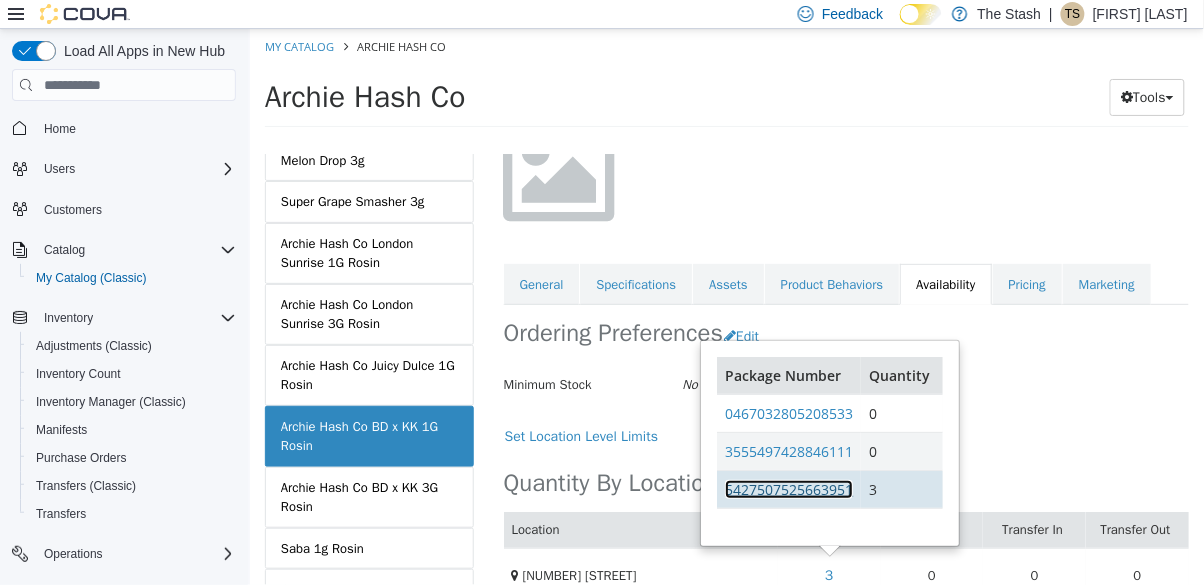 click on "5427507525663951" at bounding box center (788, 489) 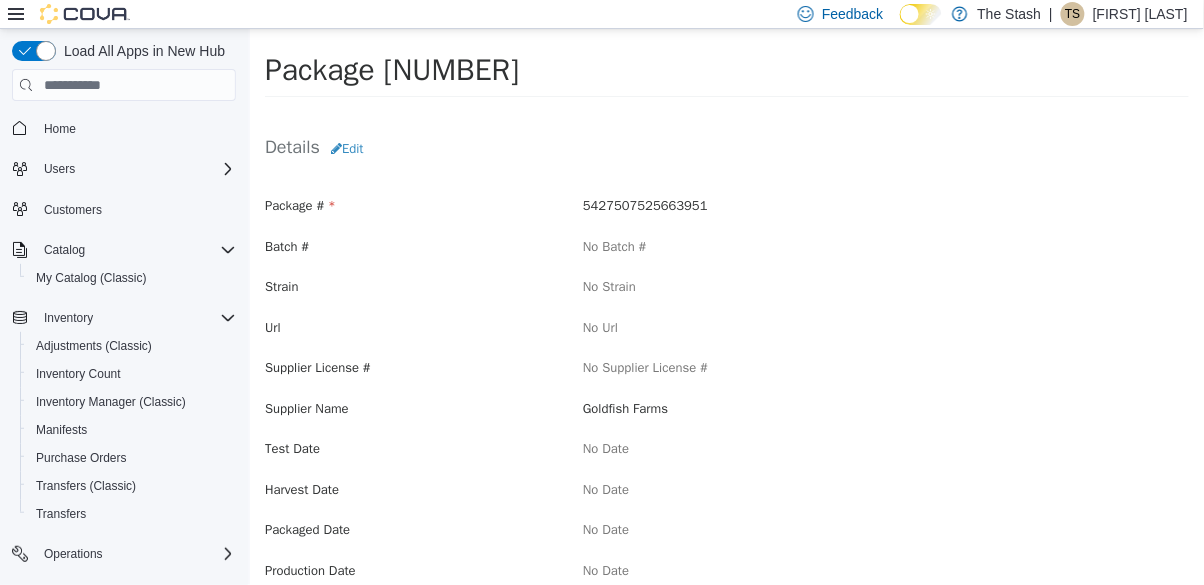 scroll, scrollTop: 25, scrollLeft: 0, axis: vertical 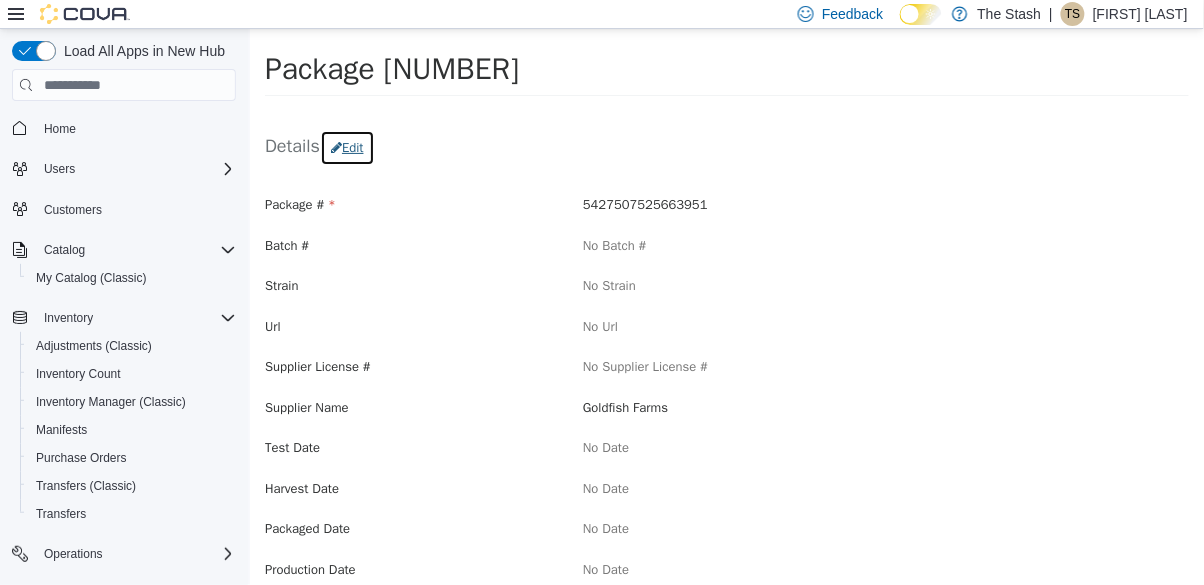 click on "Edit" at bounding box center [346, 148] 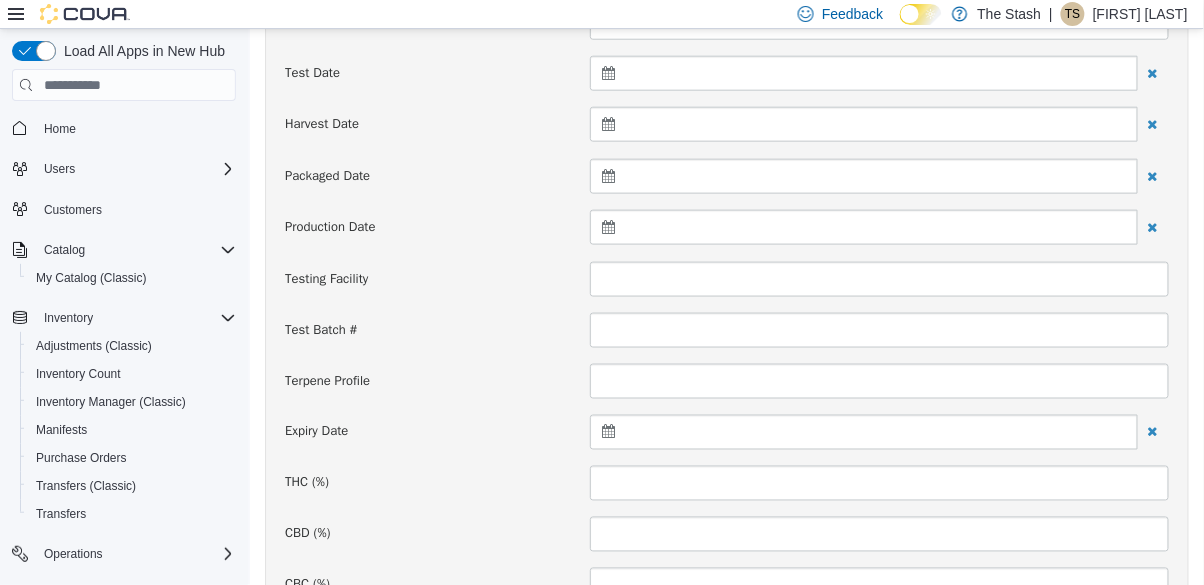 scroll, scrollTop: 481, scrollLeft: 0, axis: vertical 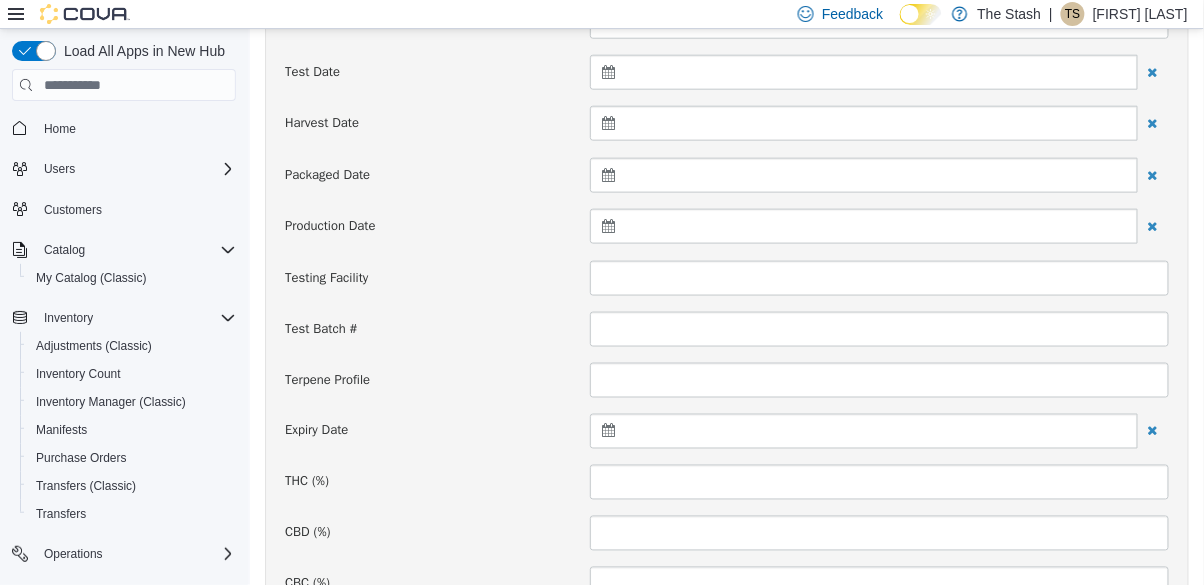 click at bounding box center (863, 431) 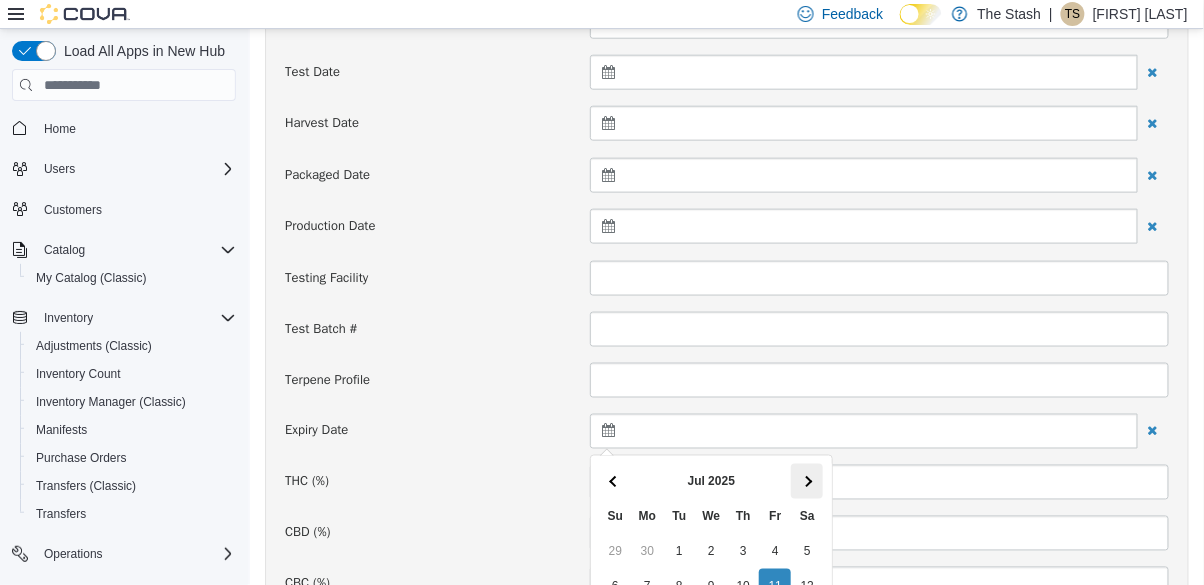 click at bounding box center (806, 481) 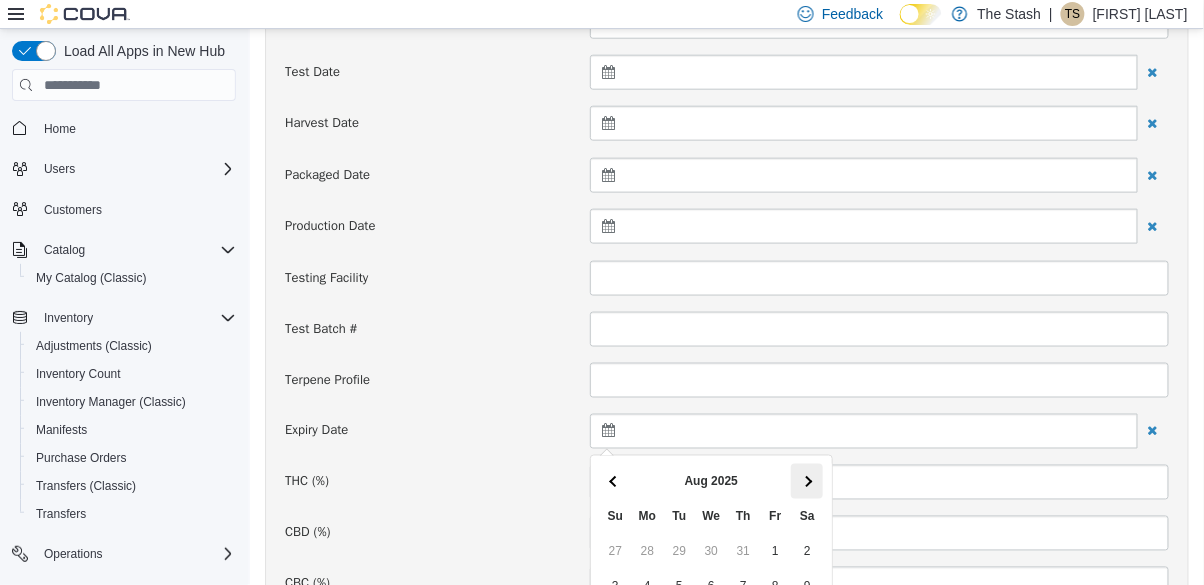 click at bounding box center [806, 481] 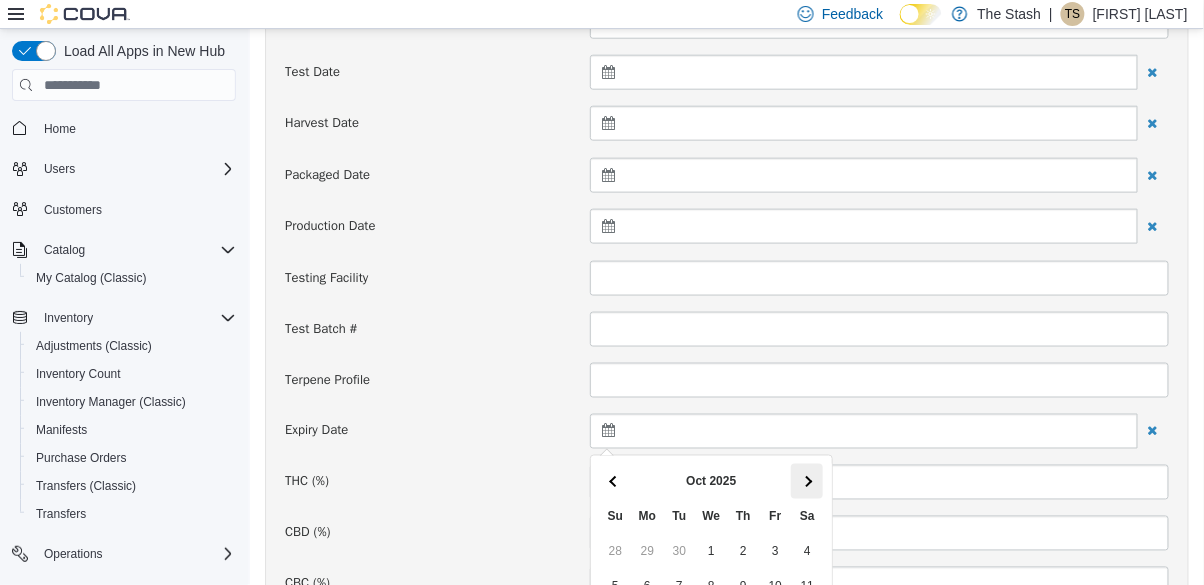 click at bounding box center [806, 481] 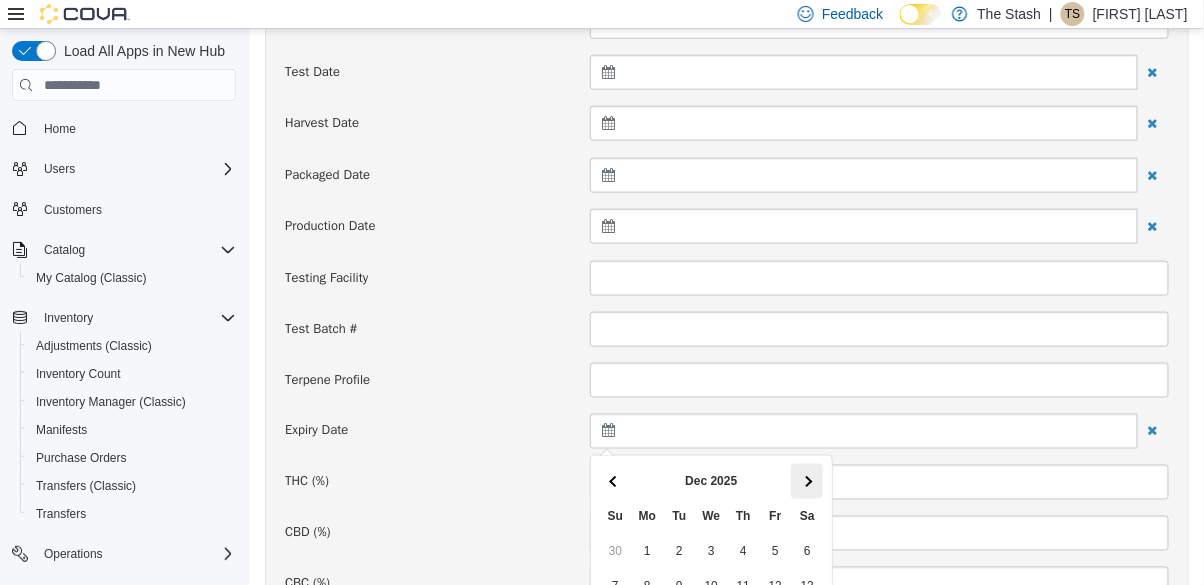 click at bounding box center (806, 481) 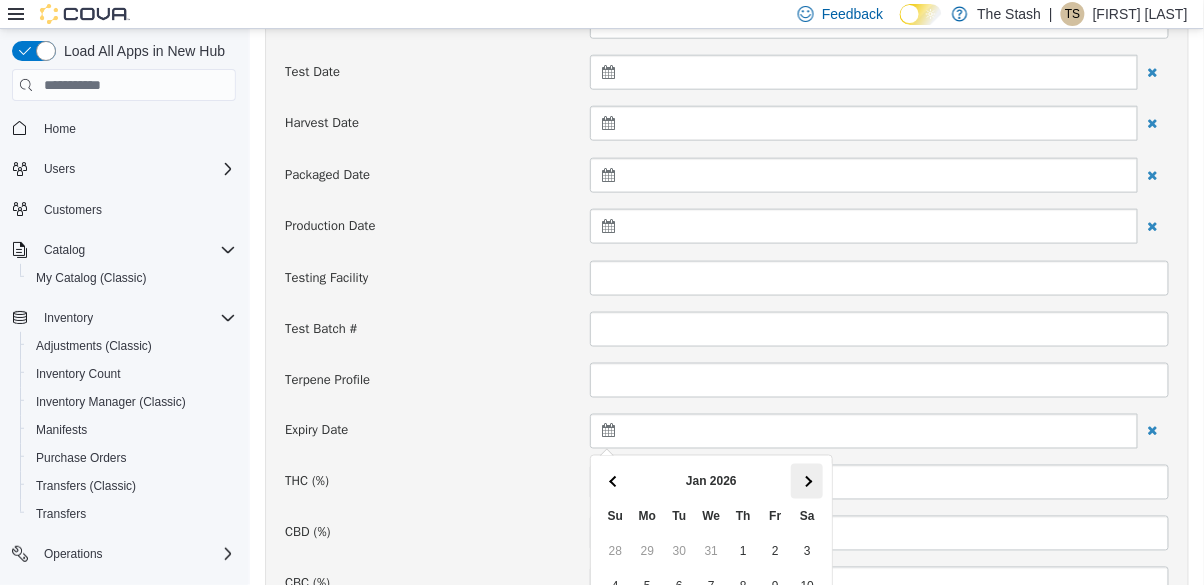 click at bounding box center [806, 481] 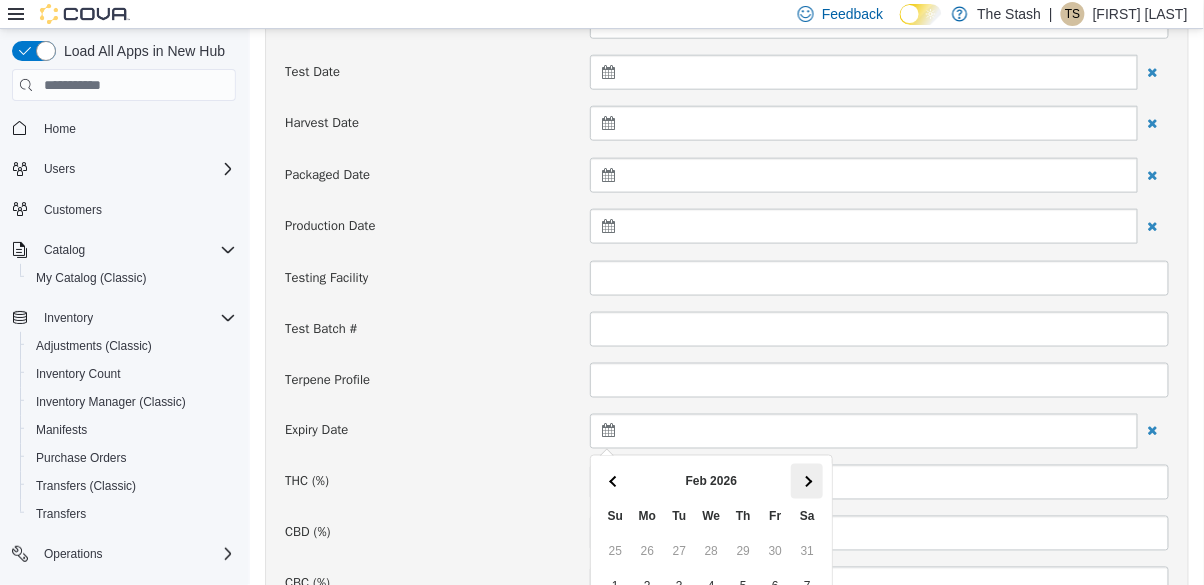 click at bounding box center (806, 481) 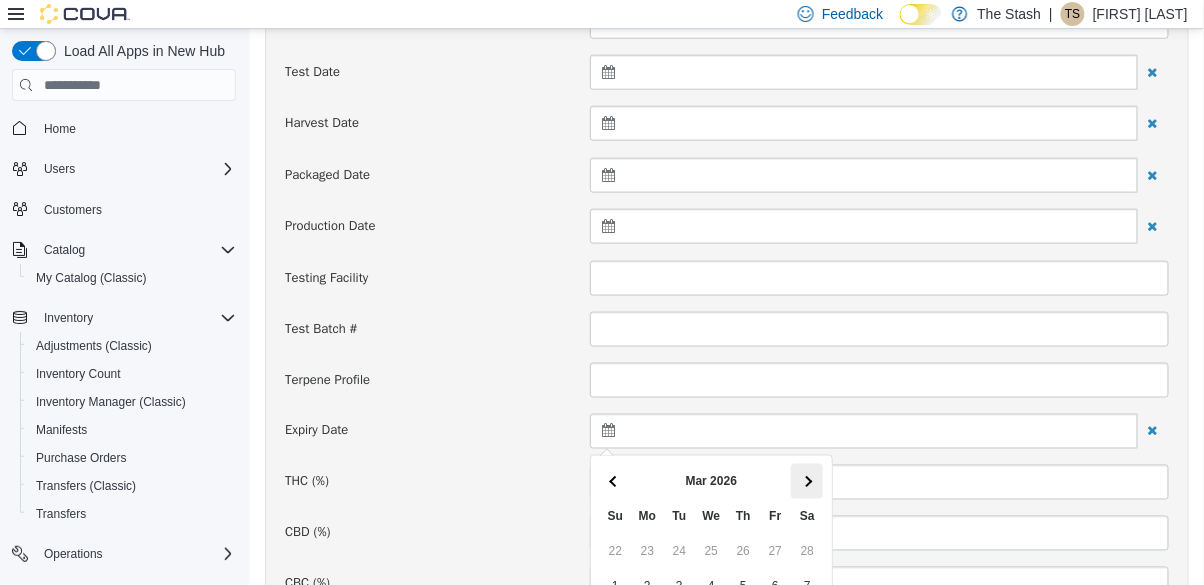click at bounding box center (806, 481) 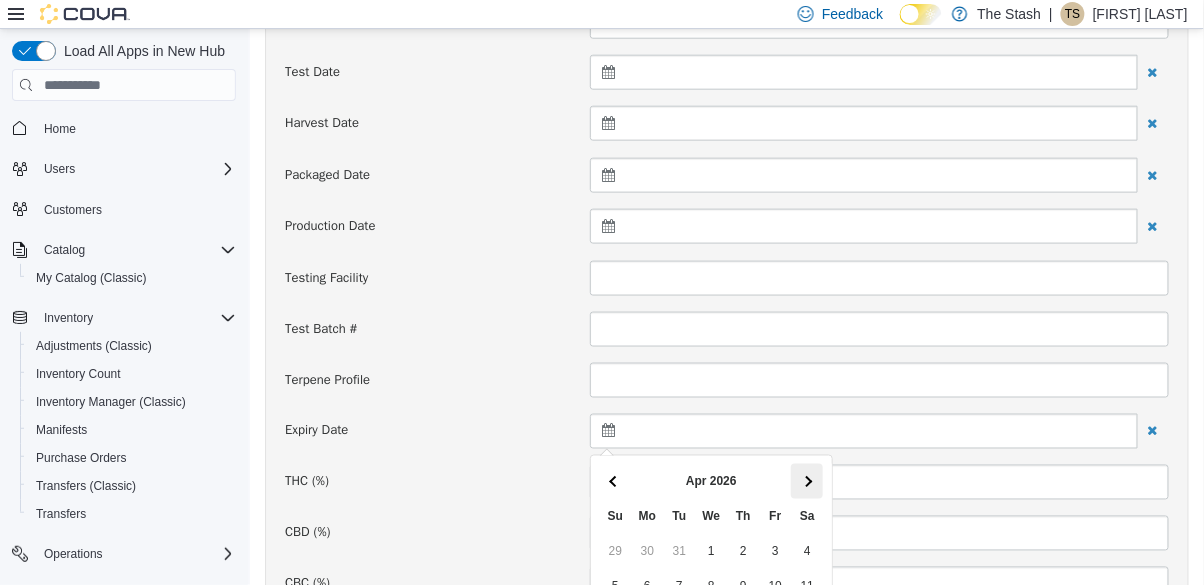 click at bounding box center [806, 481] 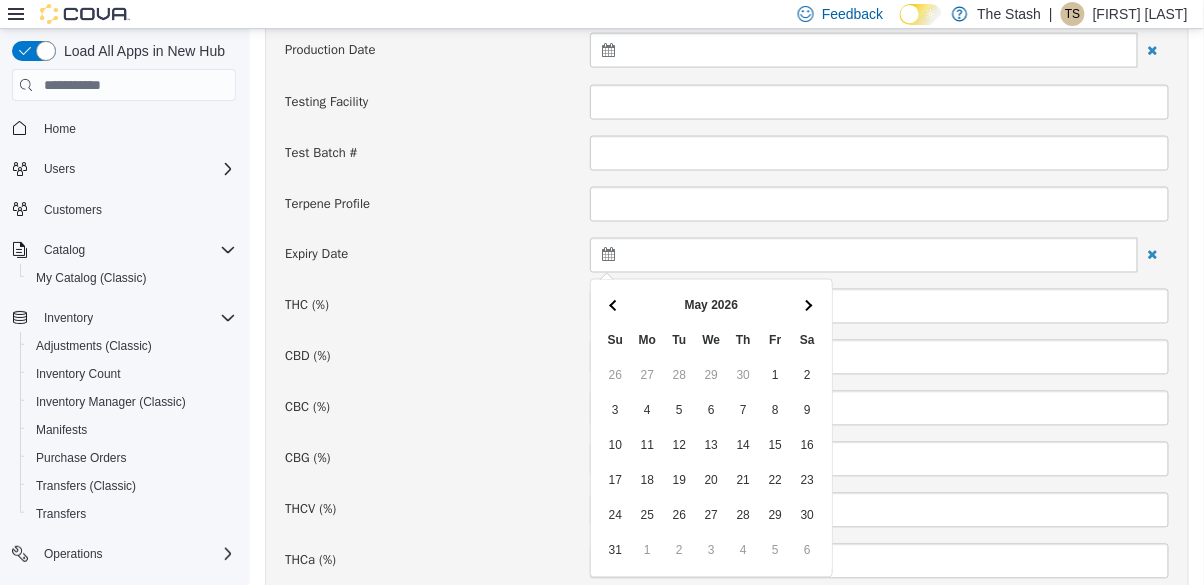 scroll, scrollTop: 662, scrollLeft: 0, axis: vertical 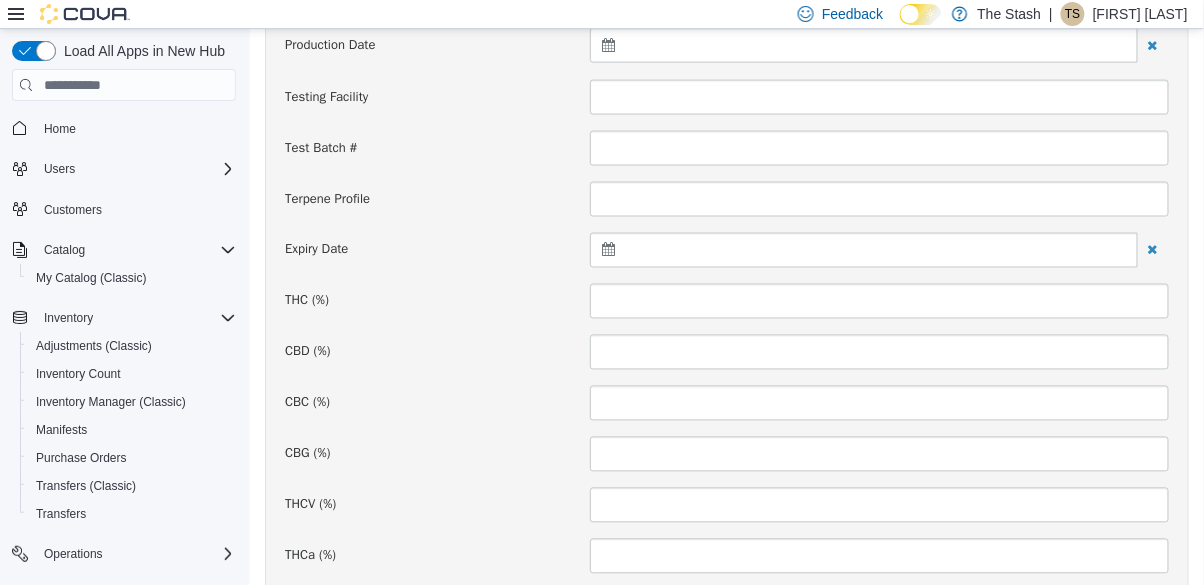 click at bounding box center (863, 250) 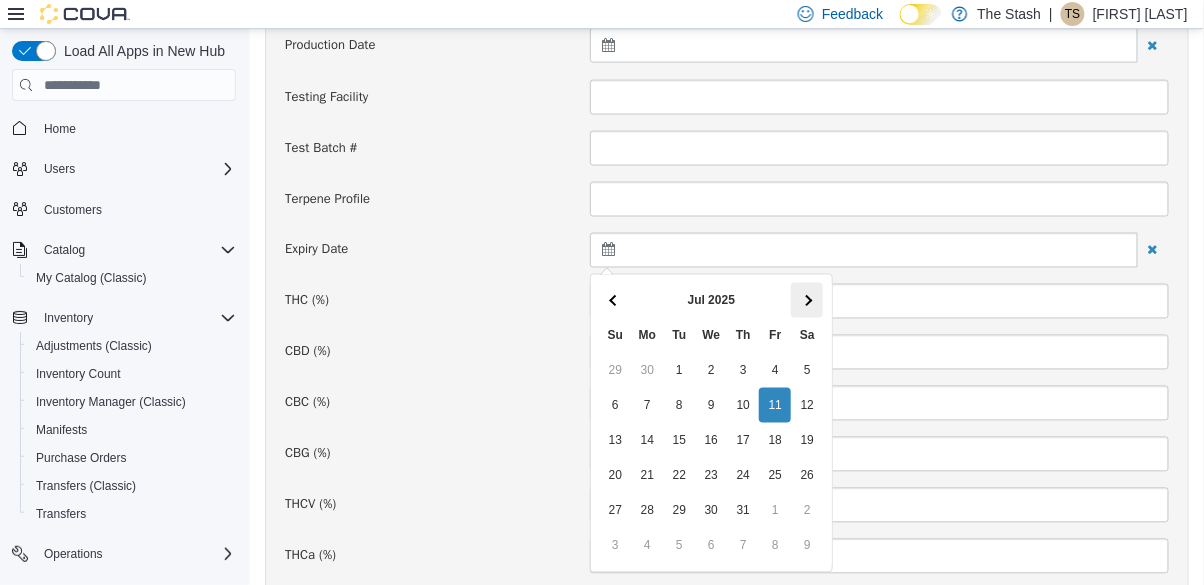 click at bounding box center (806, 300) 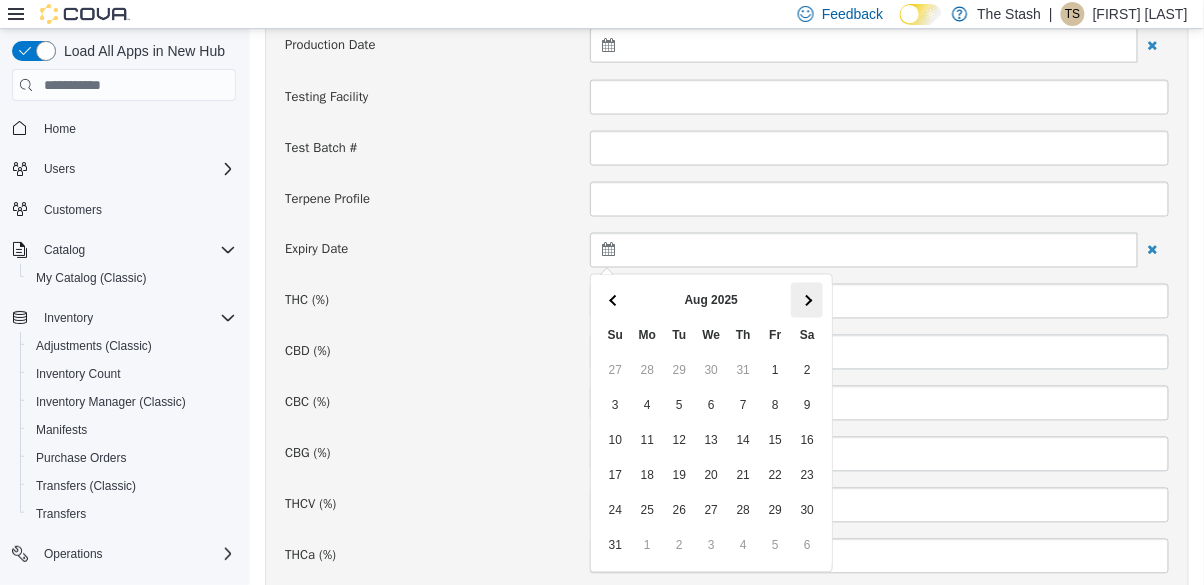 click at bounding box center (806, 300) 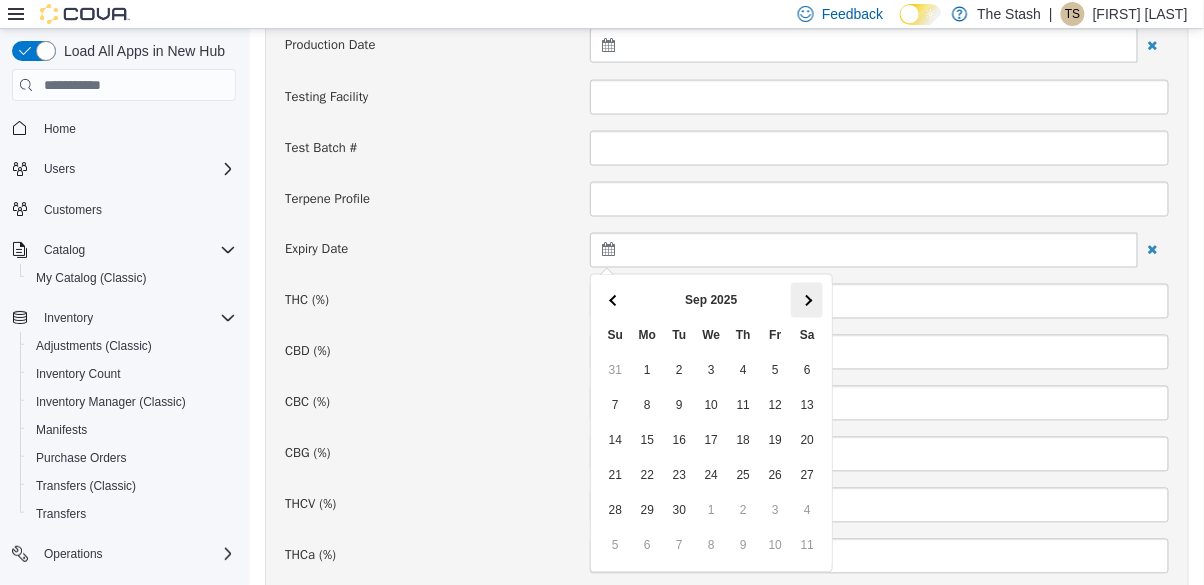 click at bounding box center (806, 300) 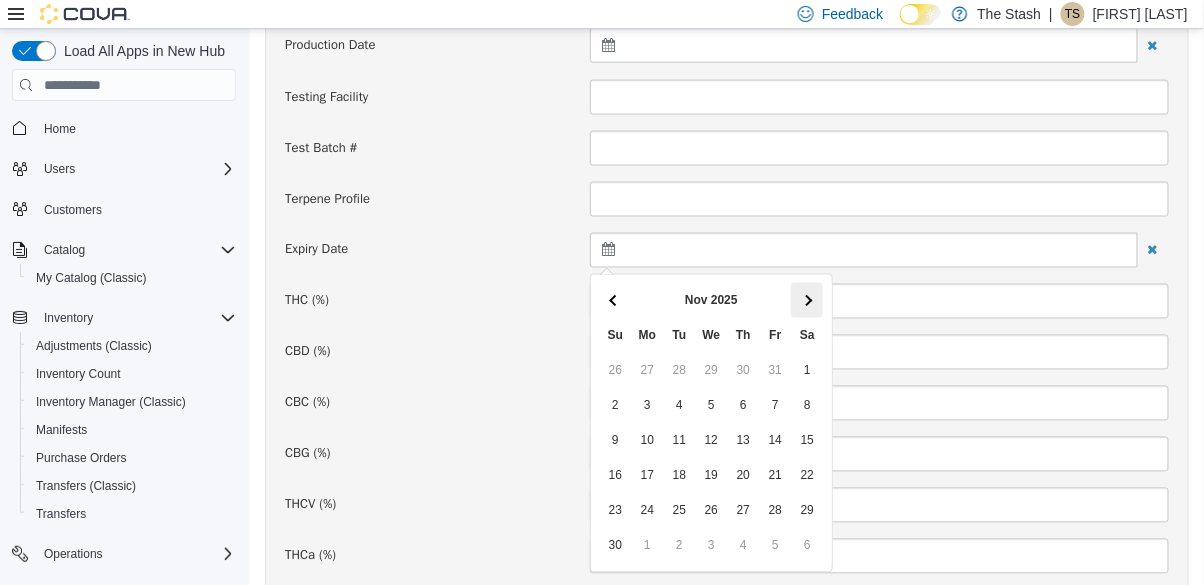 click at bounding box center [806, 300] 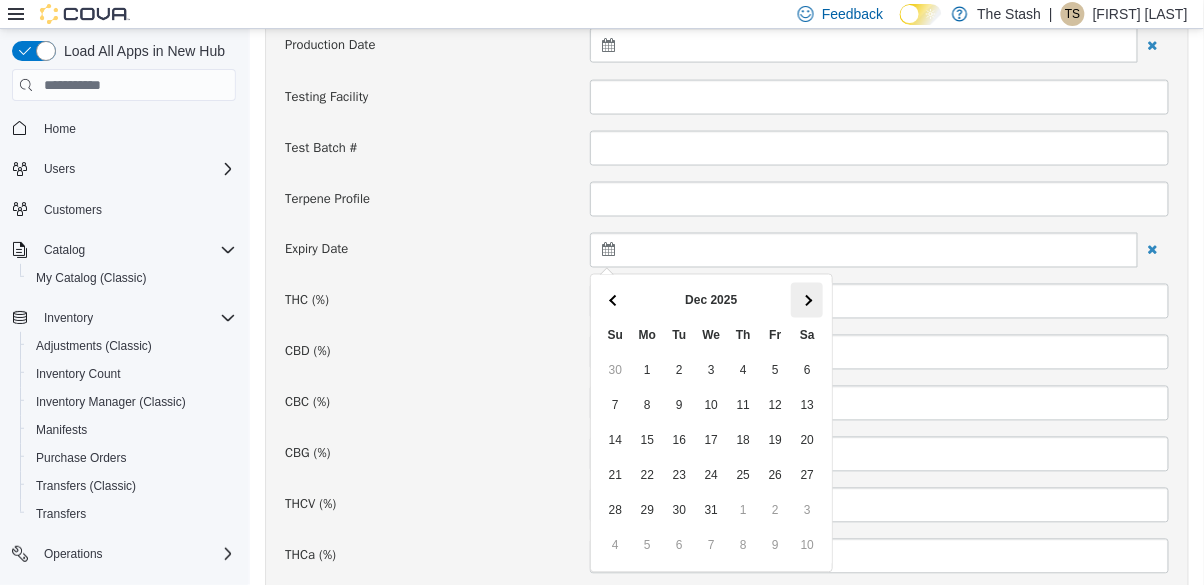 click at bounding box center (806, 300) 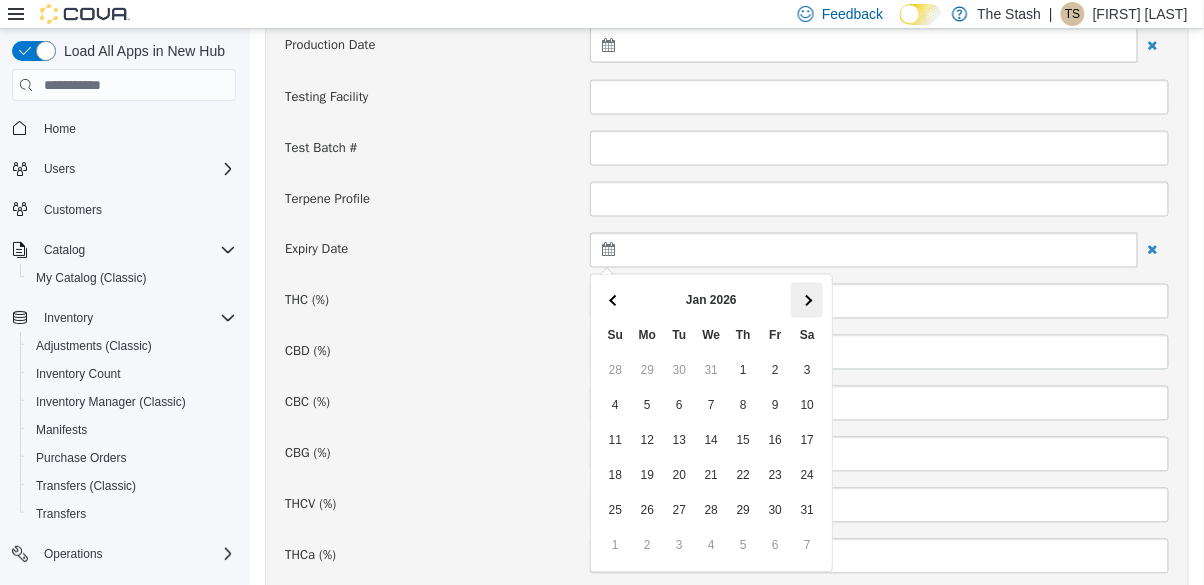 click at bounding box center (806, 300) 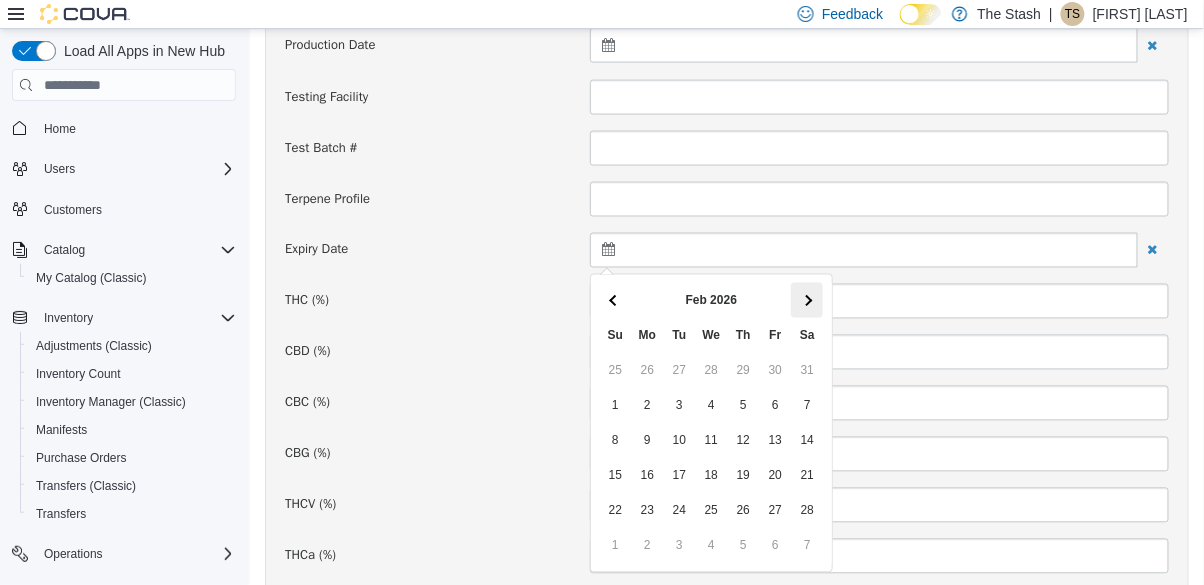 click at bounding box center [806, 300] 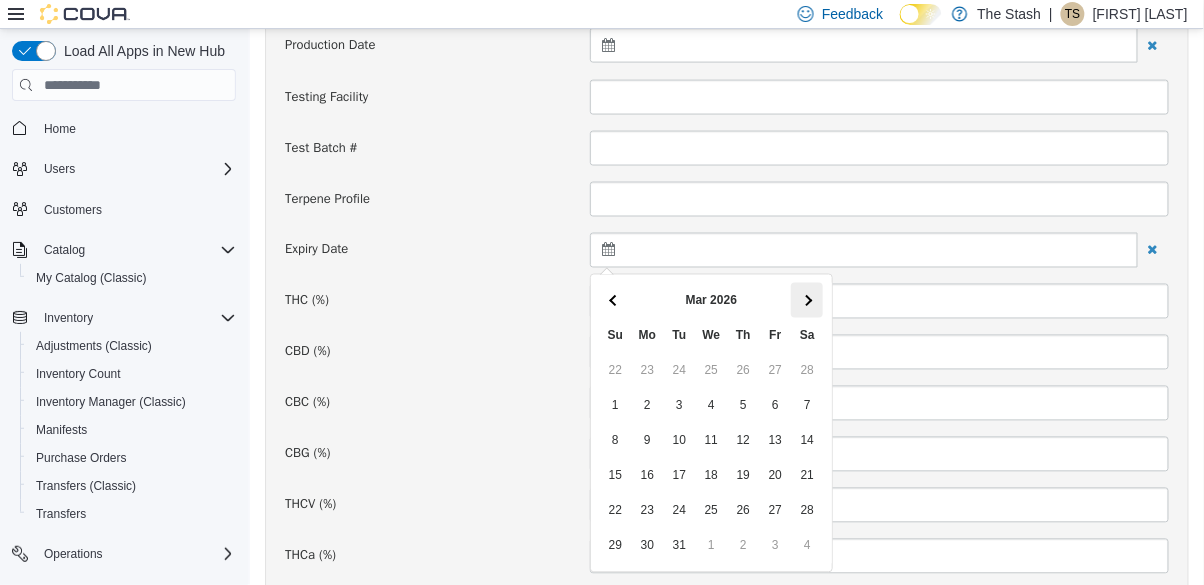 click at bounding box center (806, 300) 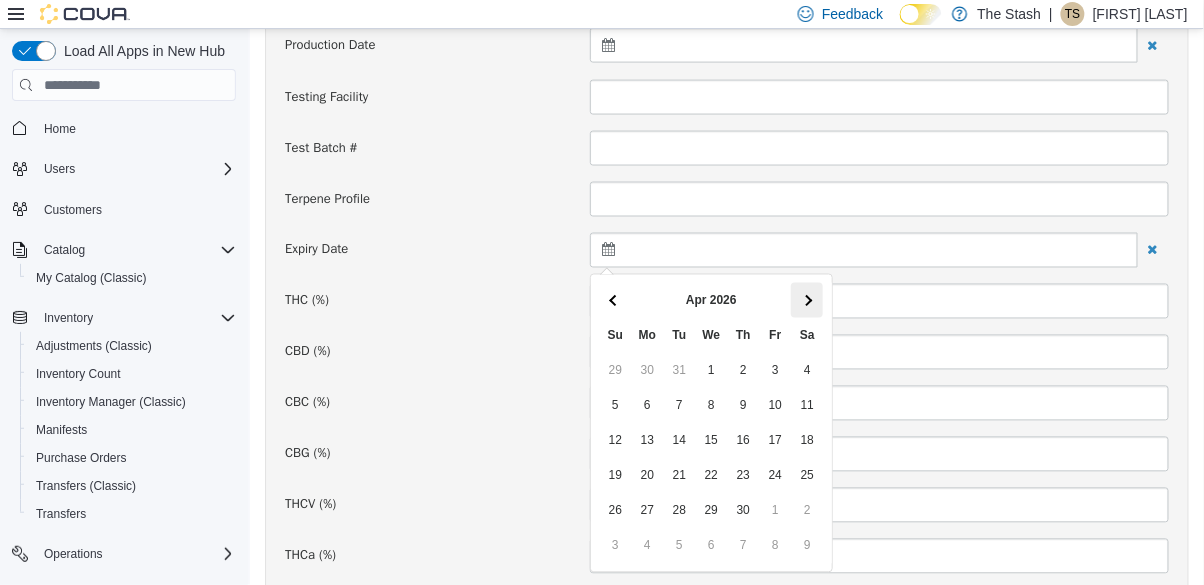 click at bounding box center (806, 300) 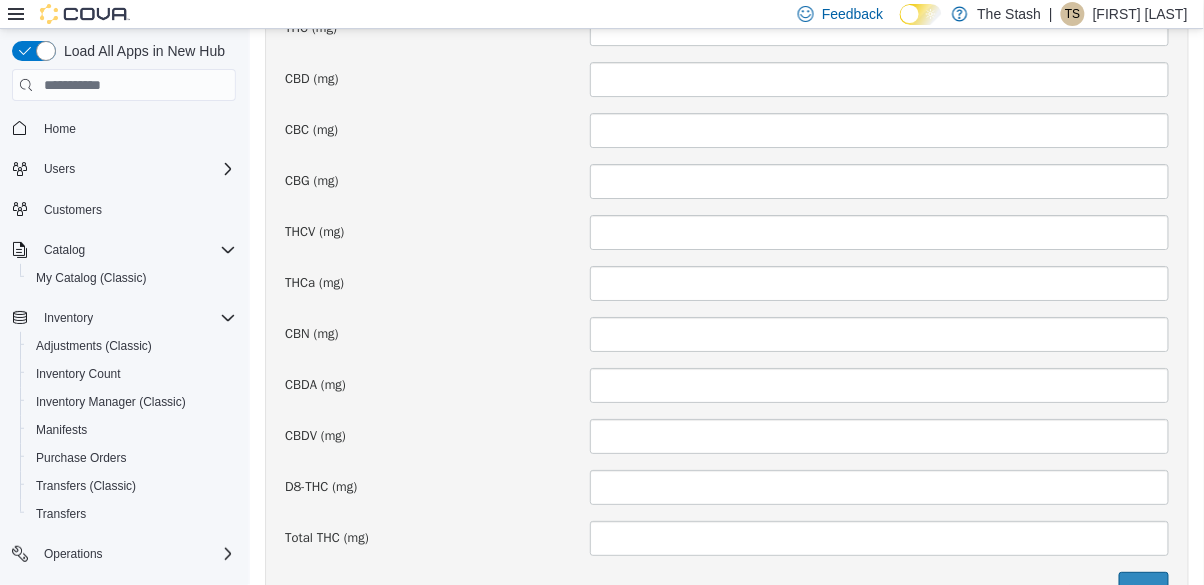 scroll, scrollTop: 1520, scrollLeft: 0, axis: vertical 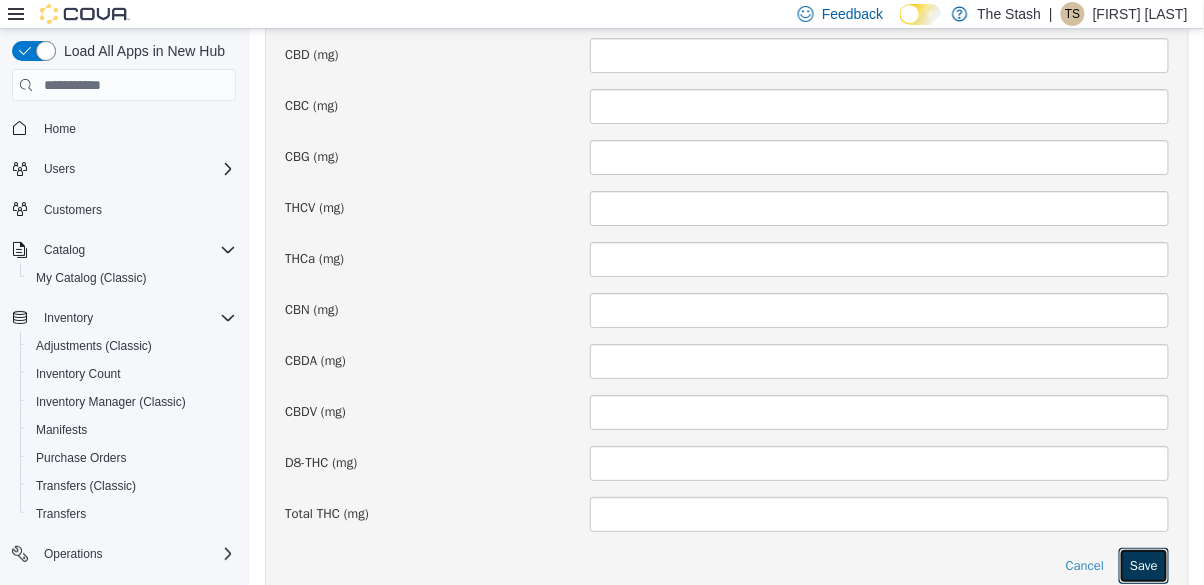 click on "Save" at bounding box center (1143, 566) 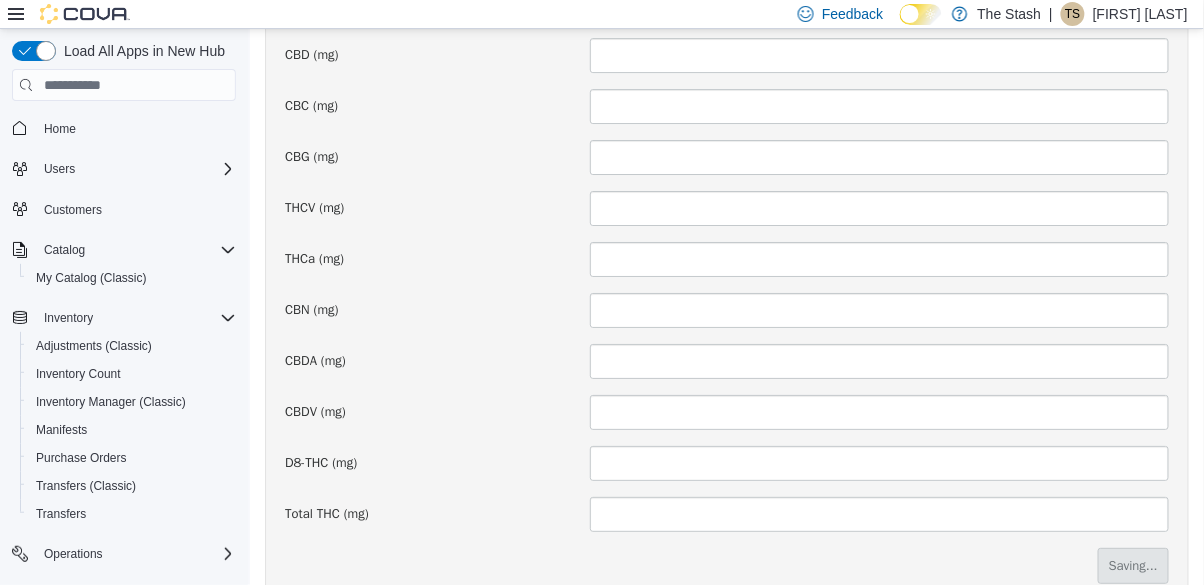 scroll, scrollTop: 0, scrollLeft: 0, axis: both 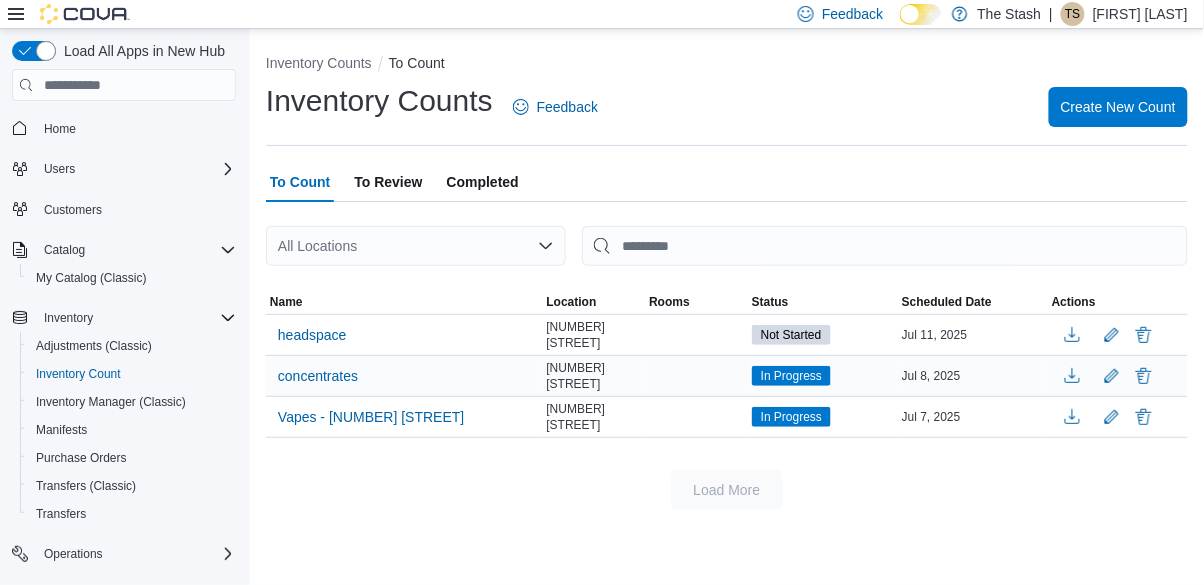 click on "In Progress" at bounding box center [791, 376] 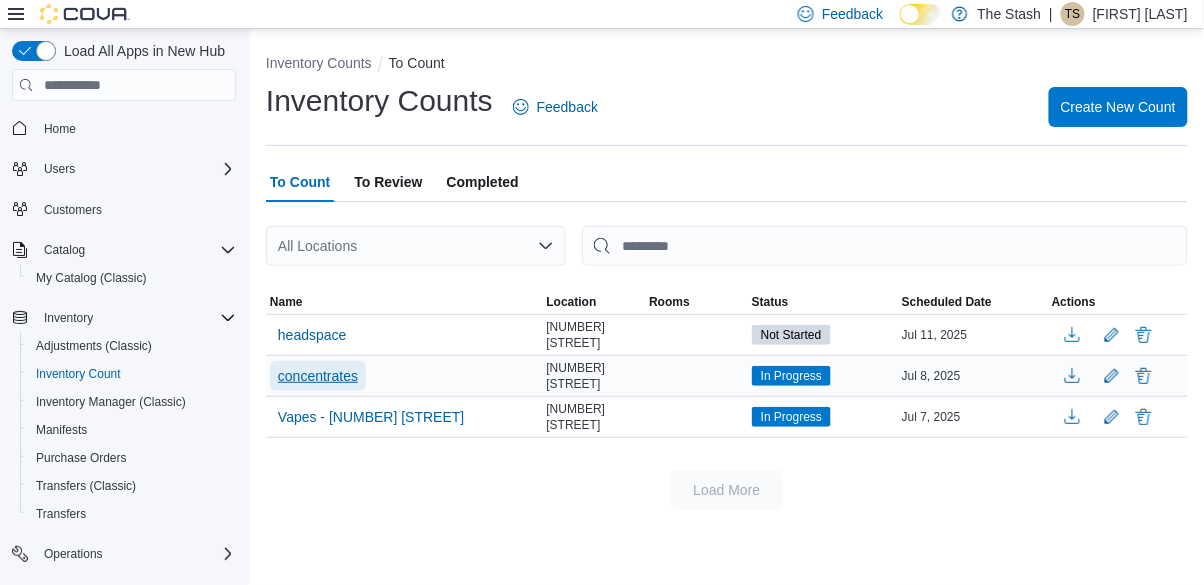 click on "concentrates" at bounding box center [318, 376] 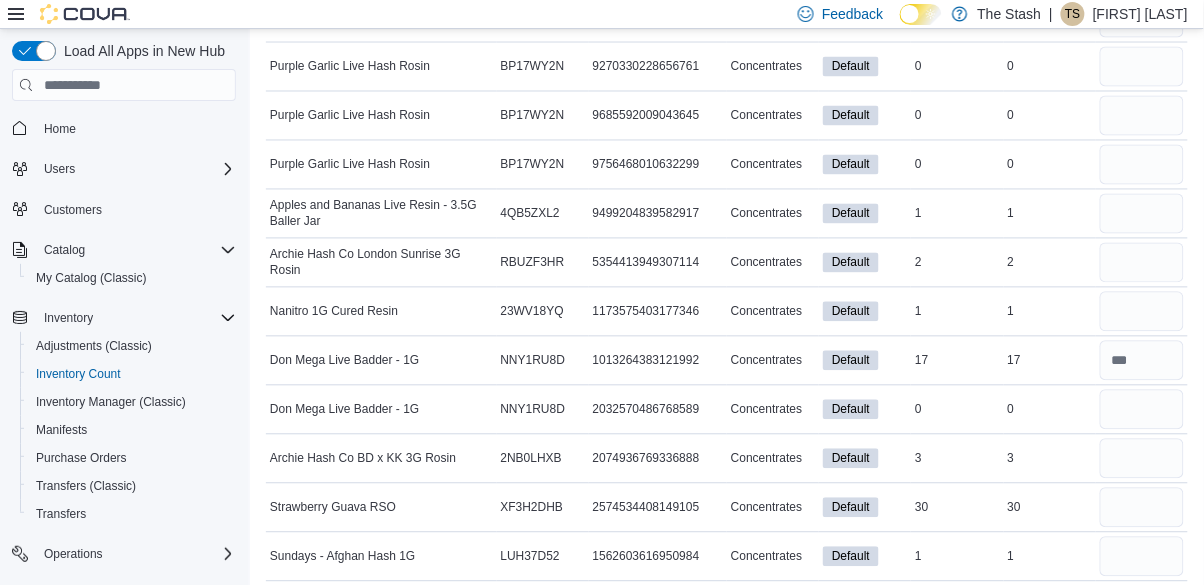 scroll, scrollTop: 784, scrollLeft: 0, axis: vertical 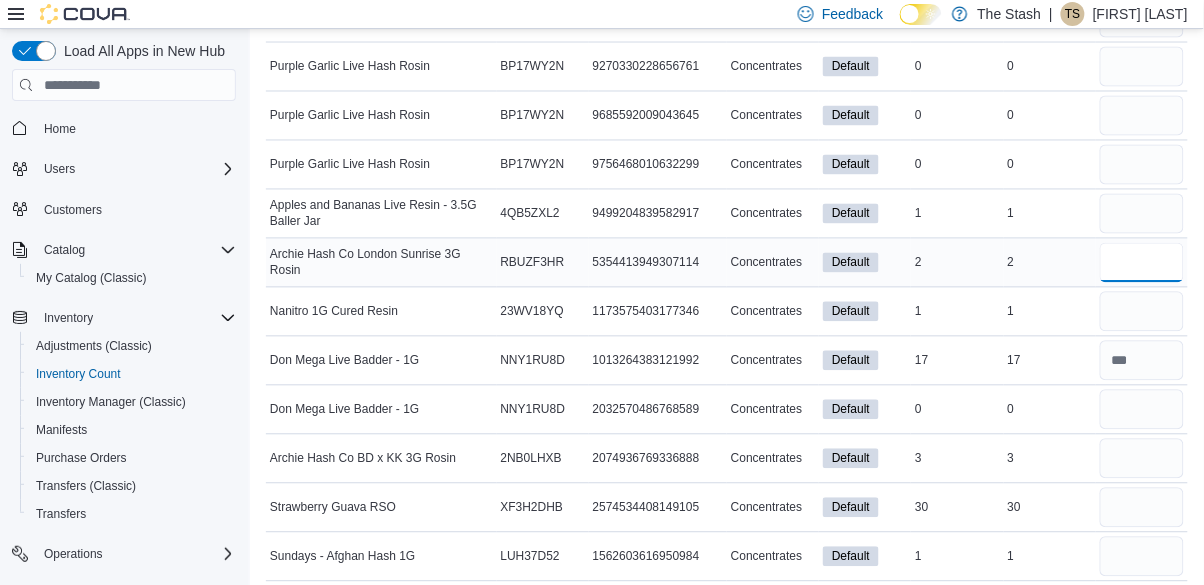 click at bounding box center (1142, 263) 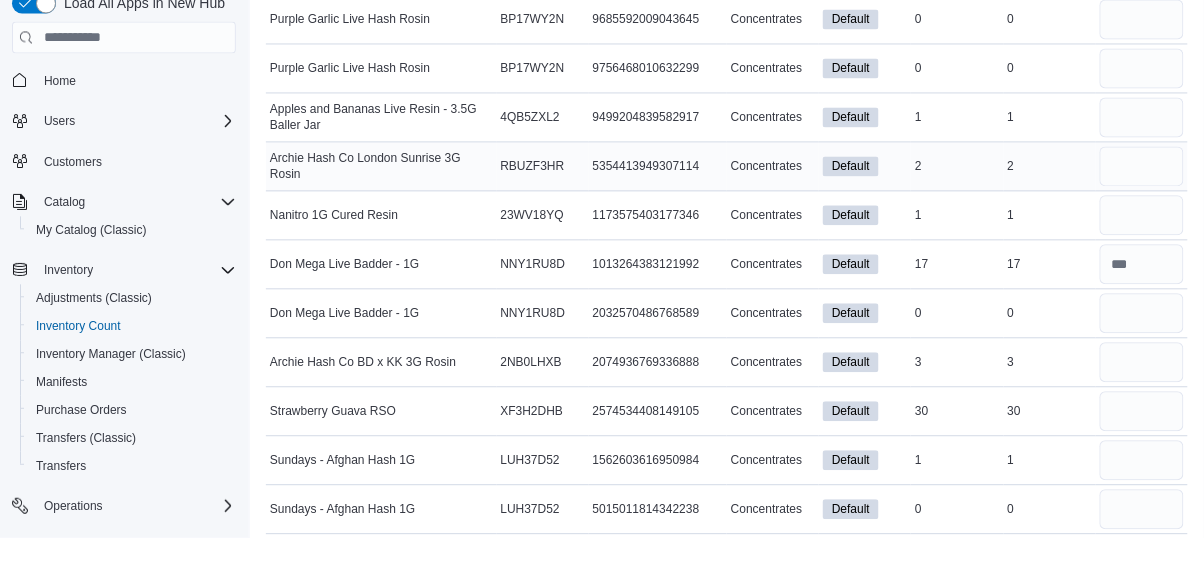 scroll, scrollTop: 833, scrollLeft: 0, axis: vertical 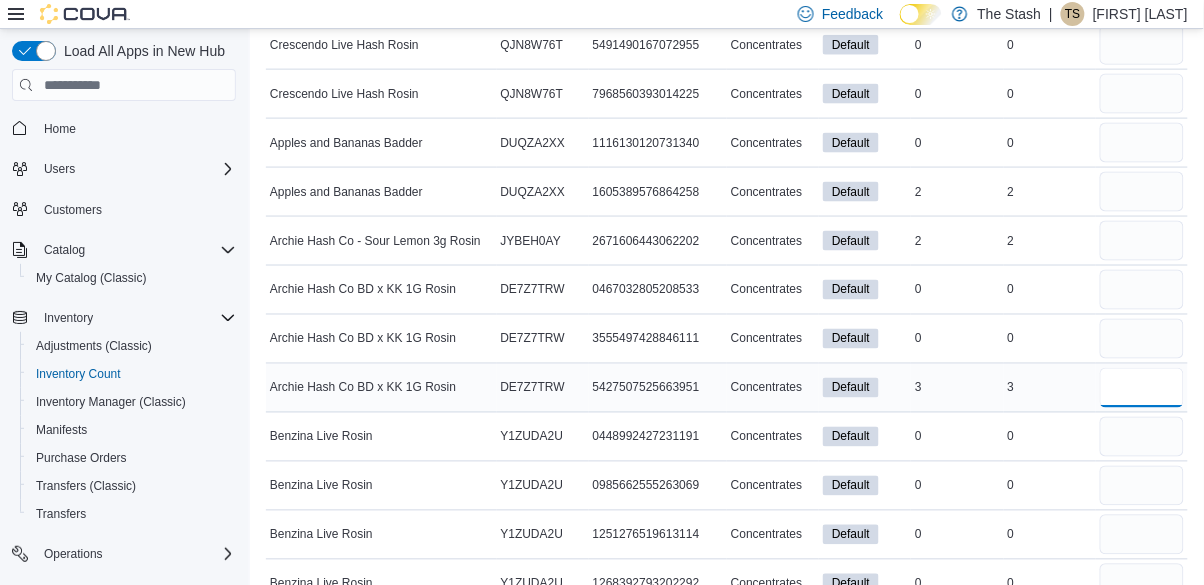 click at bounding box center [1142, 388] 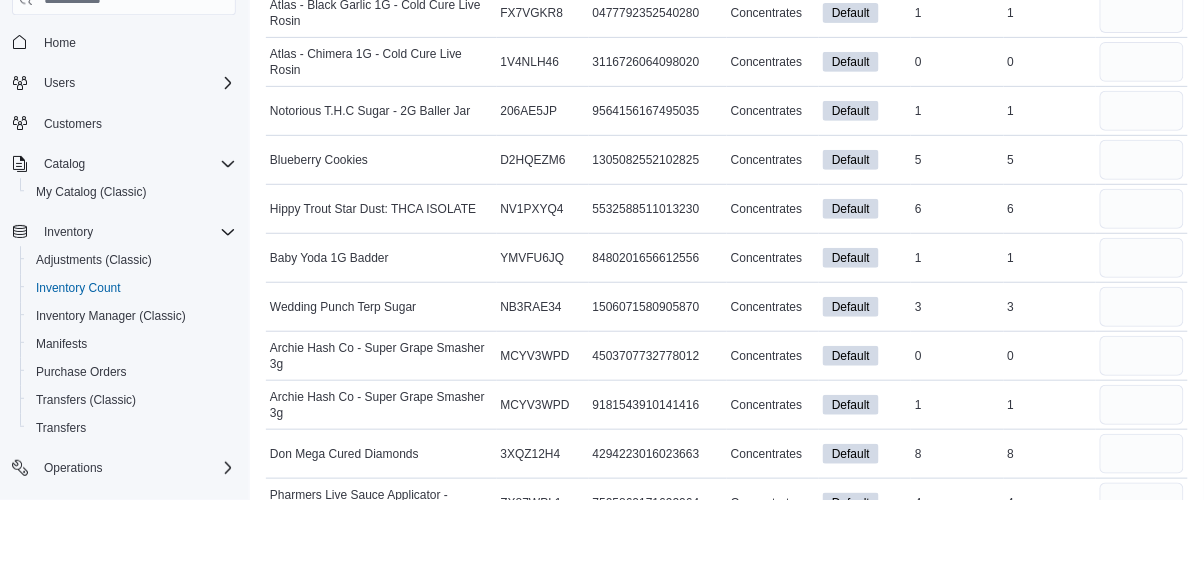scroll, scrollTop: 3508, scrollLeft: 0, axis: vertical 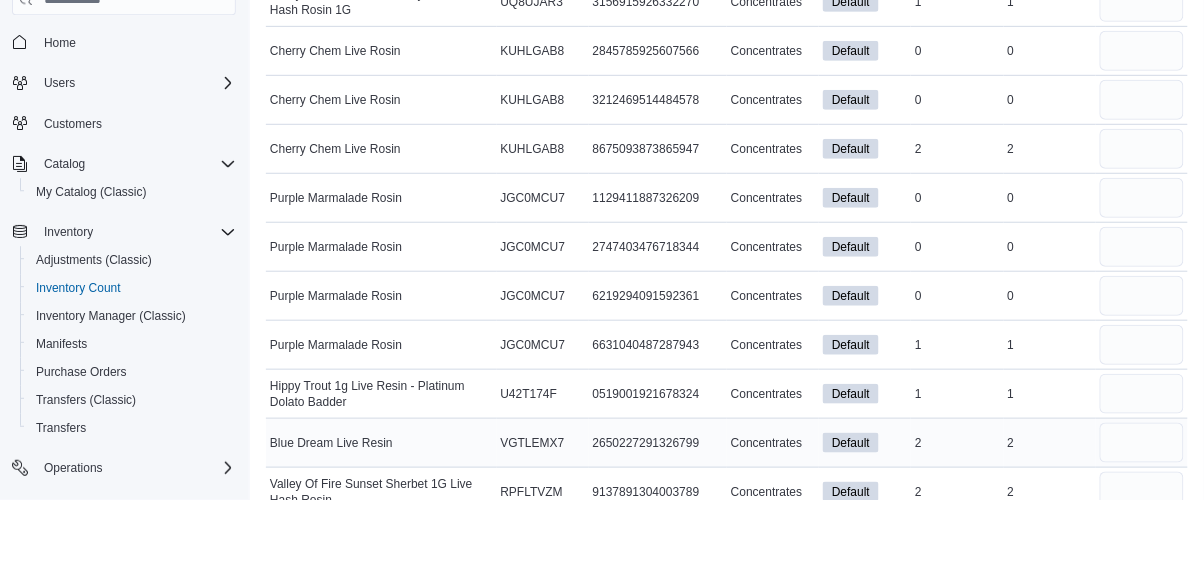 type on "*" 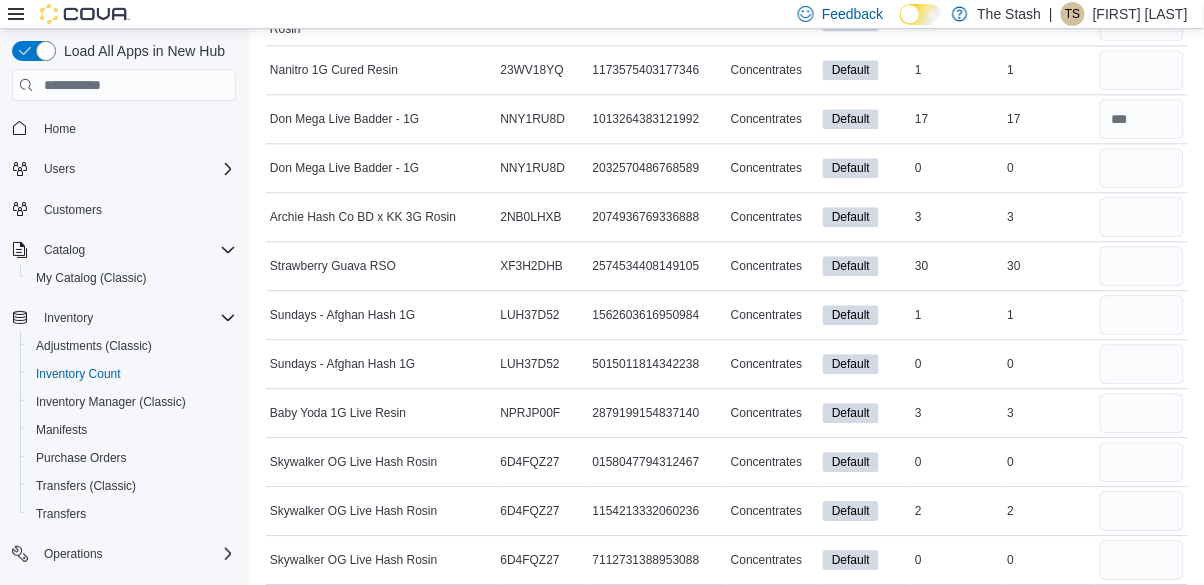 scroll, scrollTop: 1026, scrollLeft: 0, axis: vertical 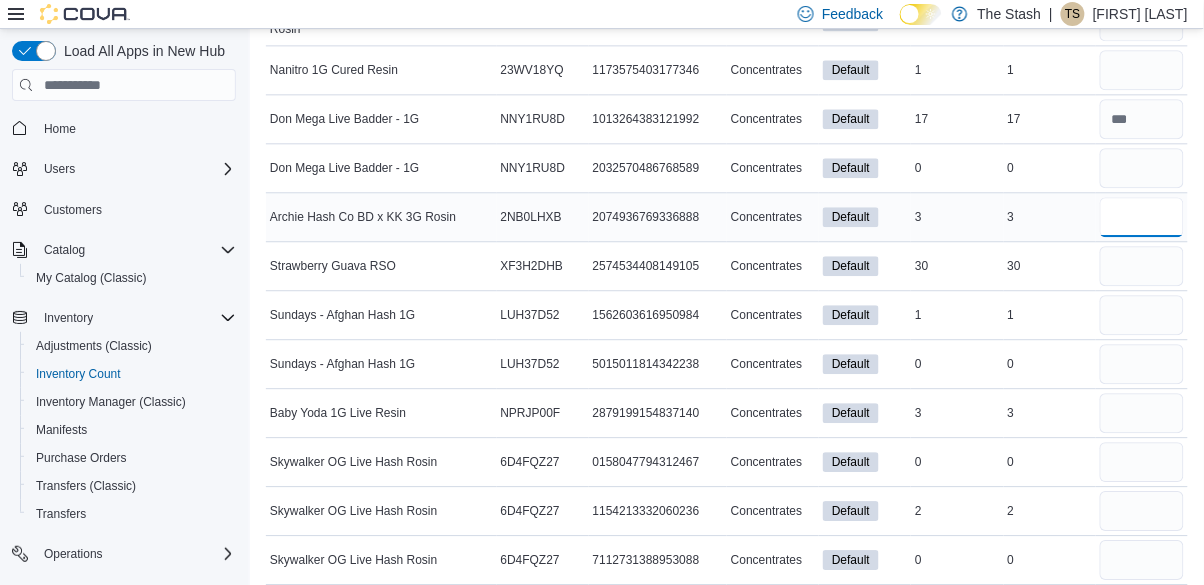 click at bounding box center (1142, 217) 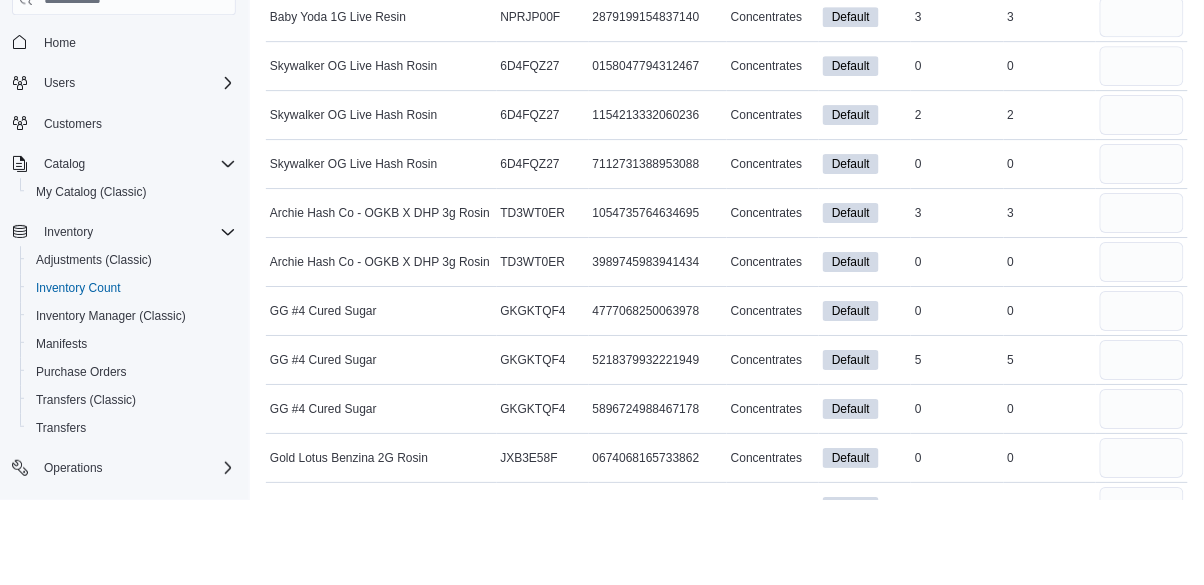 scroll, scrollTop: 1336, scrollLeft: 0, axis: vertical 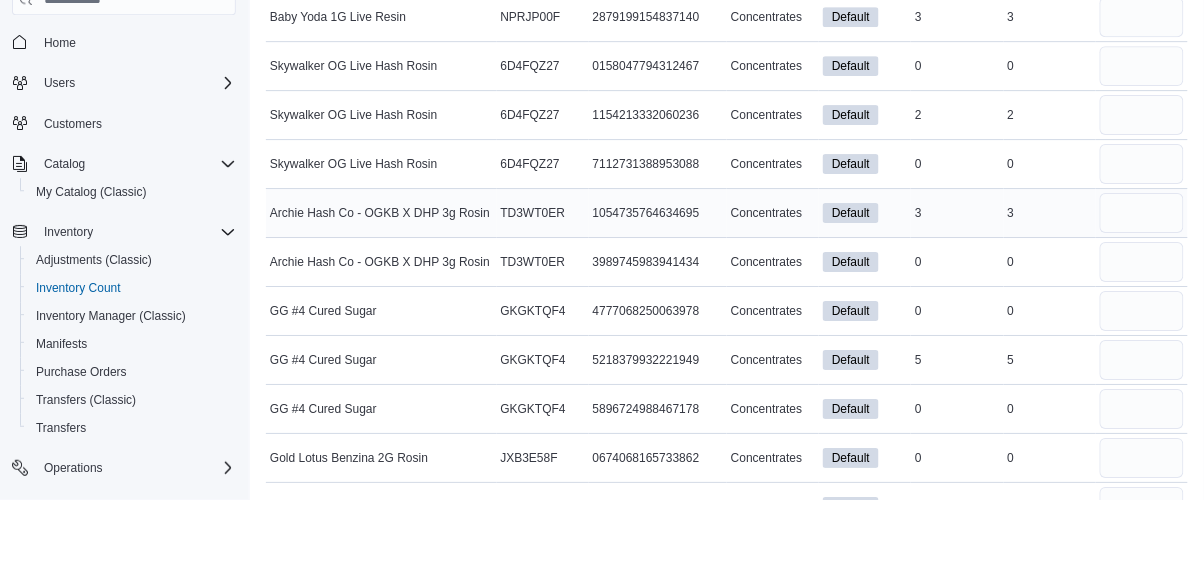 type on "*" 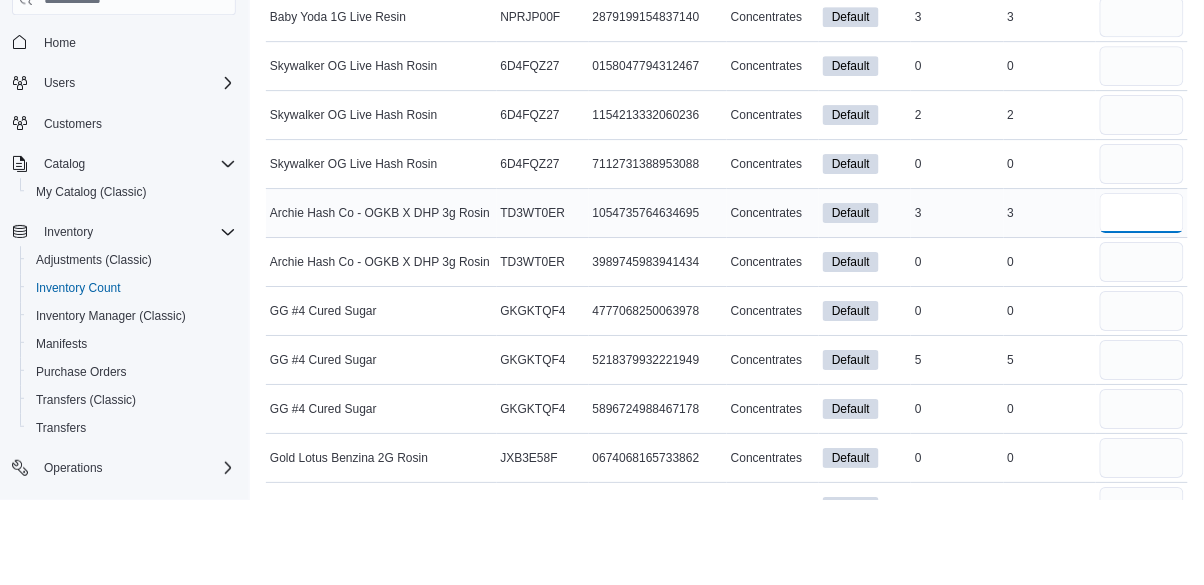 click at bounding box center (1142, 299) 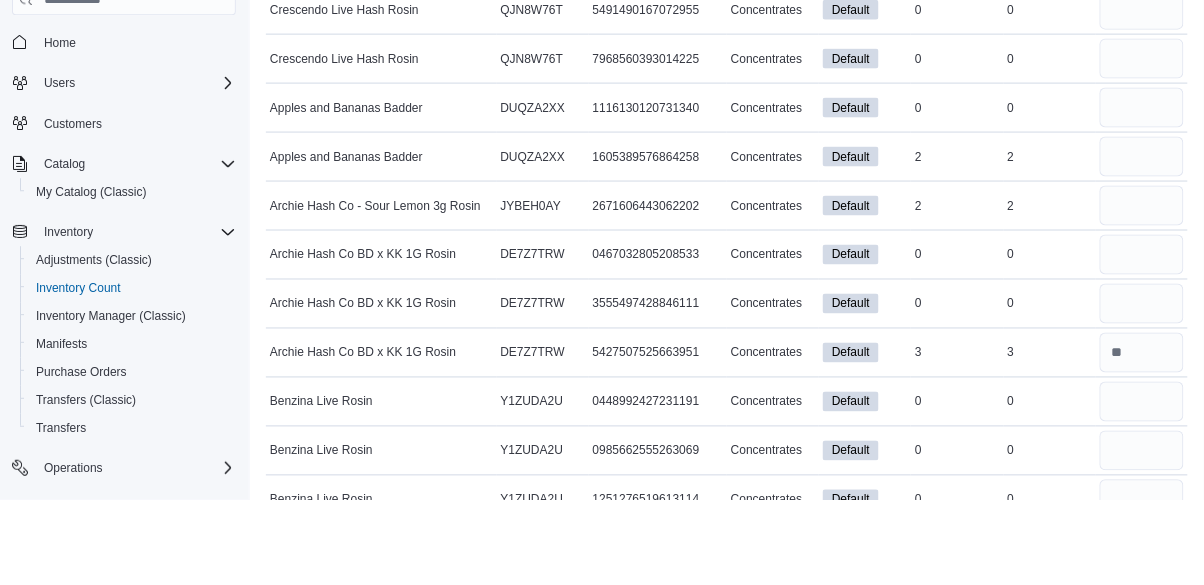 scroll, scrollTop: 2228, scrollLeft: 0, axis: vertical 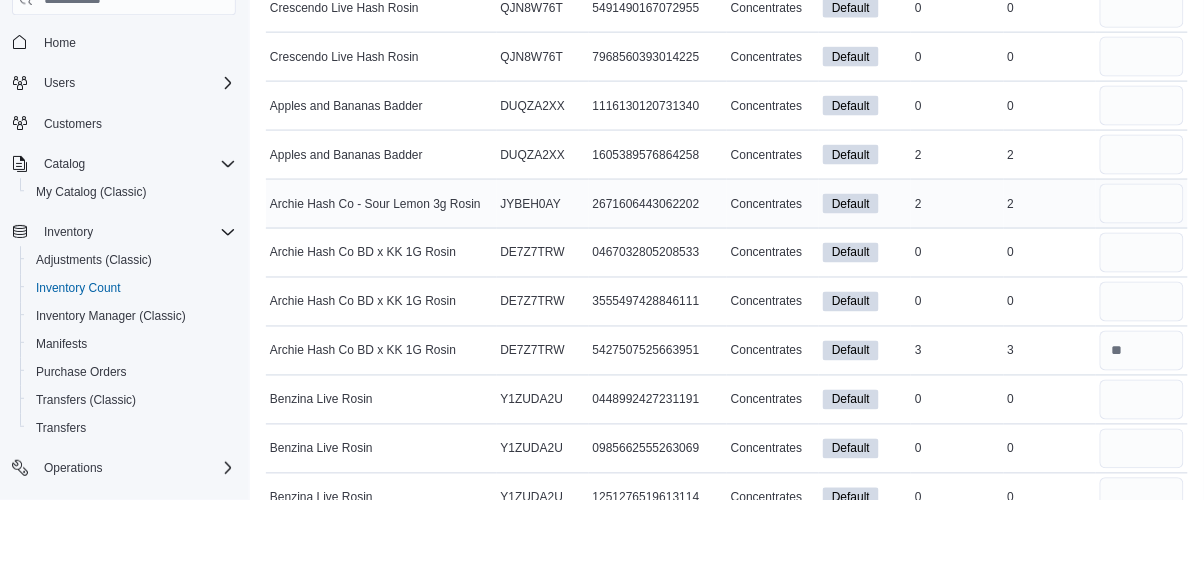 type on "*" 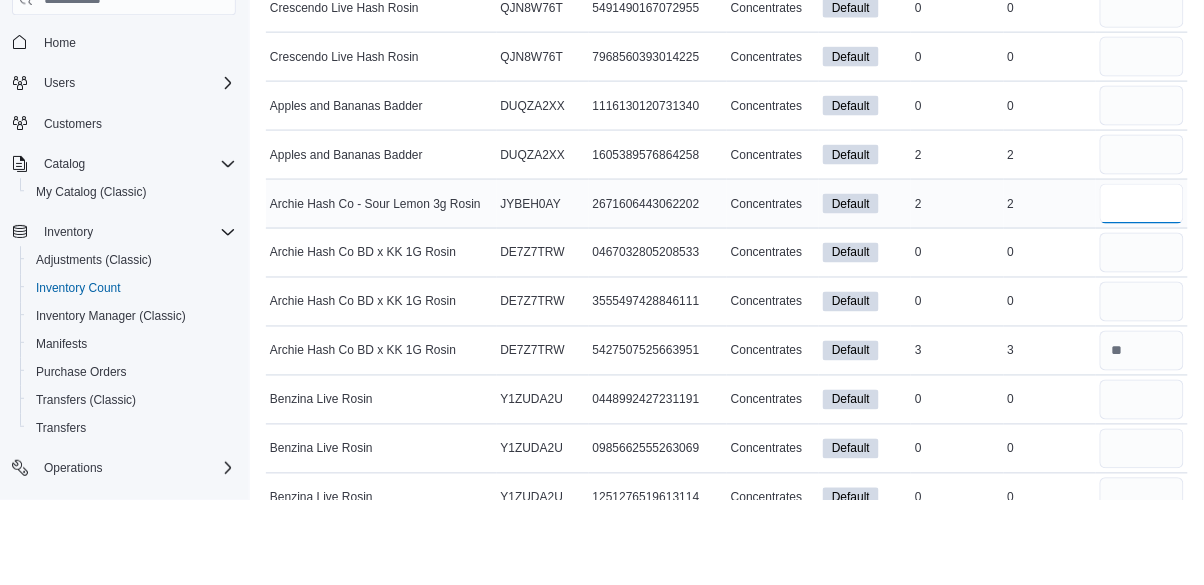 click at bounding box center (1142, 289) 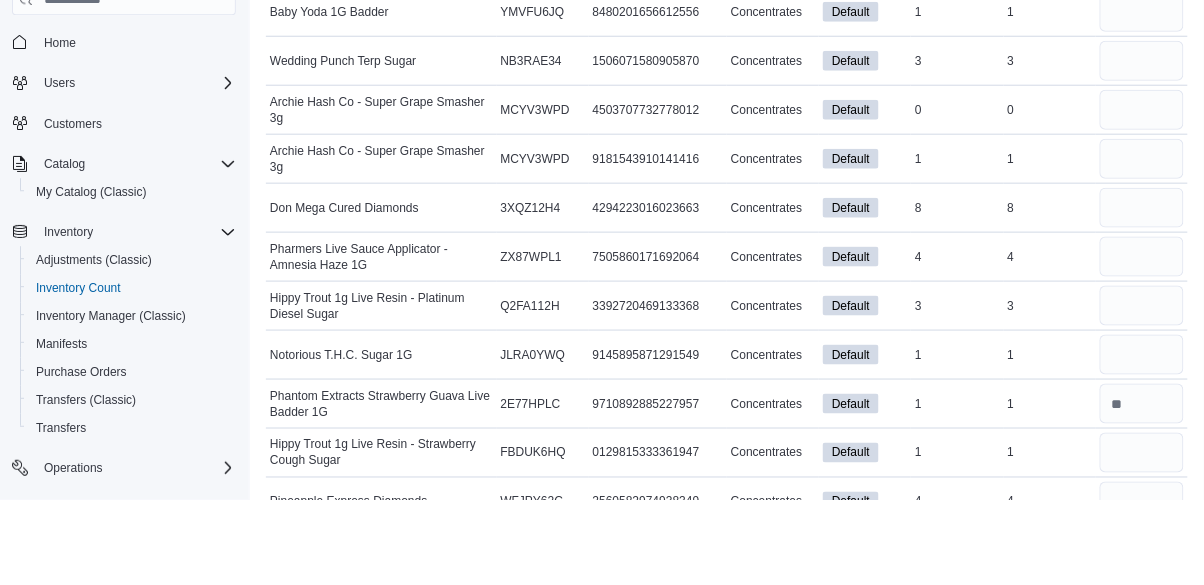 scroll, scrollTop: 3743, scrollLeft: 0, axis: vertical 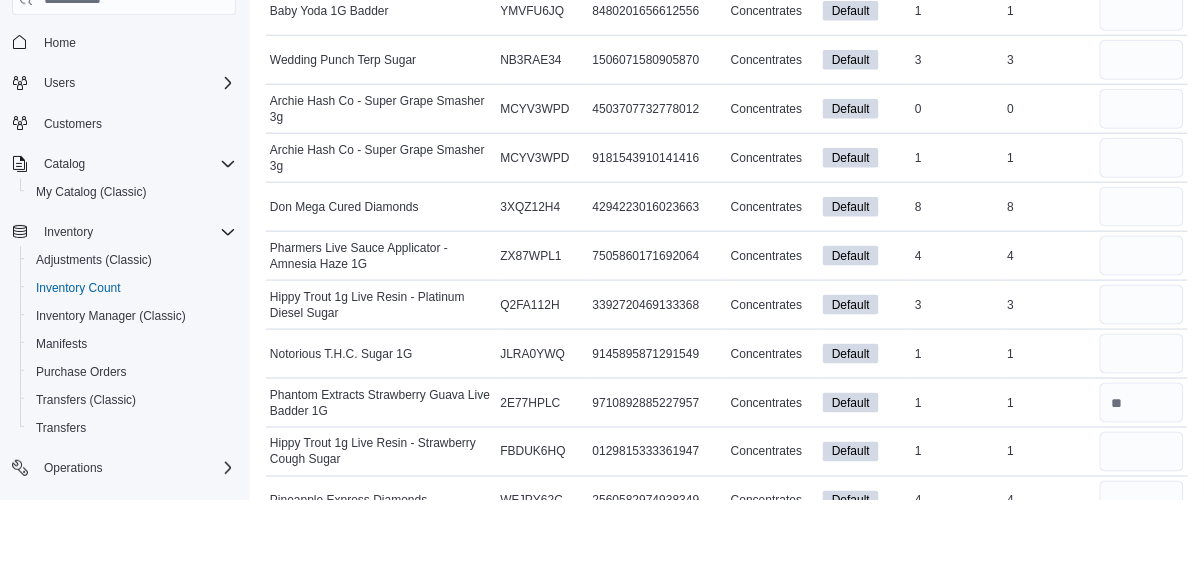 type on "*" 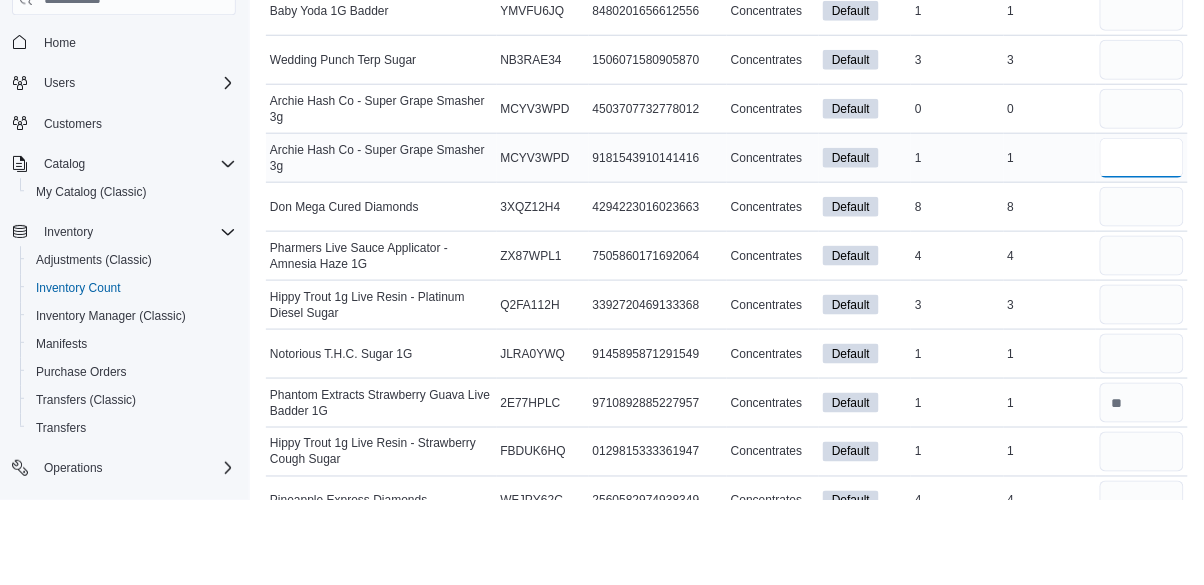 click at bounding box center (1142, 243) 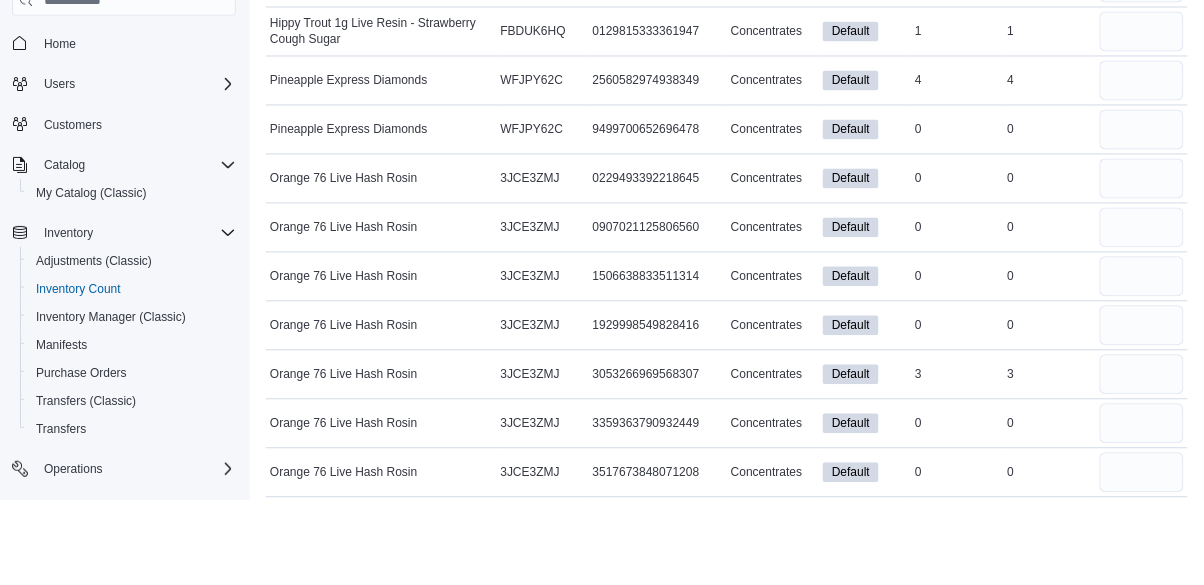 scroll, scrollTop: 4166, scrollLeft: 0, axis: vertical 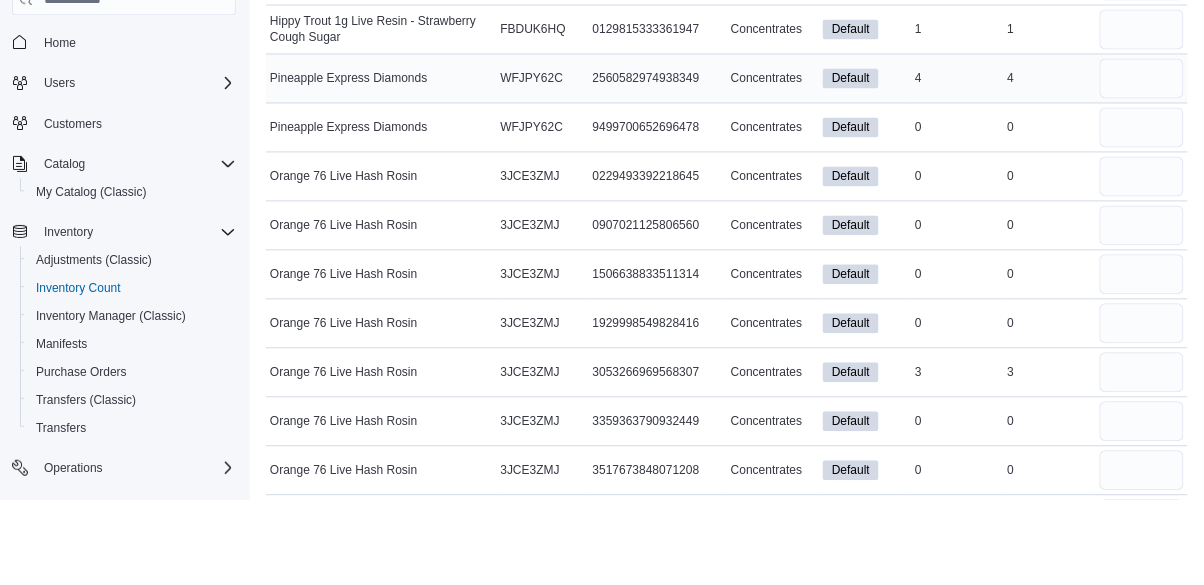 type on "*" 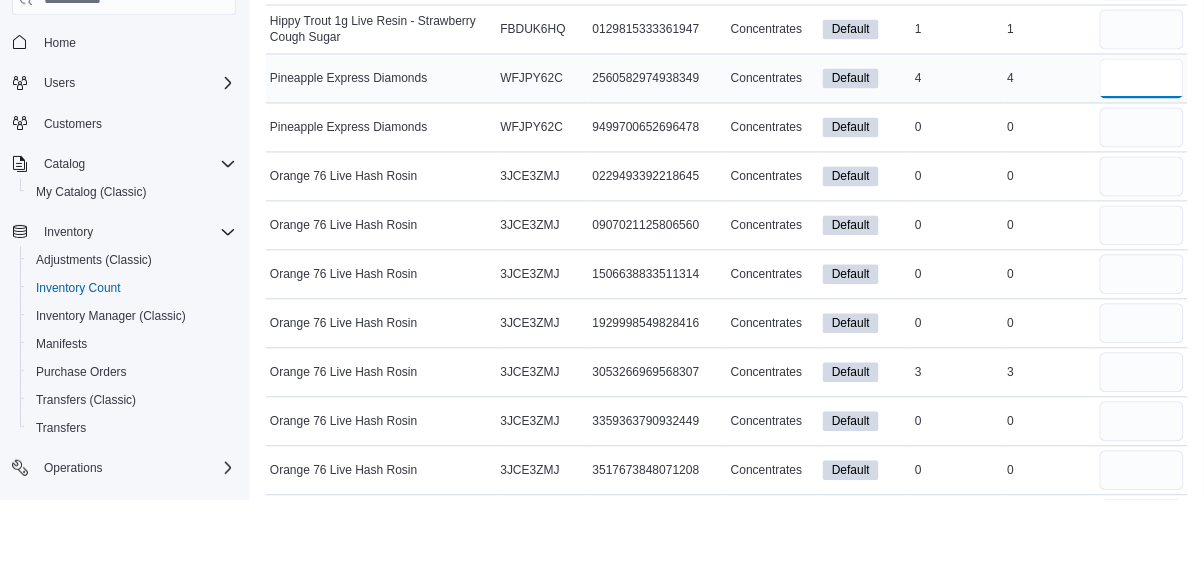 click at bounding box center [1142, 164] 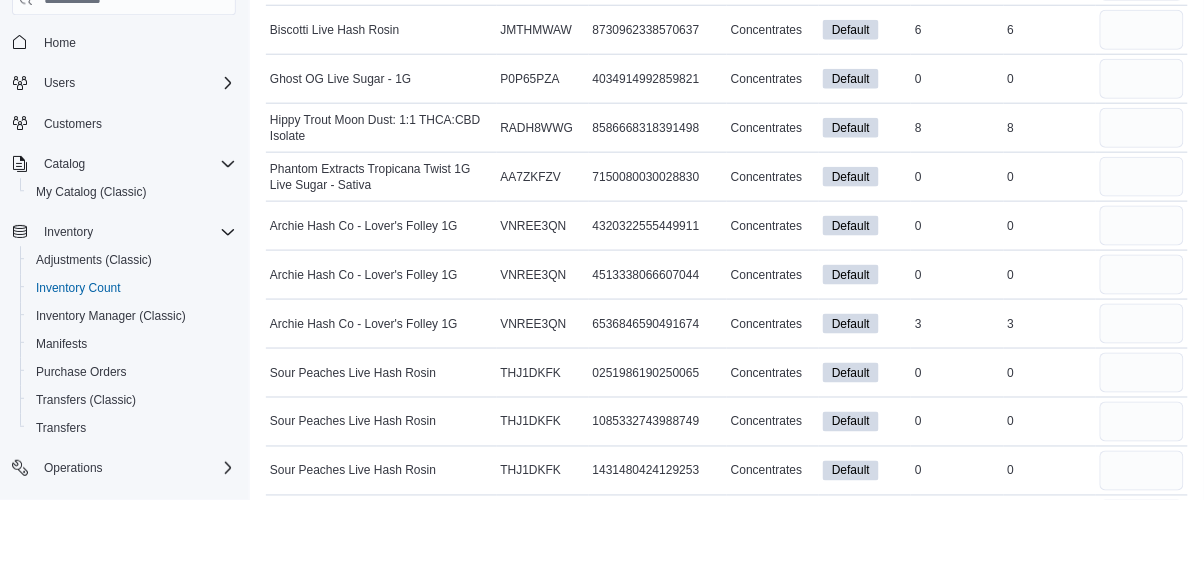 scroll, scrollTop: 7205, scrollLeft: 0, axis: vertical 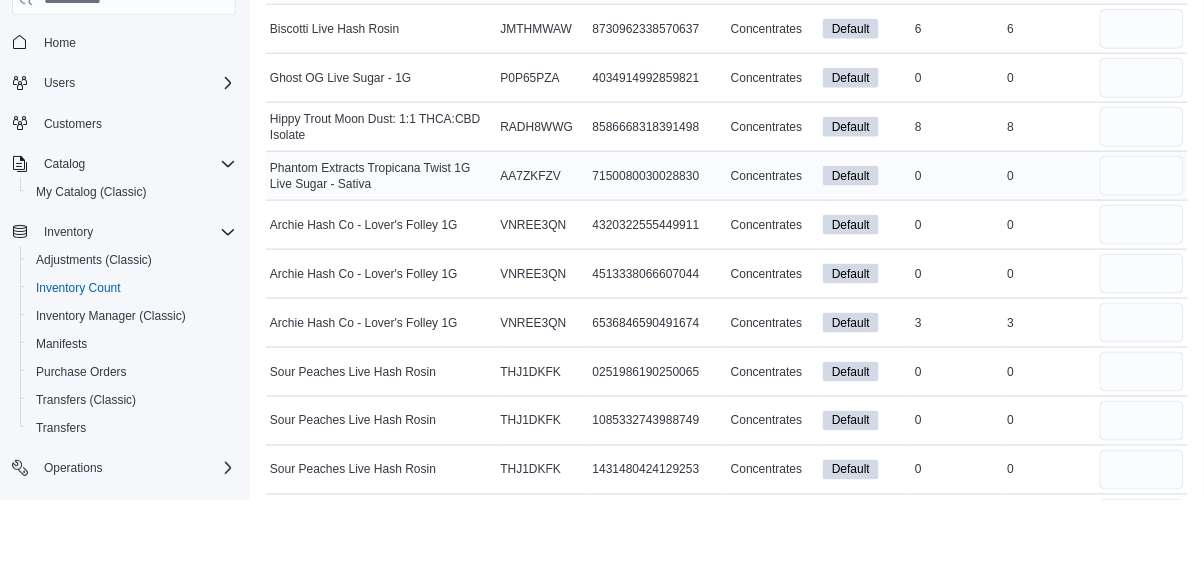 type on "*" 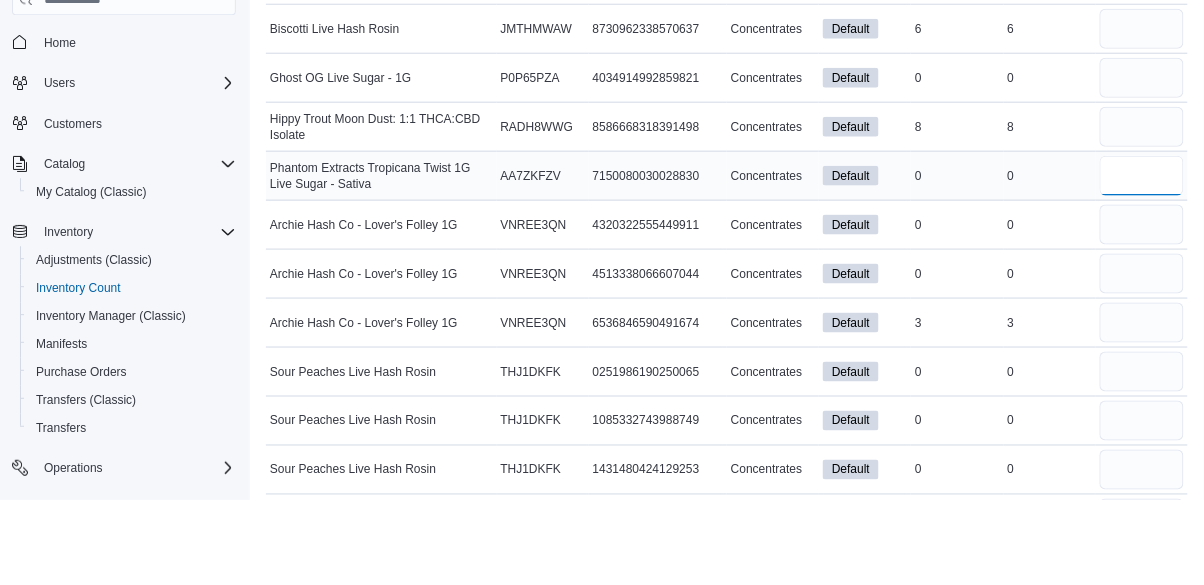 click at bounding box center [1142, 261] 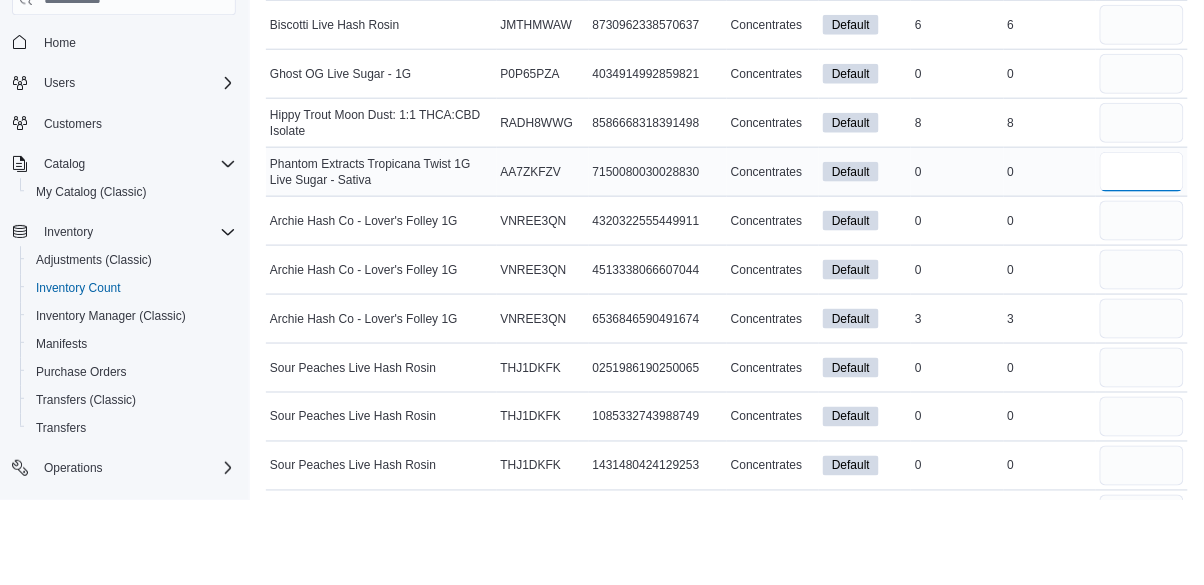 scroll, scrollTop: 7211, scrollLeft: 0, axis: vertical 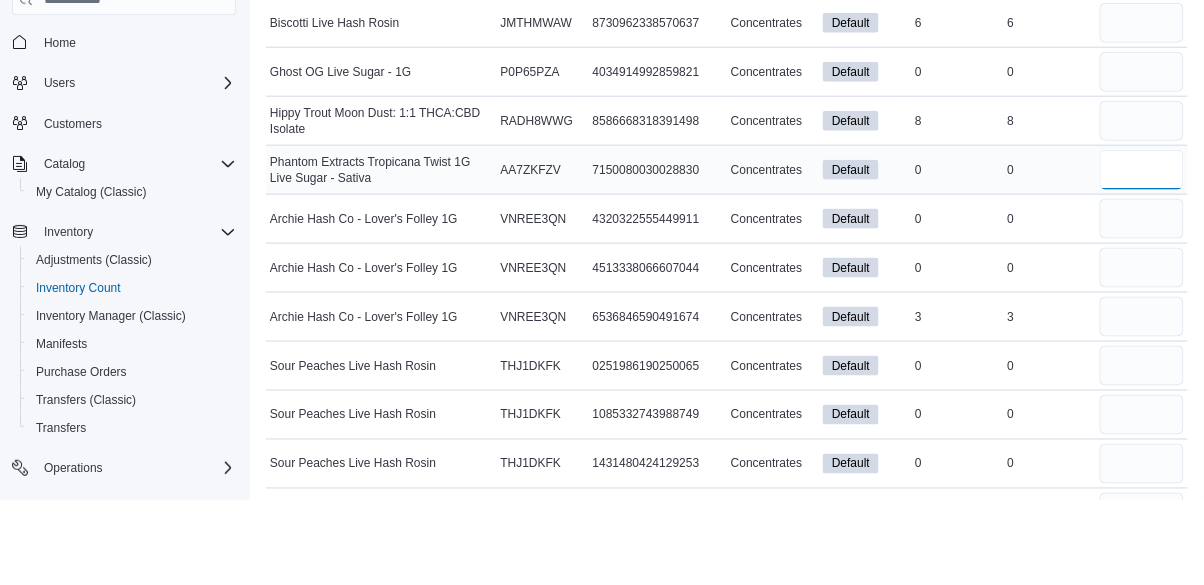 type on "*" 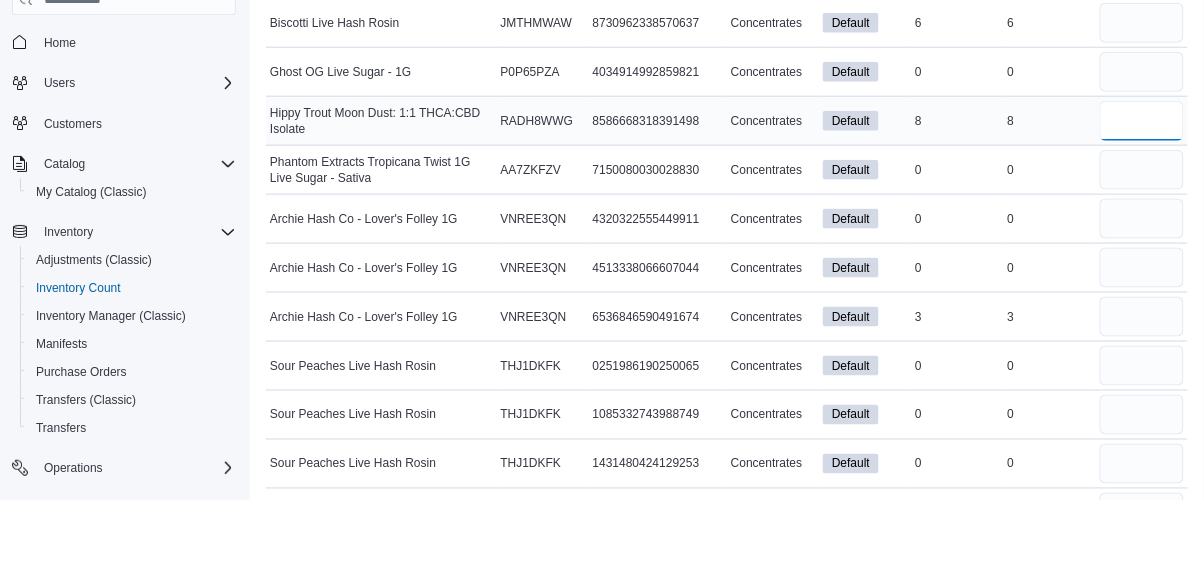 click at bounding box center [1142, 206] 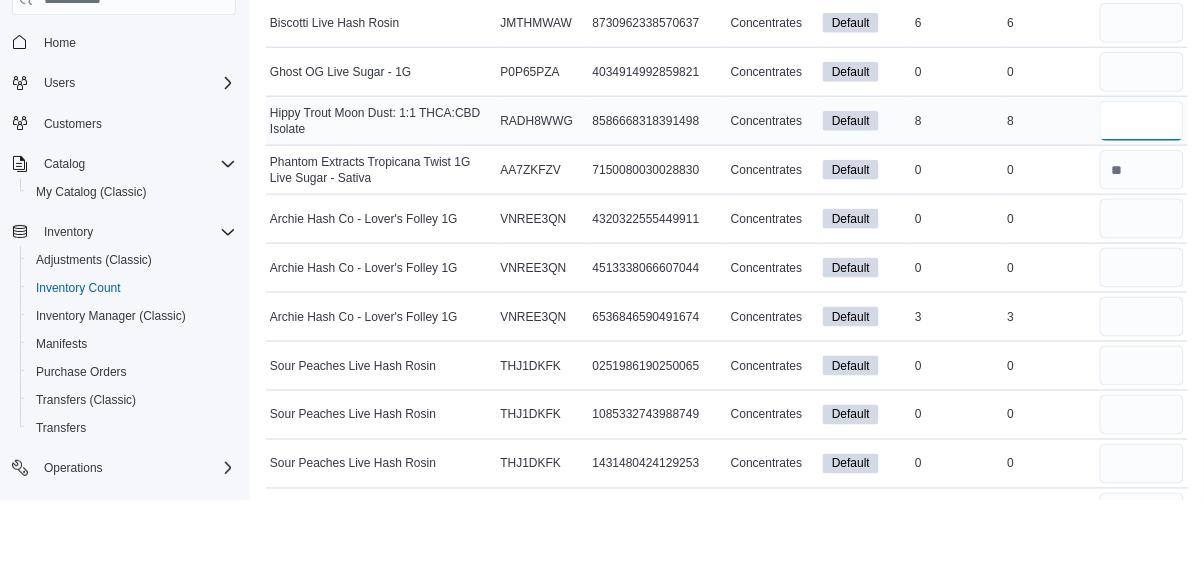 scroll, scrollTop: 7211, scrollLeft: 0, axis: vertical 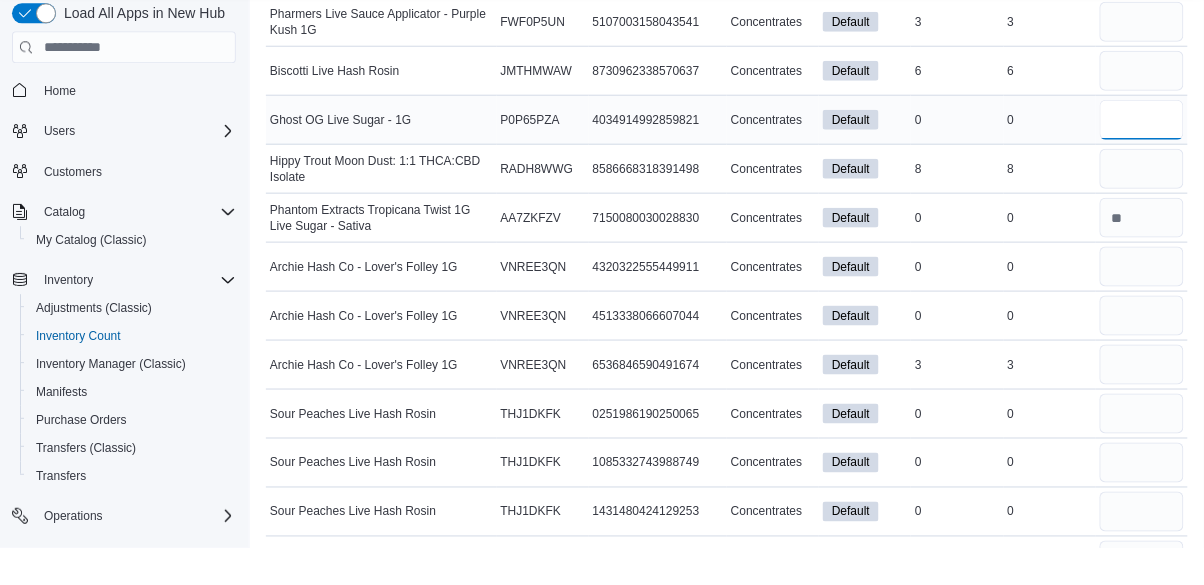 click at bounding box center (1142, 157) 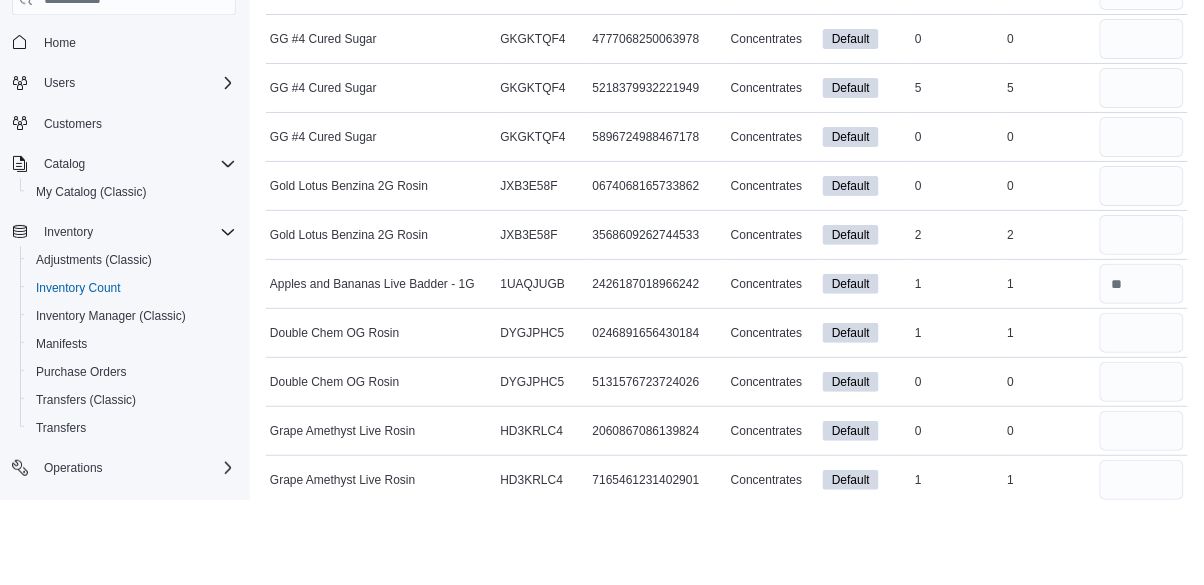 scroll, scrollTop: 1608, scrollLeft: 0, axis: vertical 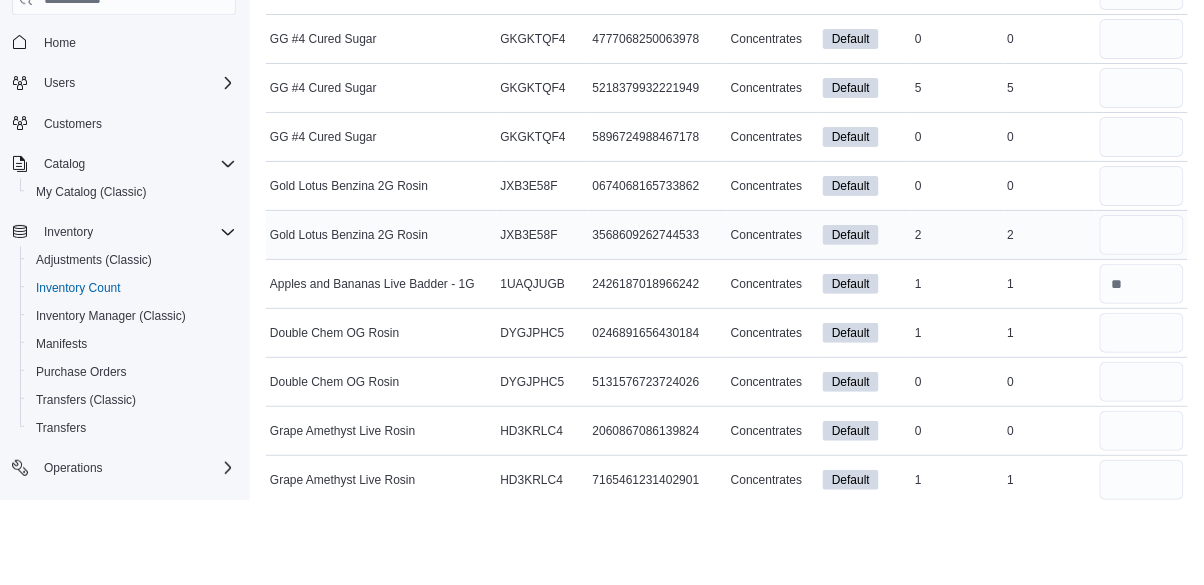 type on "*" 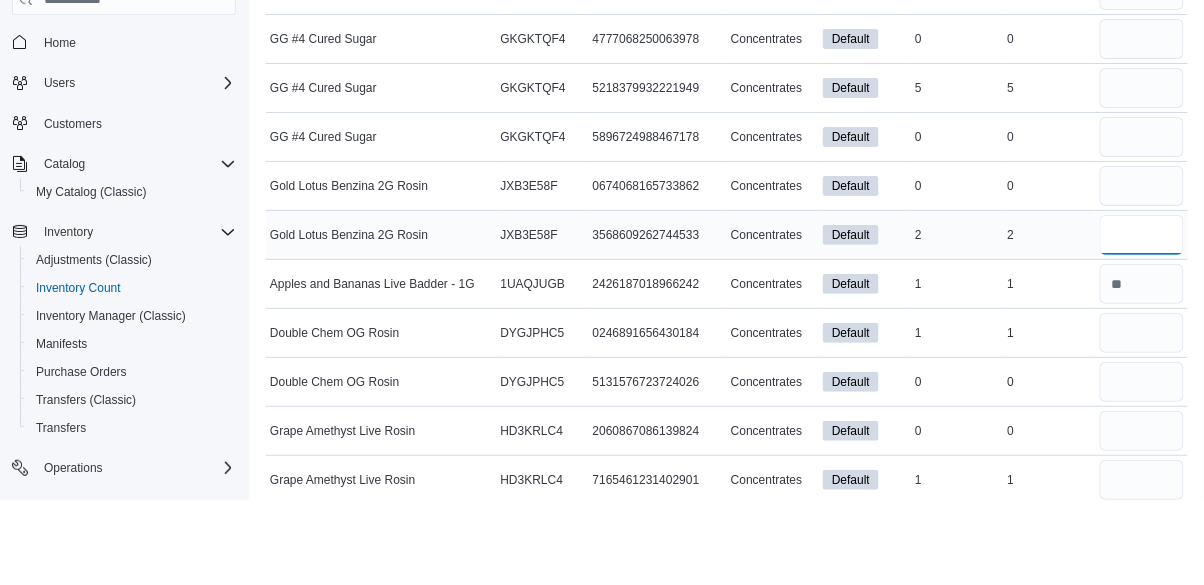 click at bounding box center (1142, 321) 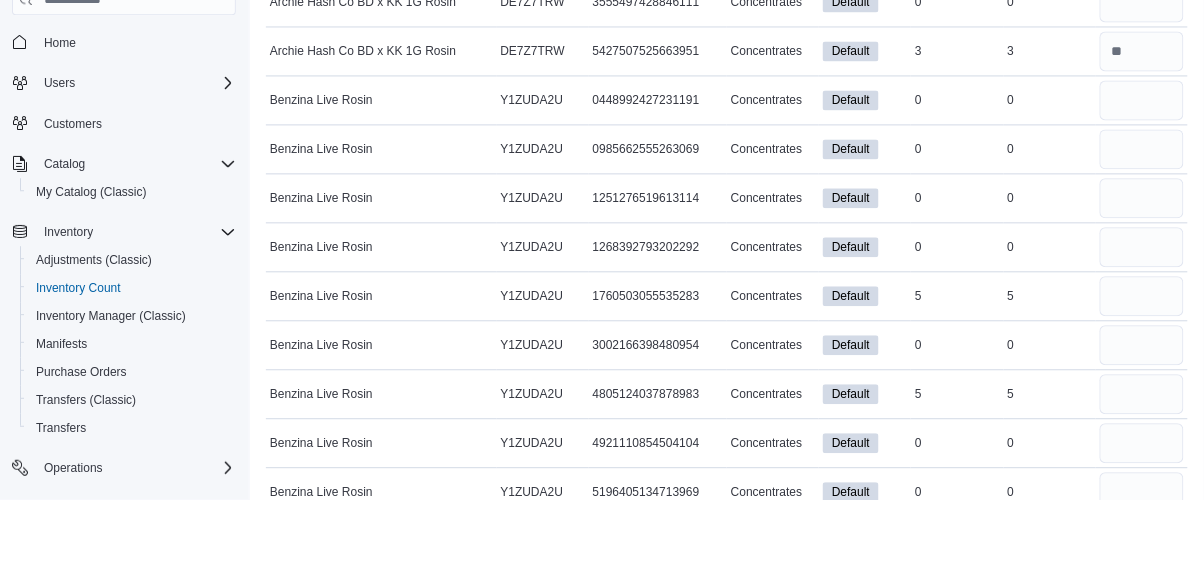 scroll, scrollTop: 2532, scrollLeft: 0, axis: vertical 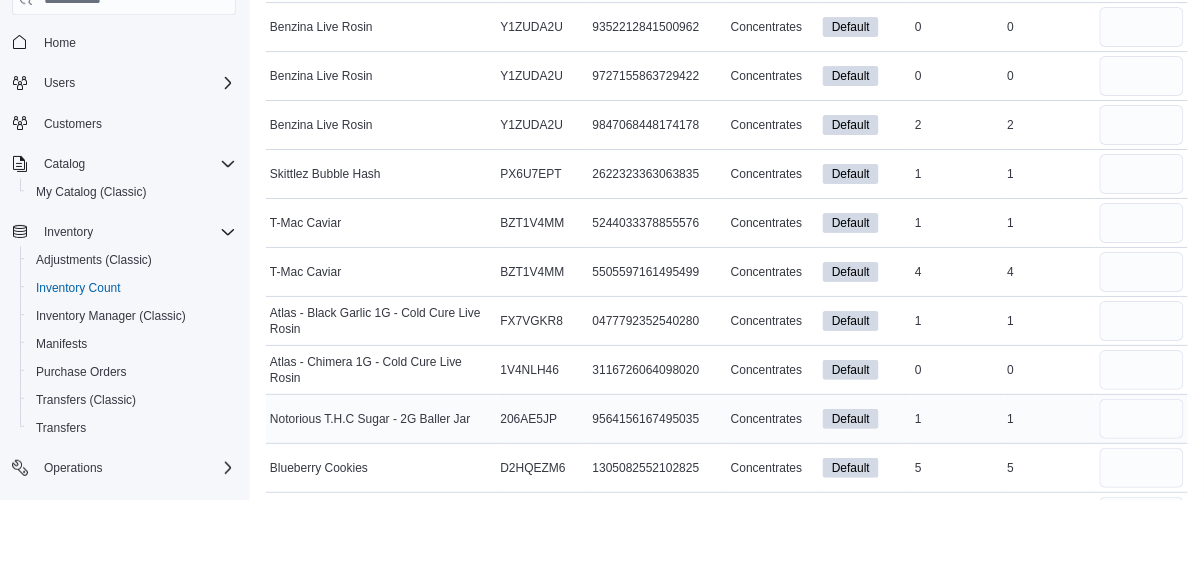 type on "*" 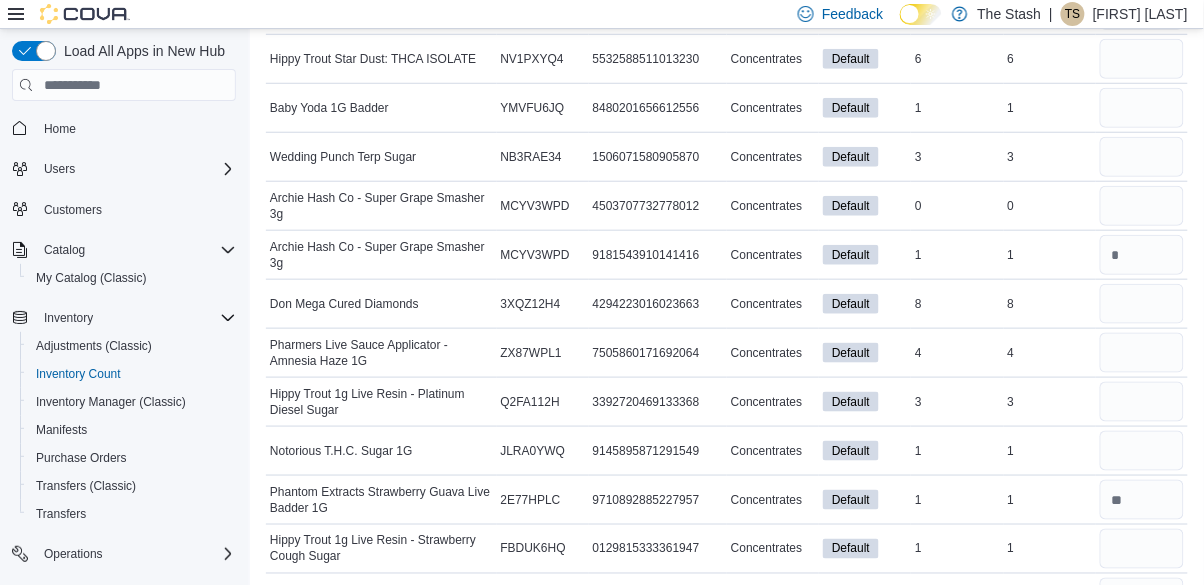 scroll, scrollTop: 3736, scrollLeft: 0, axis: vertical 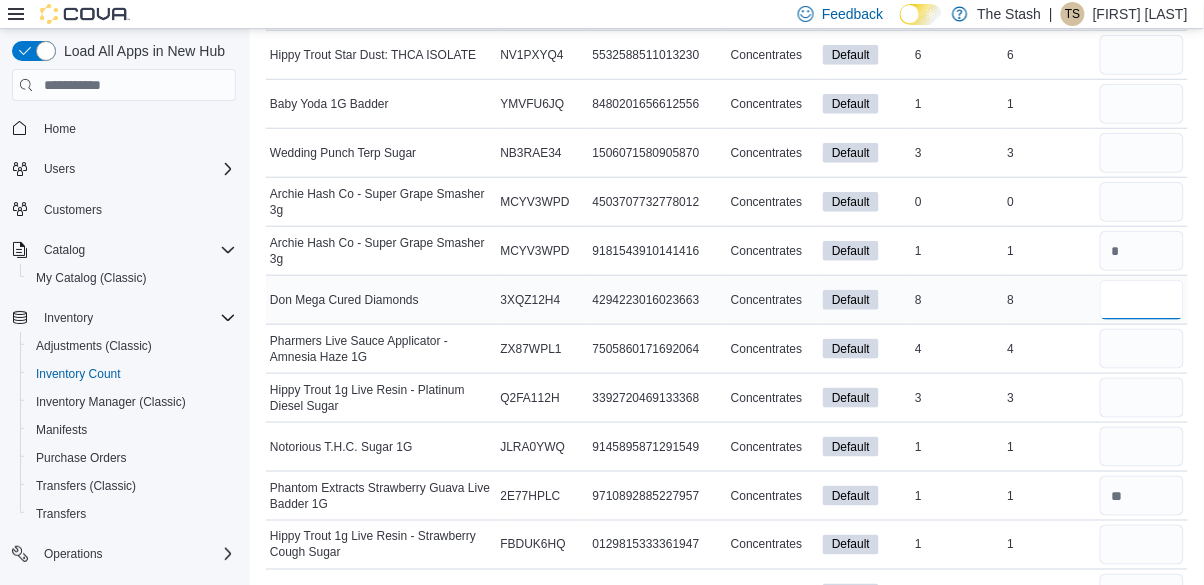click at bounding box center (1142, 300) 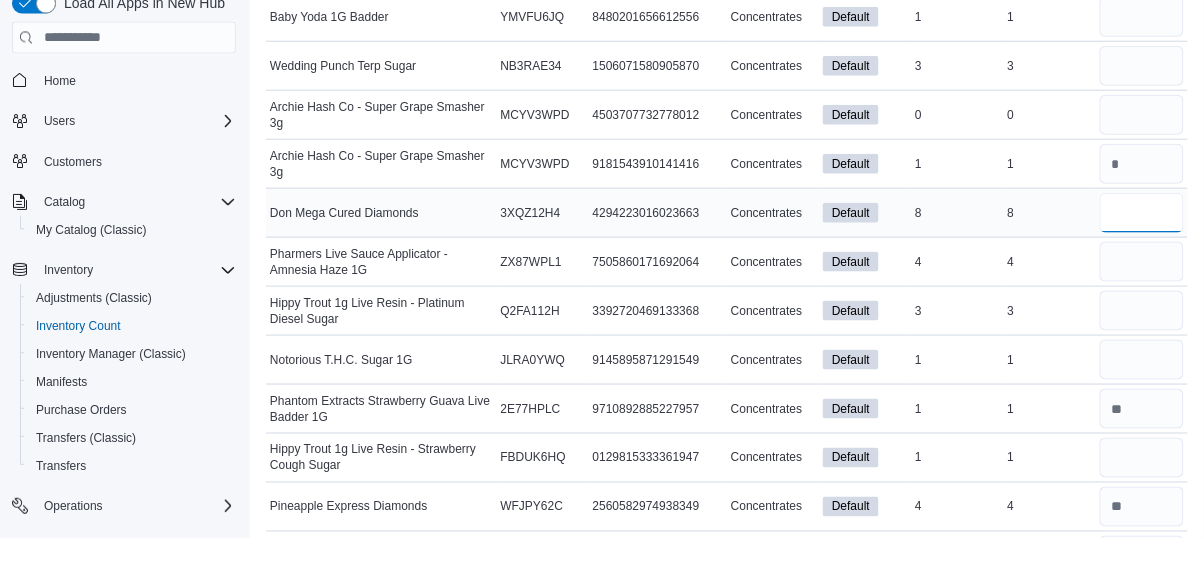 scroll, scrollTop: 3783, scrollLeft: 0, axis: vertical 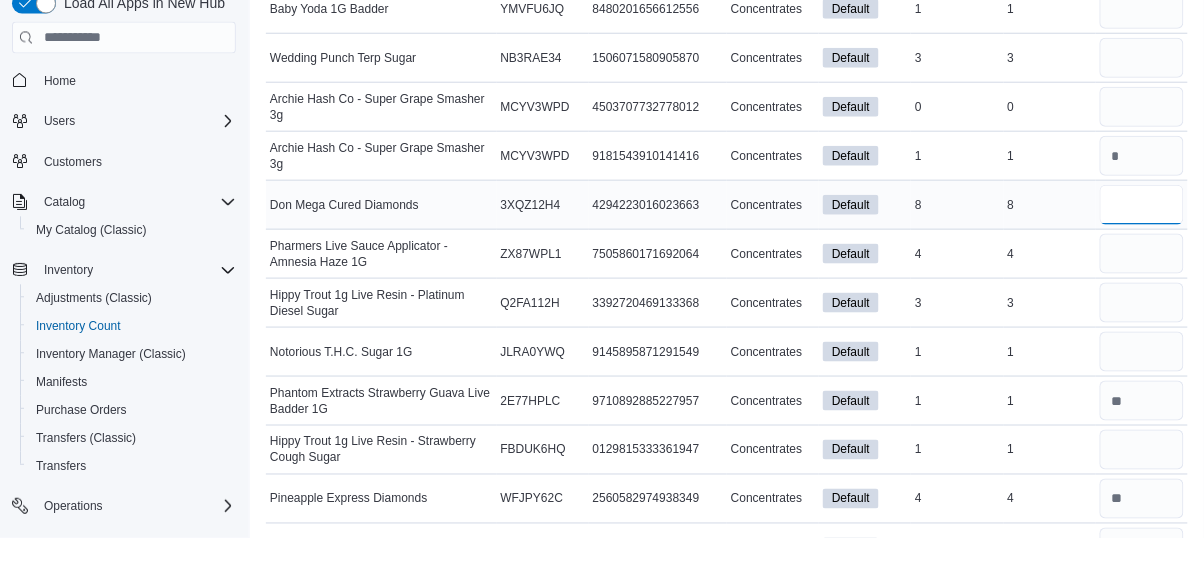 click at bounding box center (1142, 252) 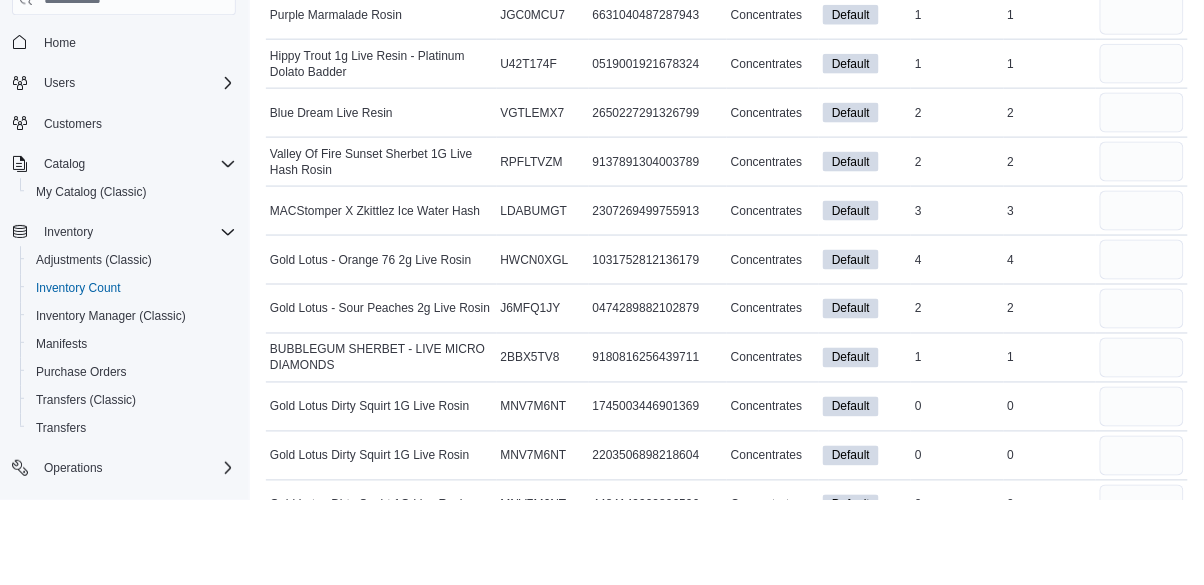 scroll, scrollTop: 5614, scrollLeft: 0, axis: vertical 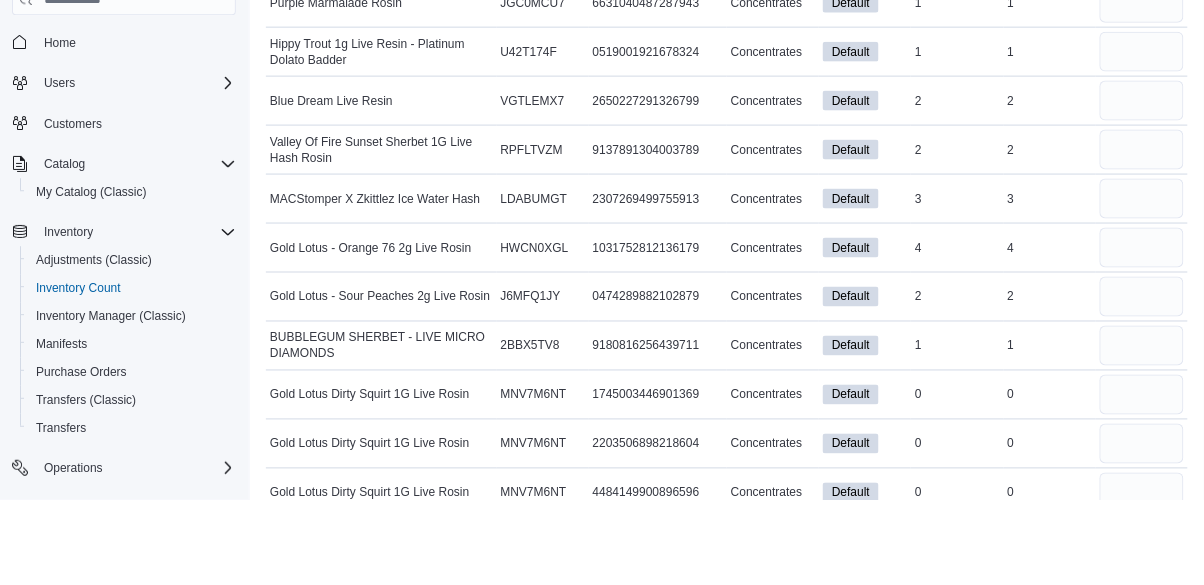 type on "**" 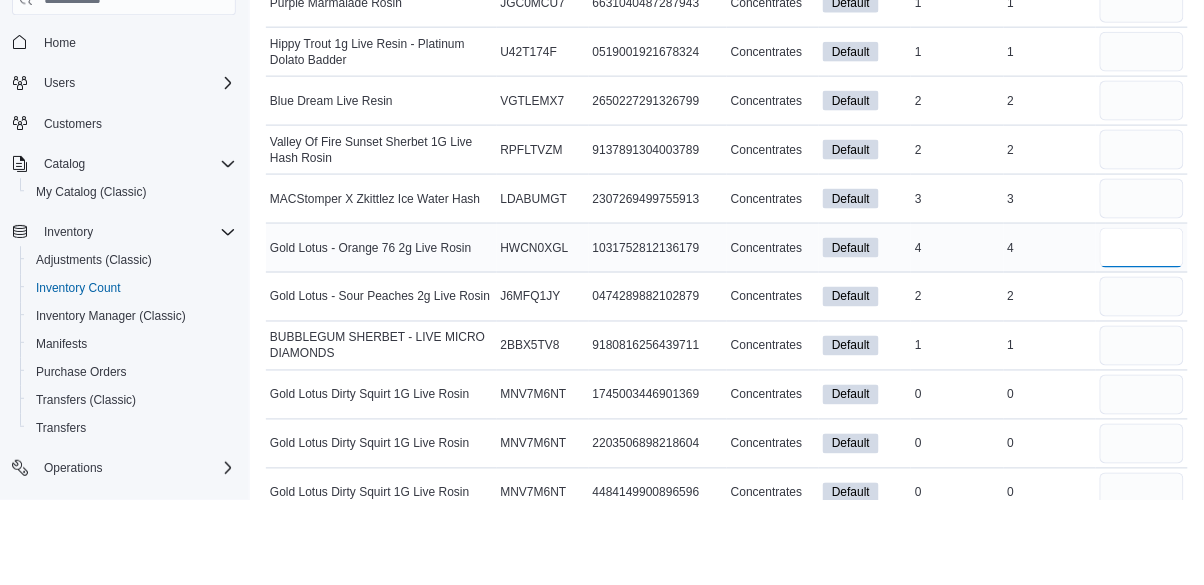 click at bounding box center [1142, 333] 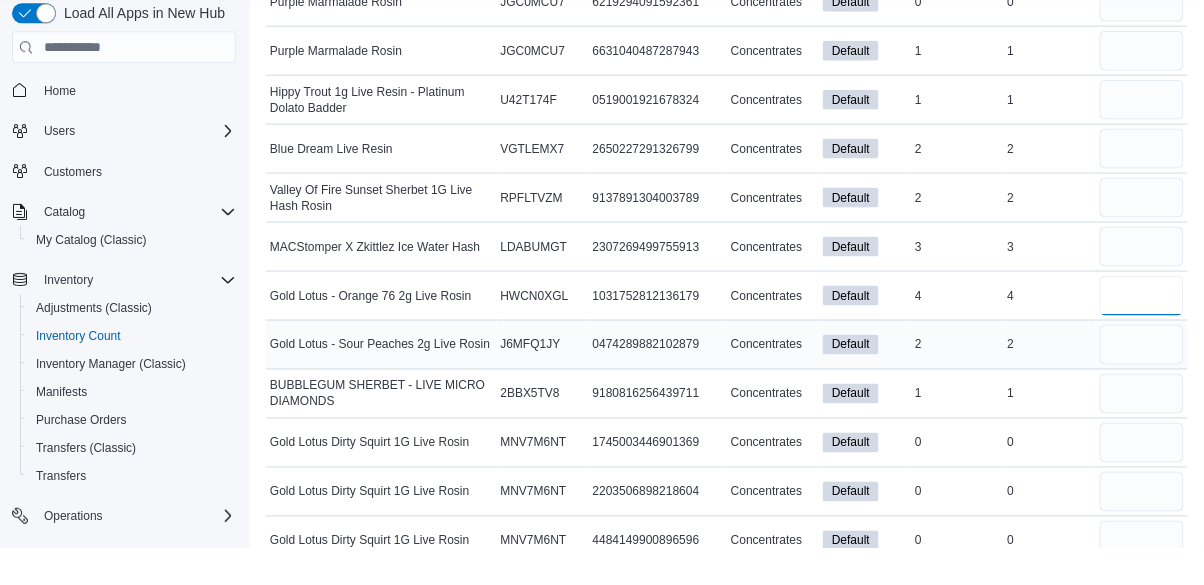 type on "*" 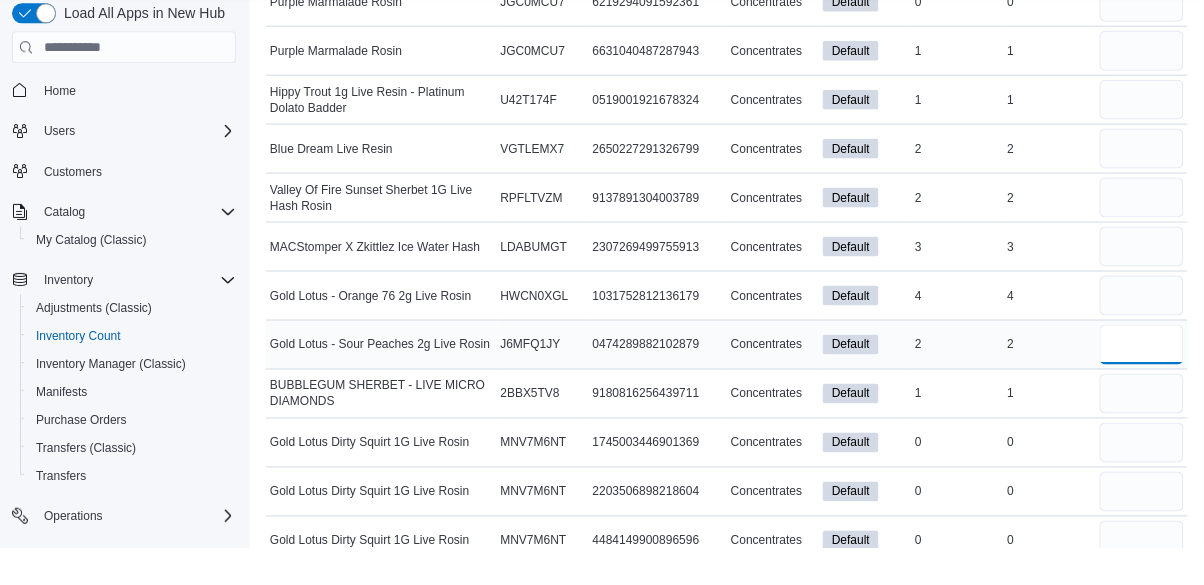 click at bounding box center [1142, 382] 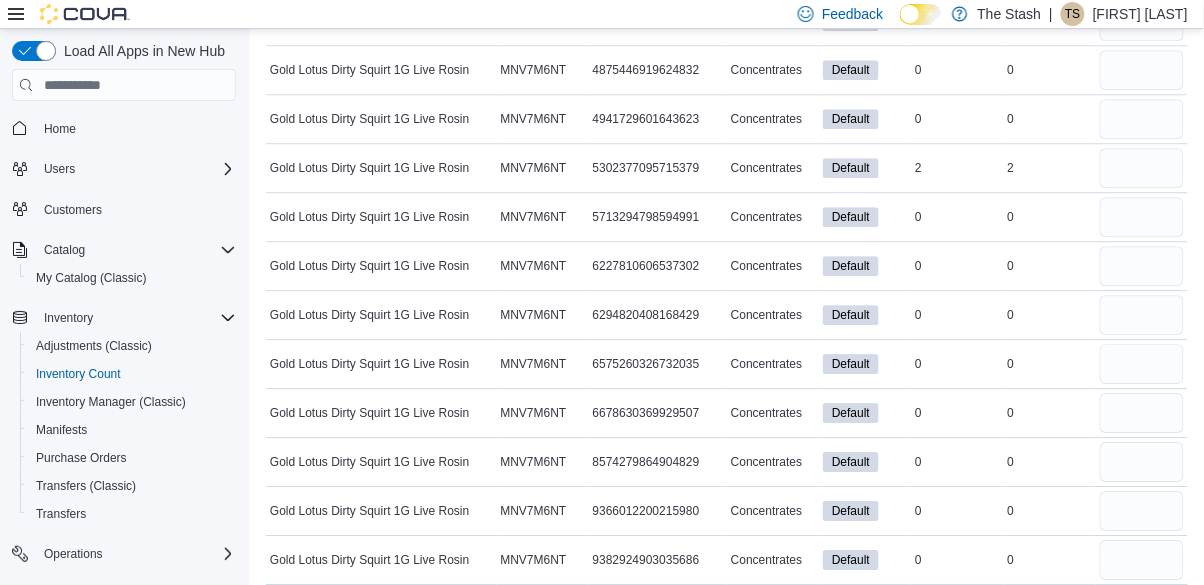 scroll, scrollTop: 6269, scrollLeft: 0, axis: vertical 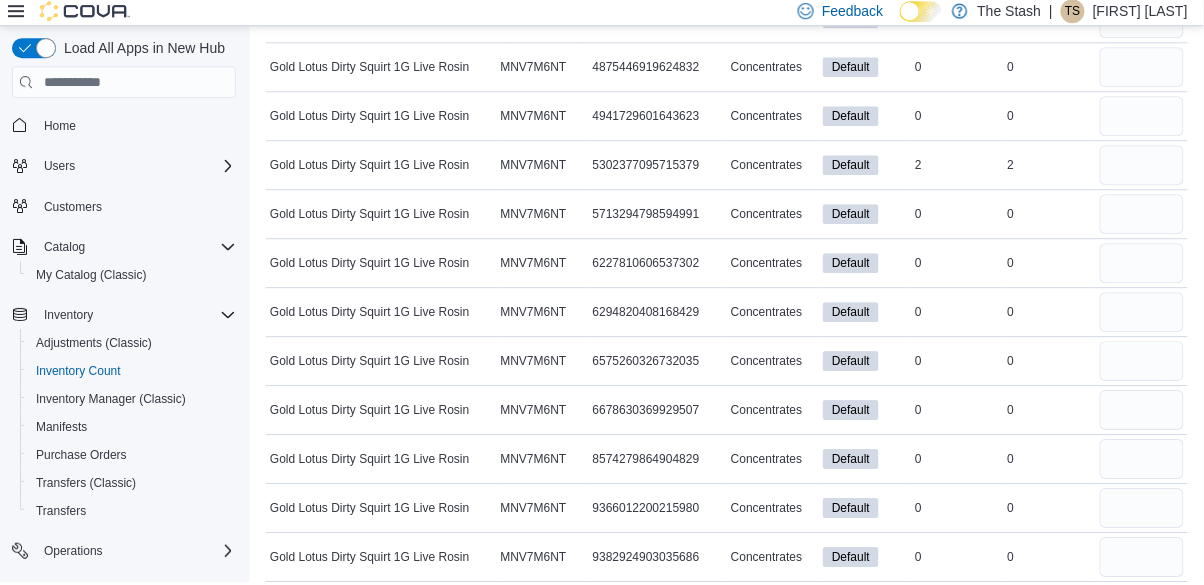 type on "*" 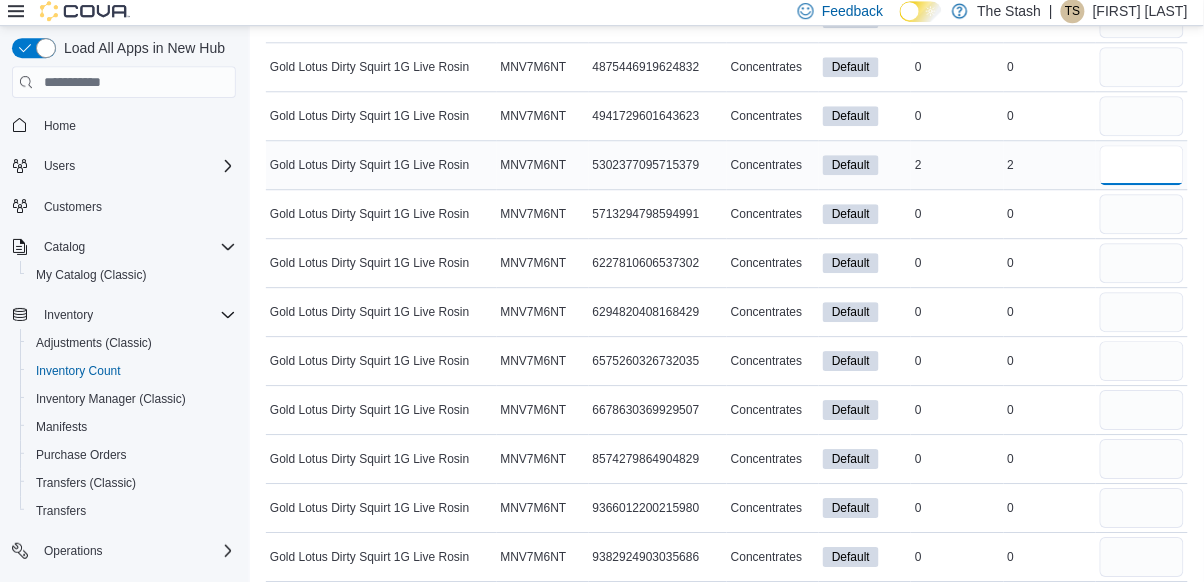 click at bounding box center (1142, 168) 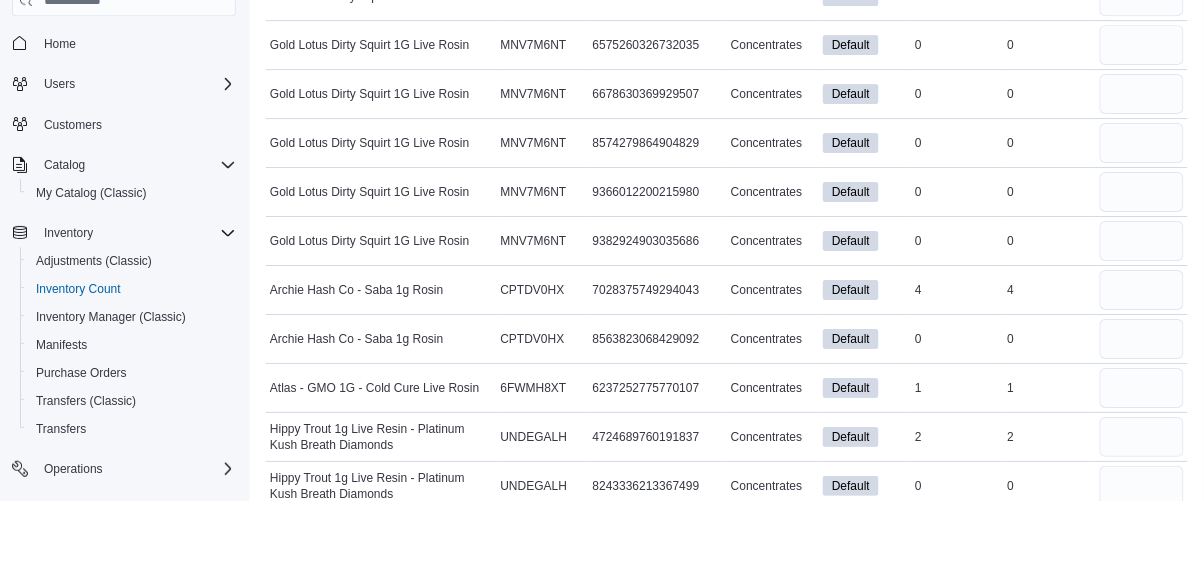 scroll, scrollTop: 6503, scrollLeft: 0, axis: vertical 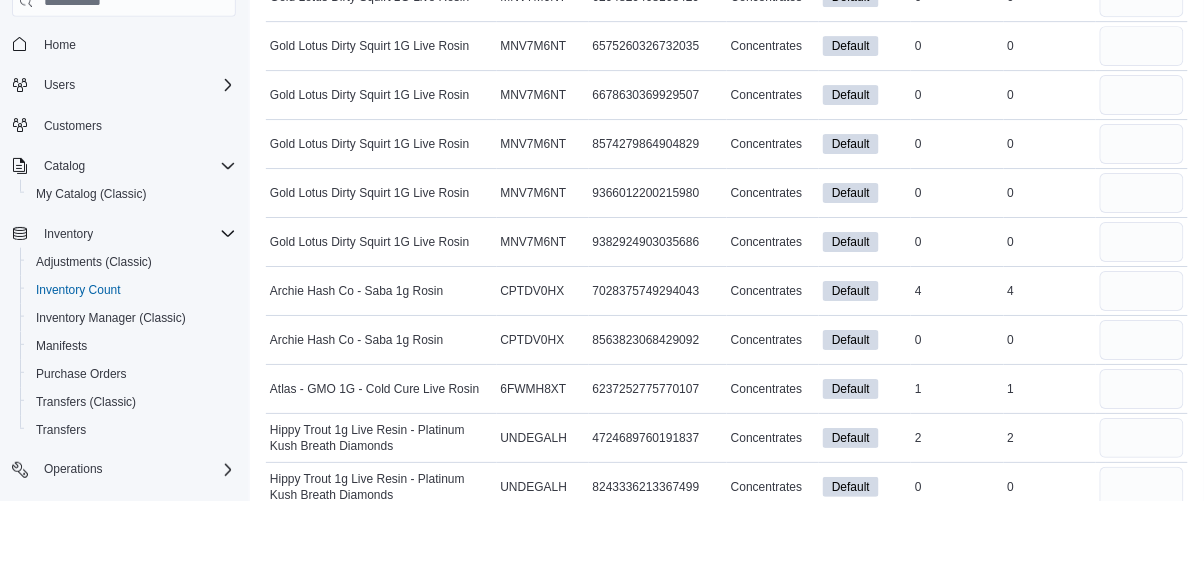 type on "*" 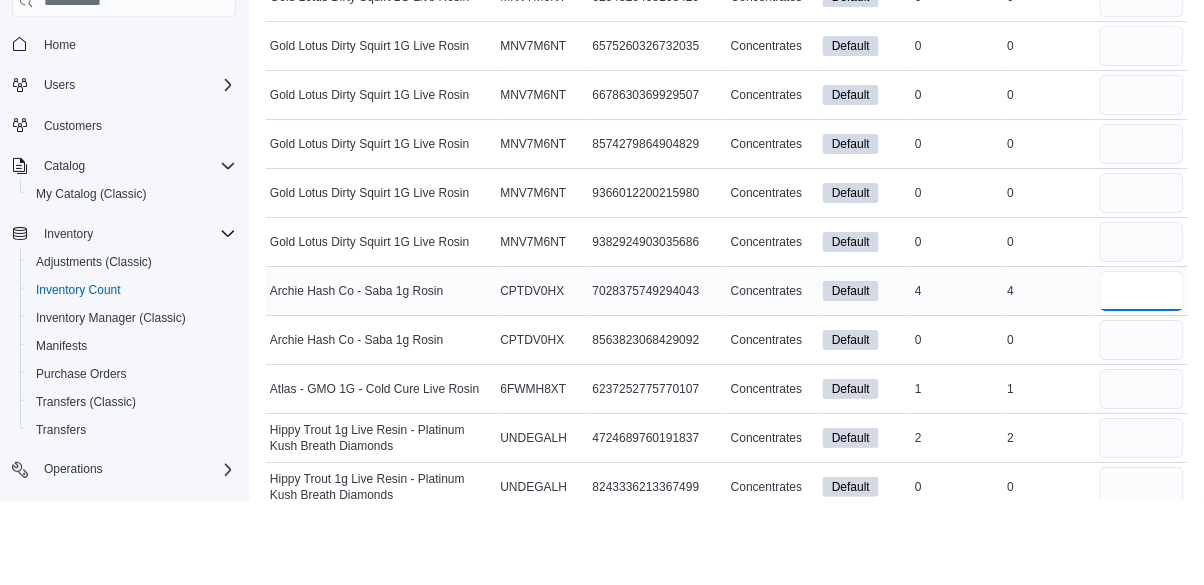 click at bounding box center (1142, 375) 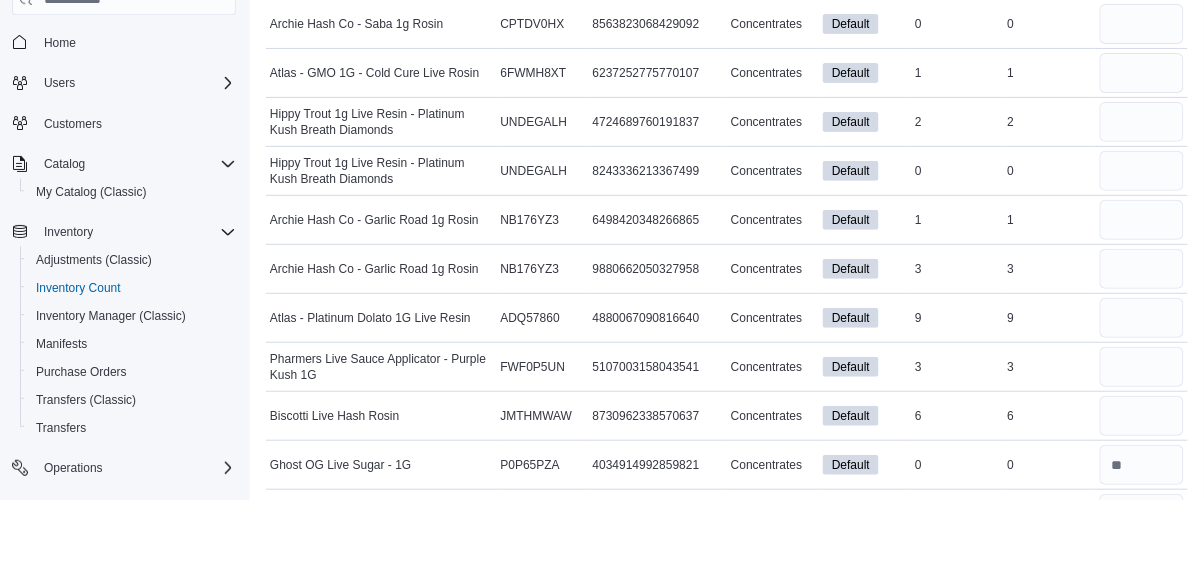 scroll, scrollTop: 6817, scrollLeft: 0, axis: vertical 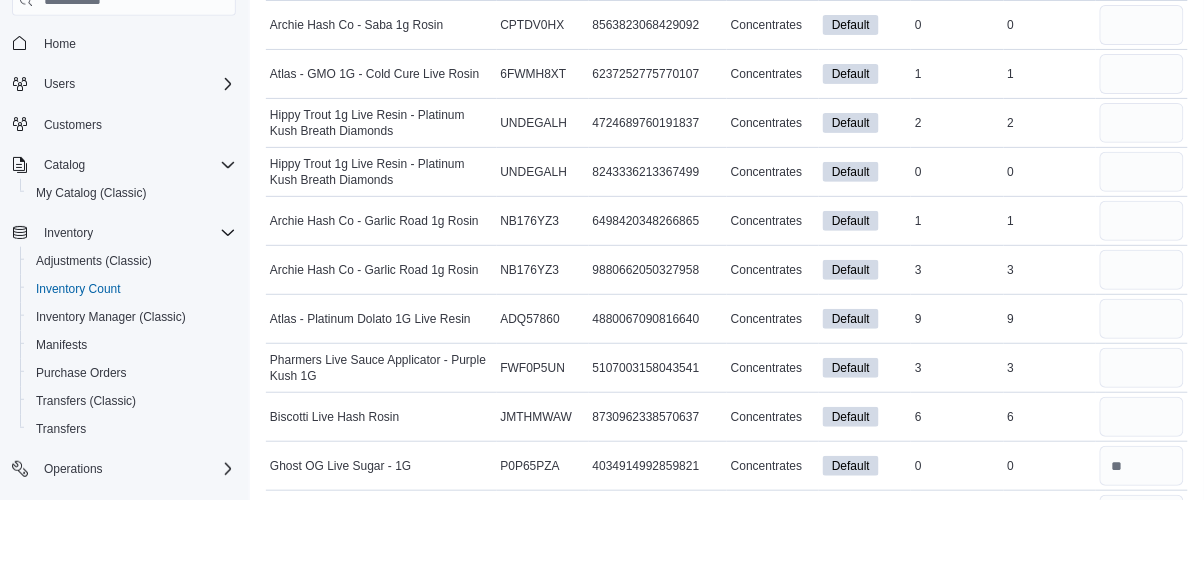 type on "*" 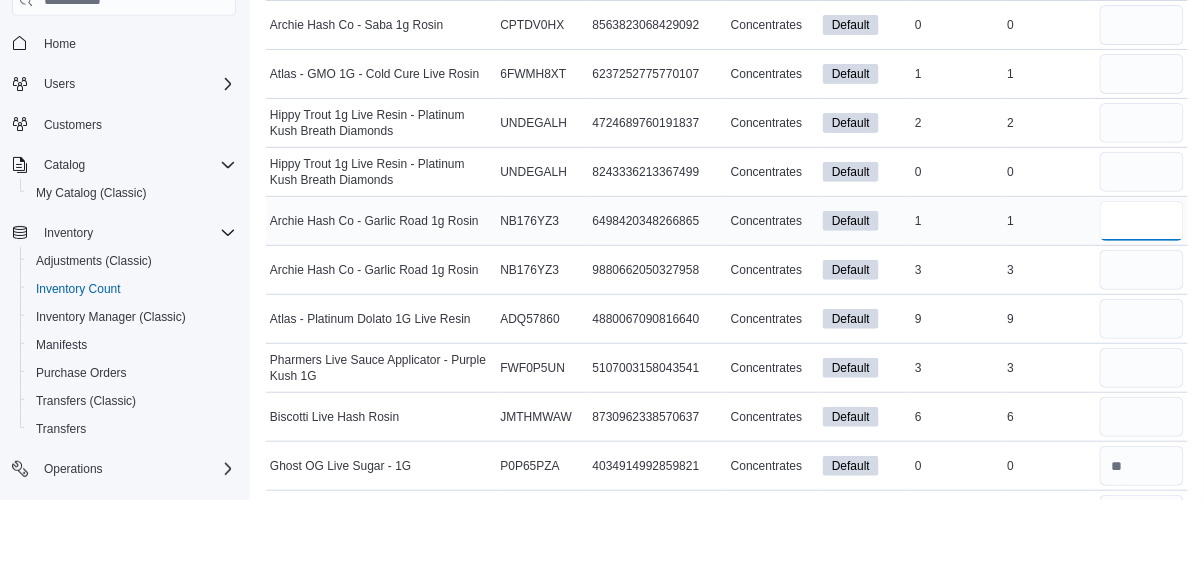 click at bounding box center (1142, 306) 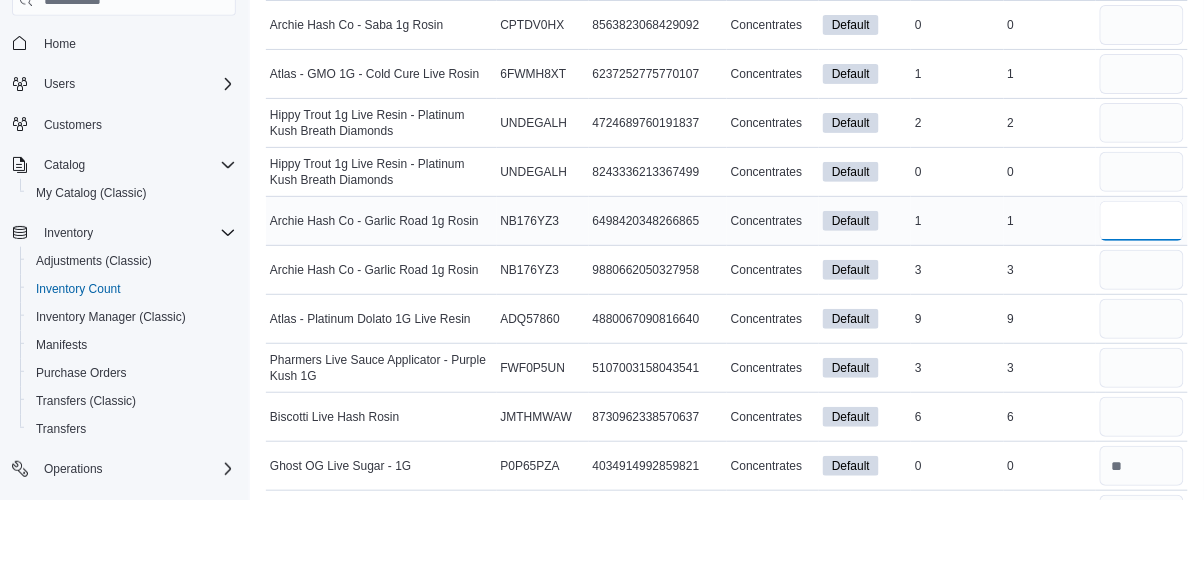 scroll, scrollTop: 6817, scrollLeft: 0, axis: vertical 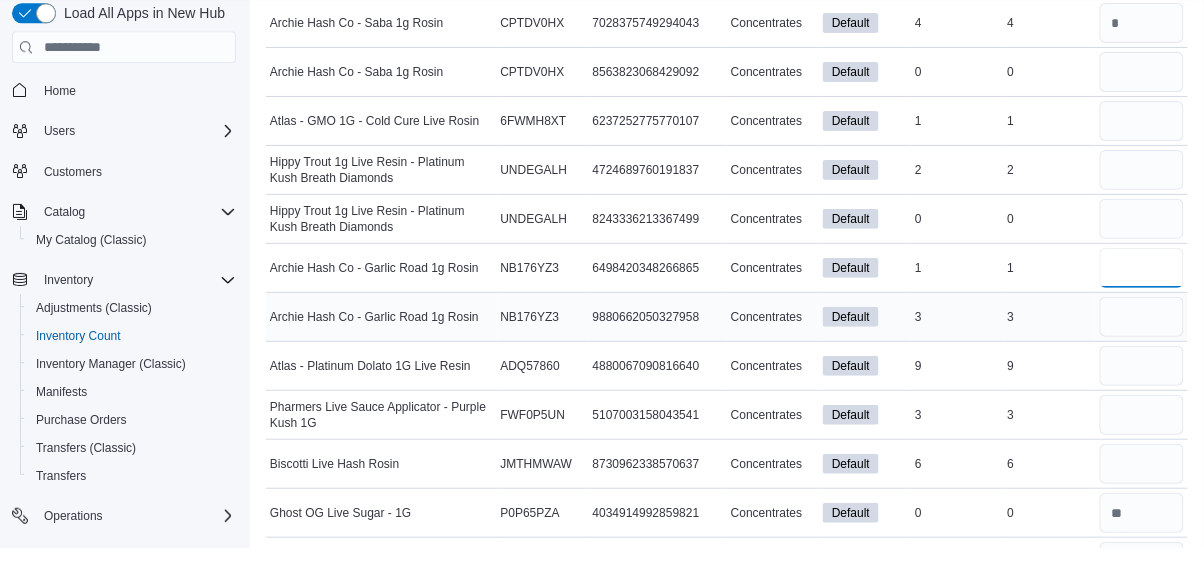 type on "*" 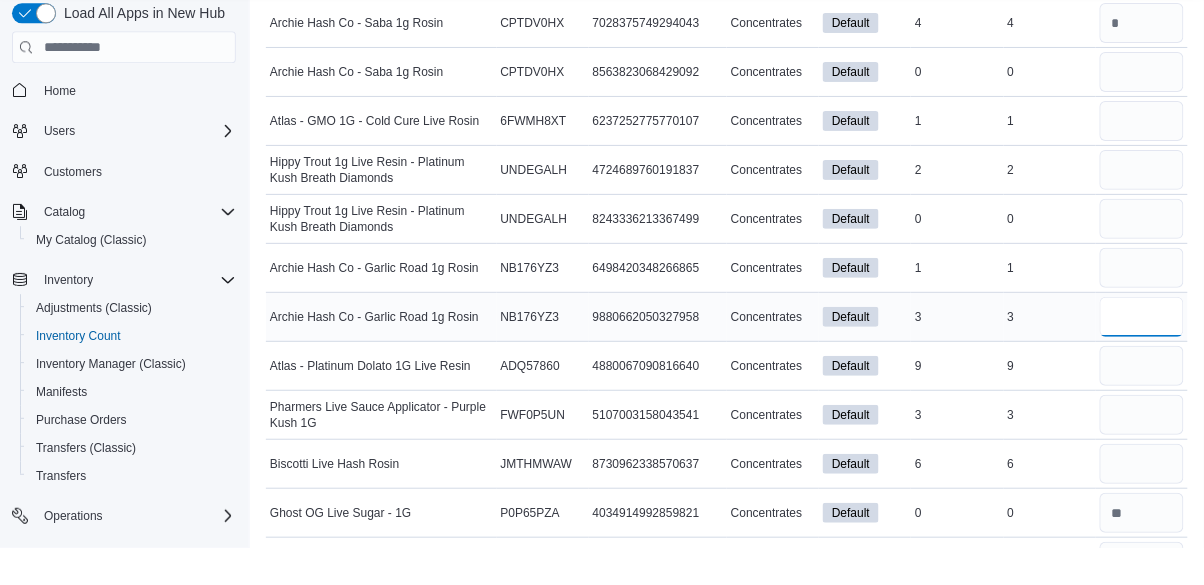 click at bounding box center (1142, 355) 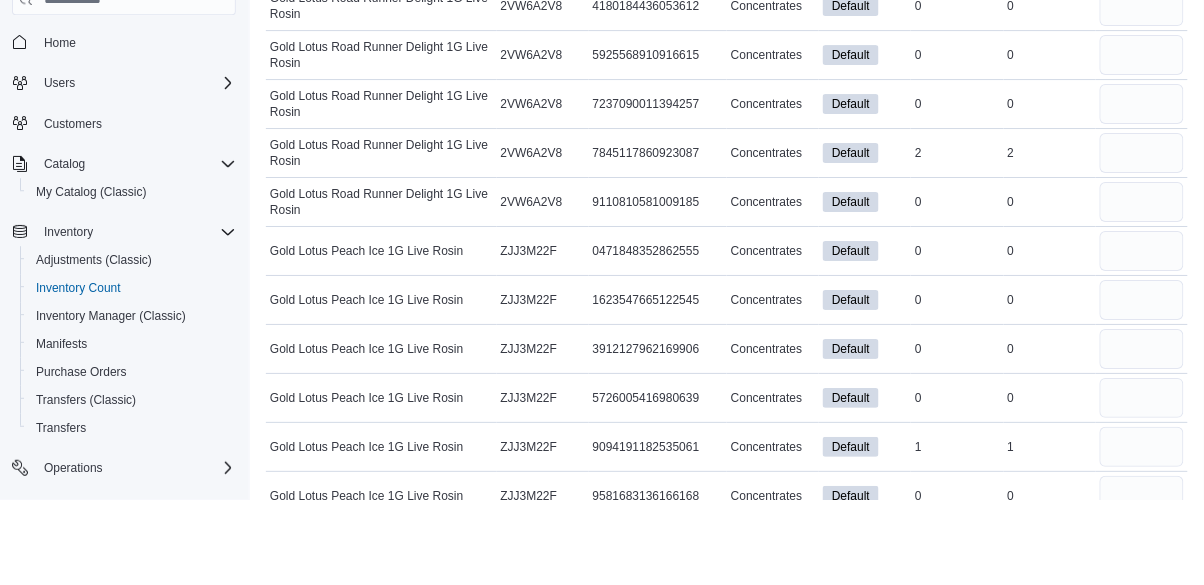 scroll, scrollTop: 8260, scrollLeft: 0, axis: vertical 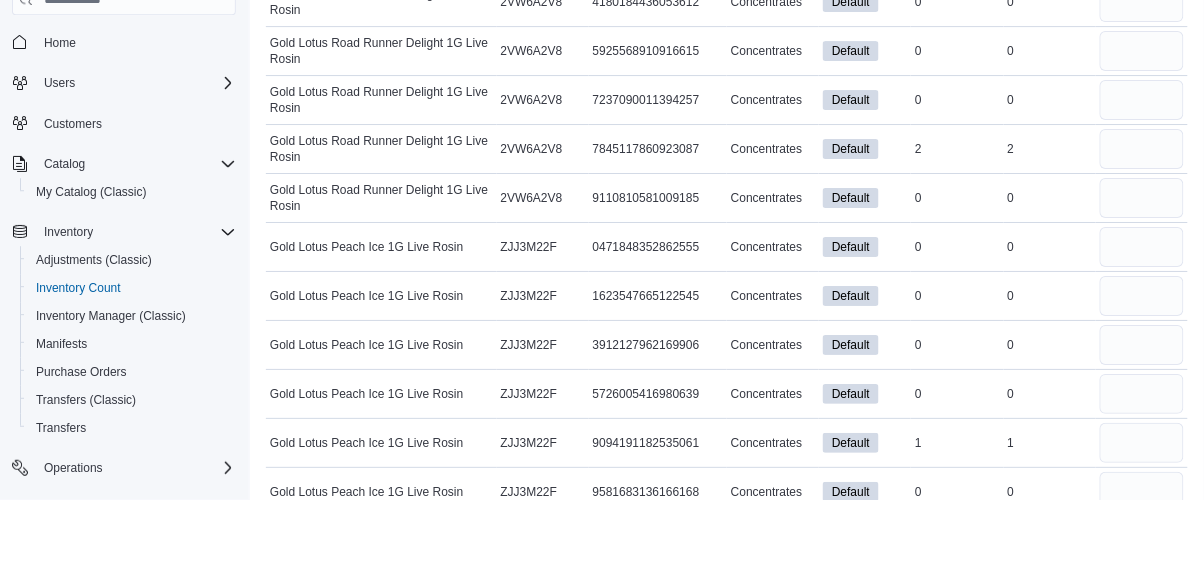 type on "*" 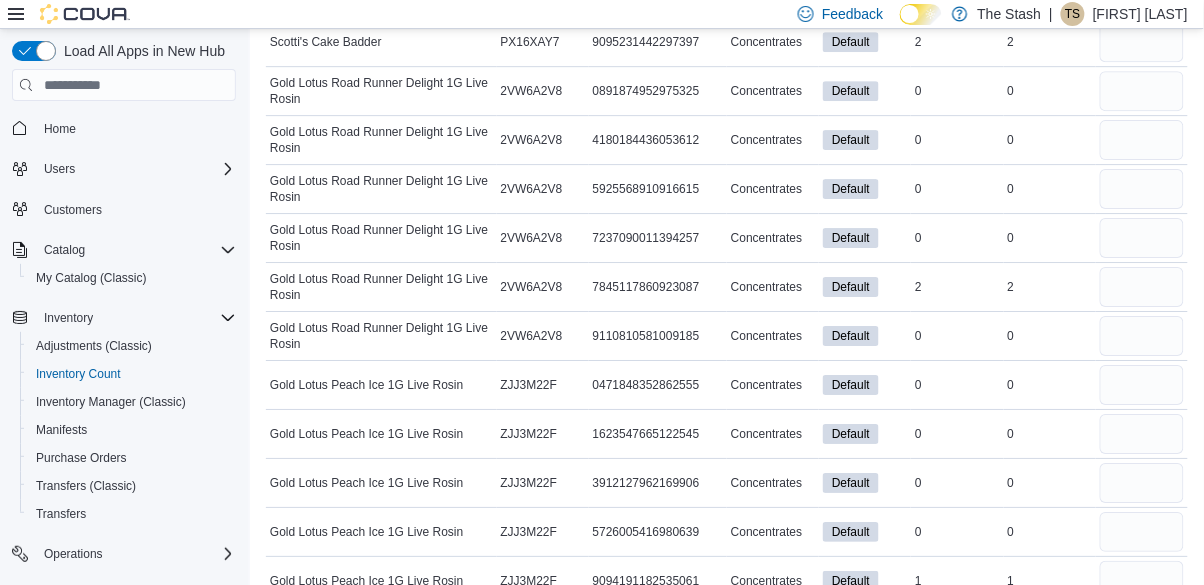 scroll, scrollTop: 8204, scrollLeft: 0, axis: vertical 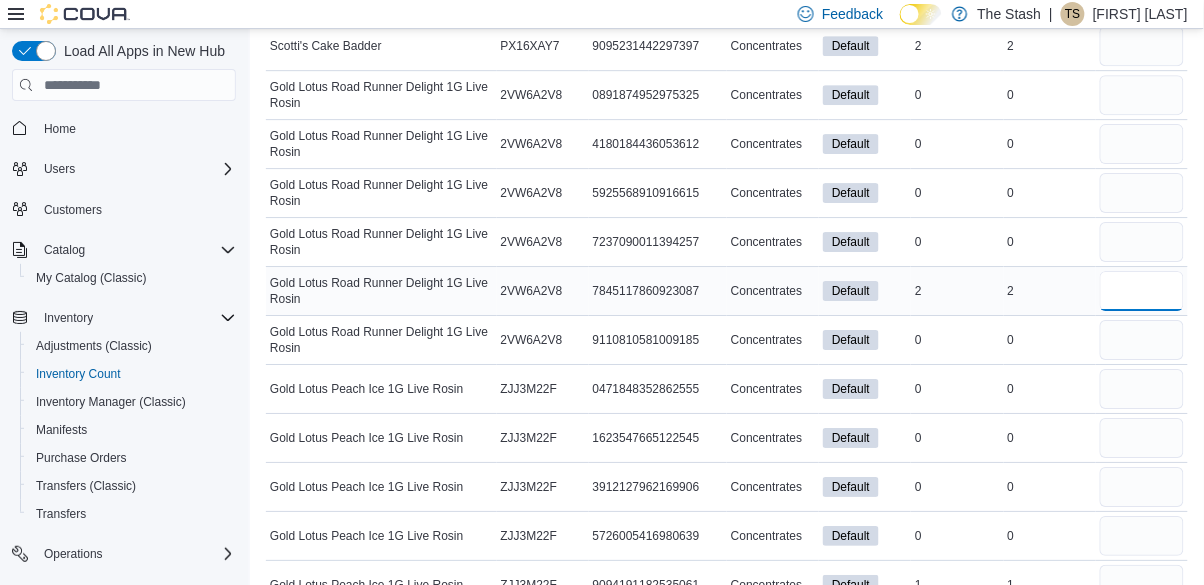click at bounding box center (1142, 291) 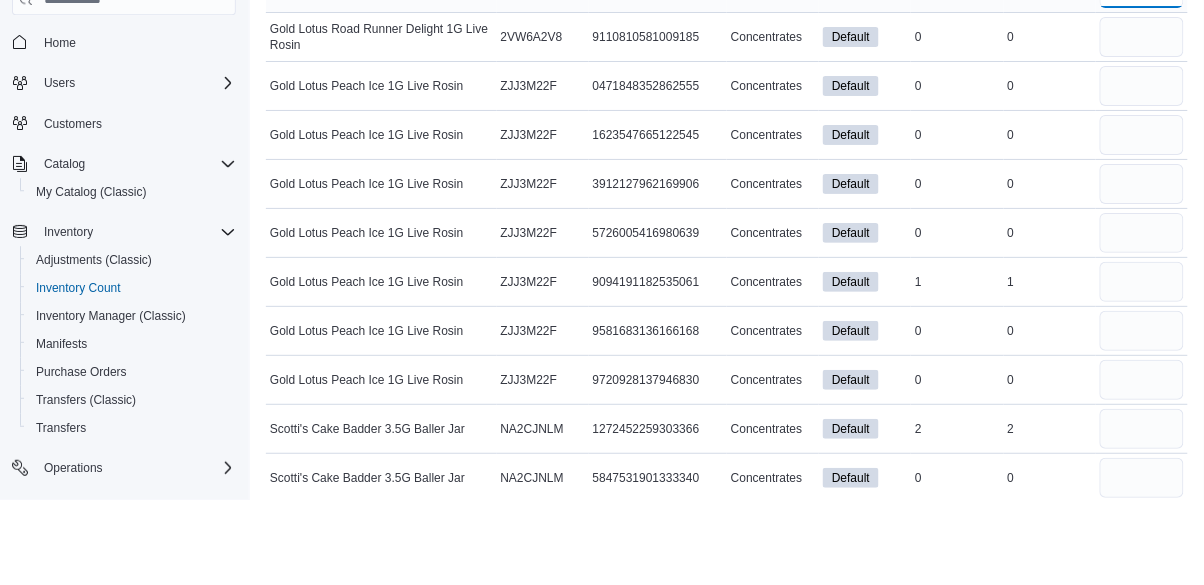 scroll, scrollTop: 8437, scrollLeft: 0, axis: vertical 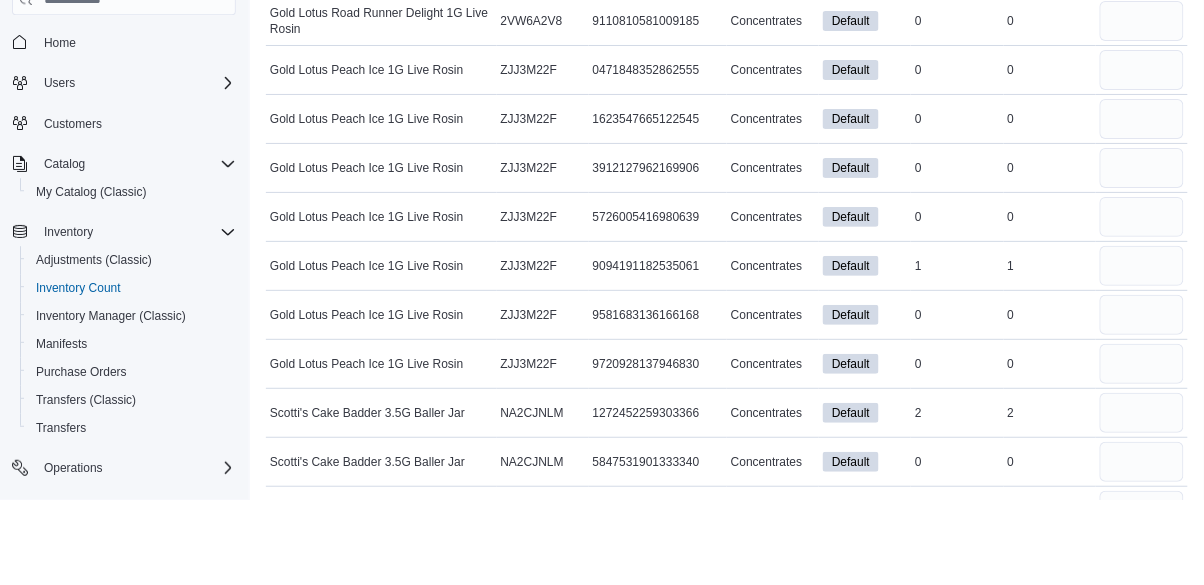 type on "*" 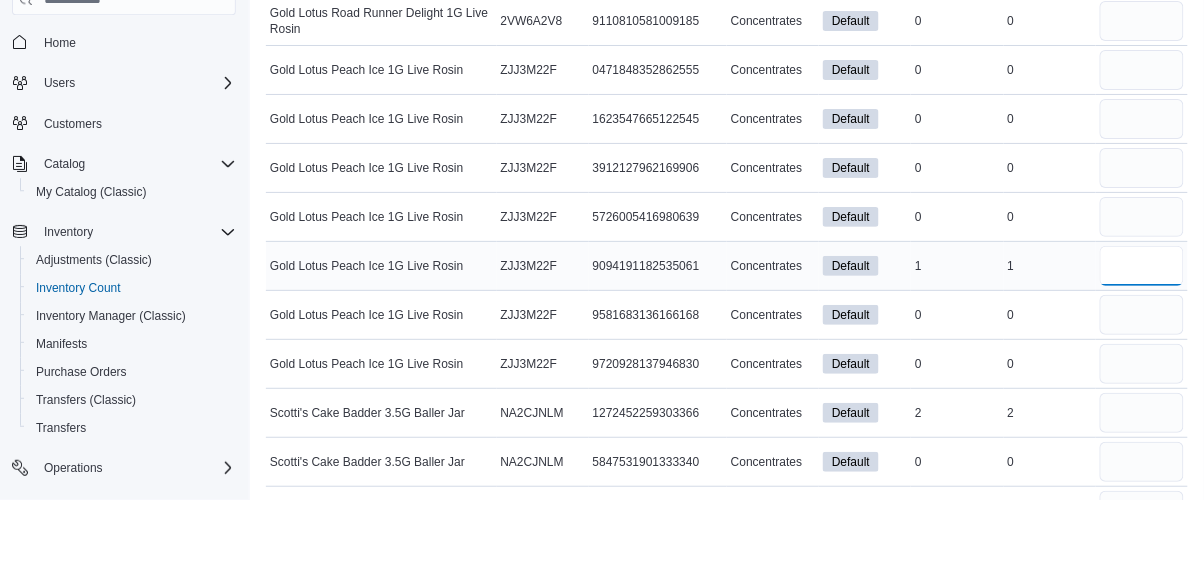 click at bounding box center (1142, 352) 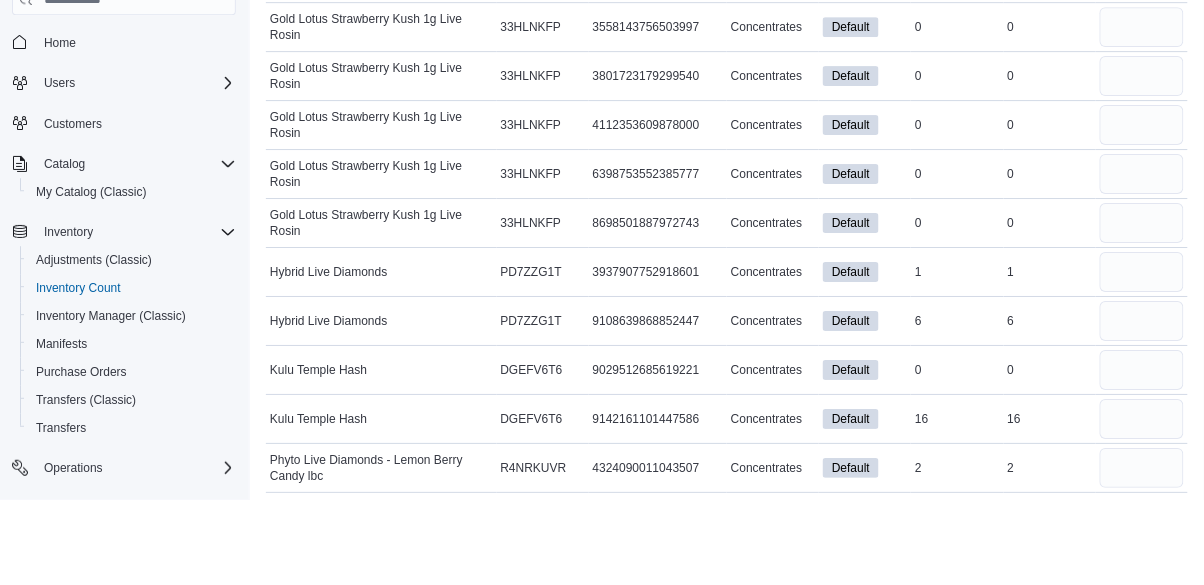 scroll, scrollTop: 9903, scrollLeft: 0, axis: vertical 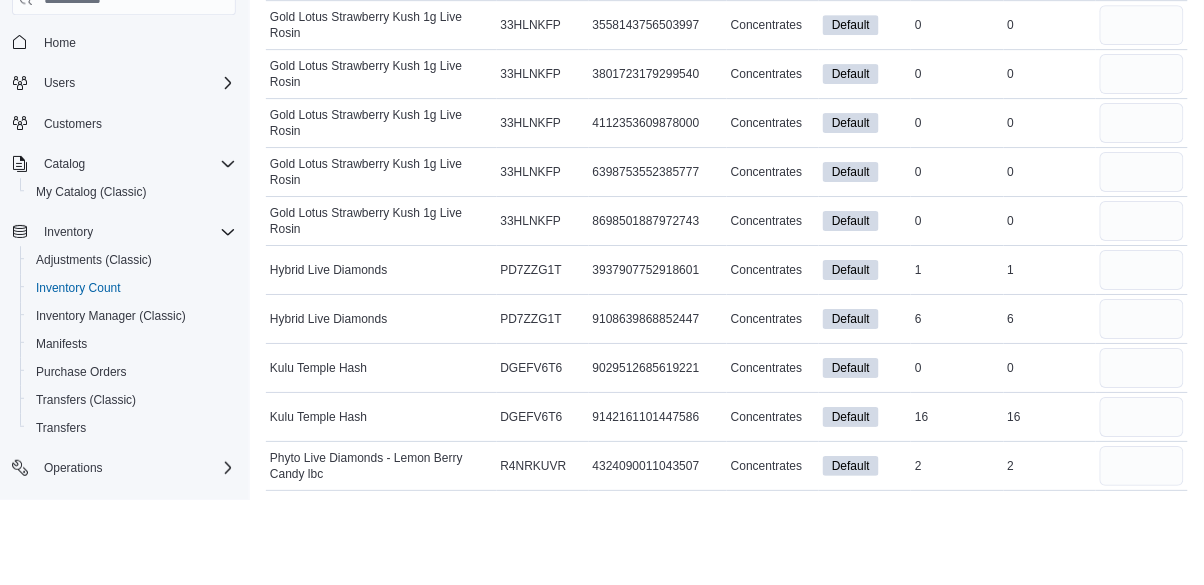 type on "*" 